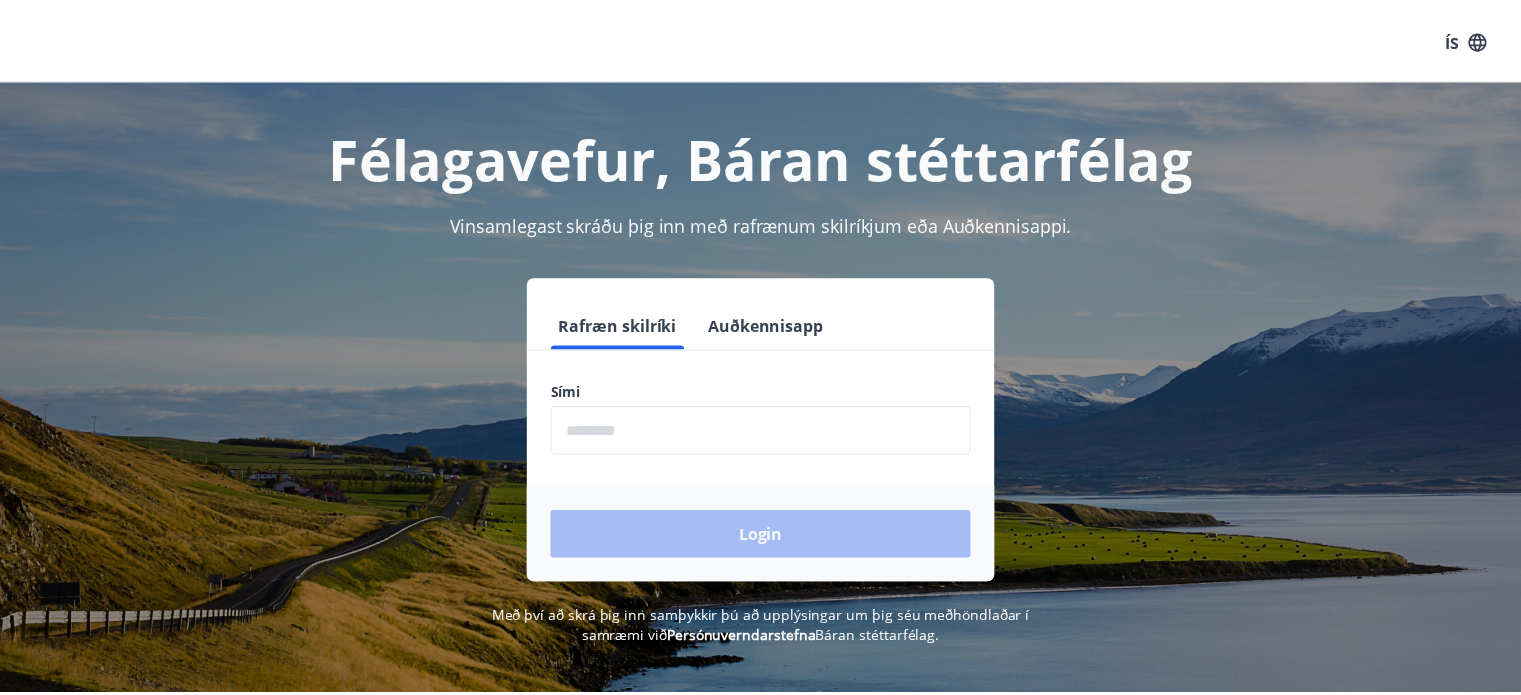 scroll, scrollTop: 0, scrollLeft: 0, axis: both 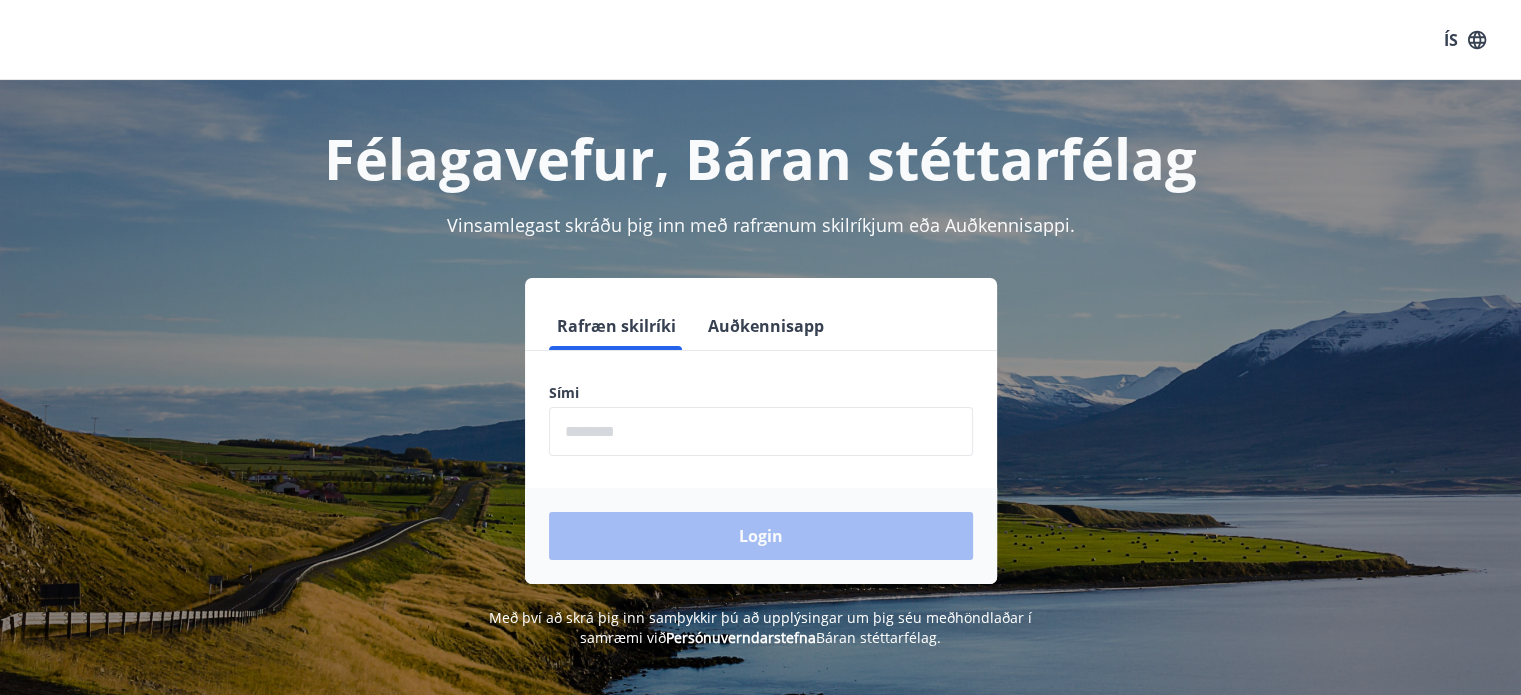 drag, startPoint x: 475, startPoint y: 5, endPoint x: 242, endPoint y: 343, distance: 410.5277 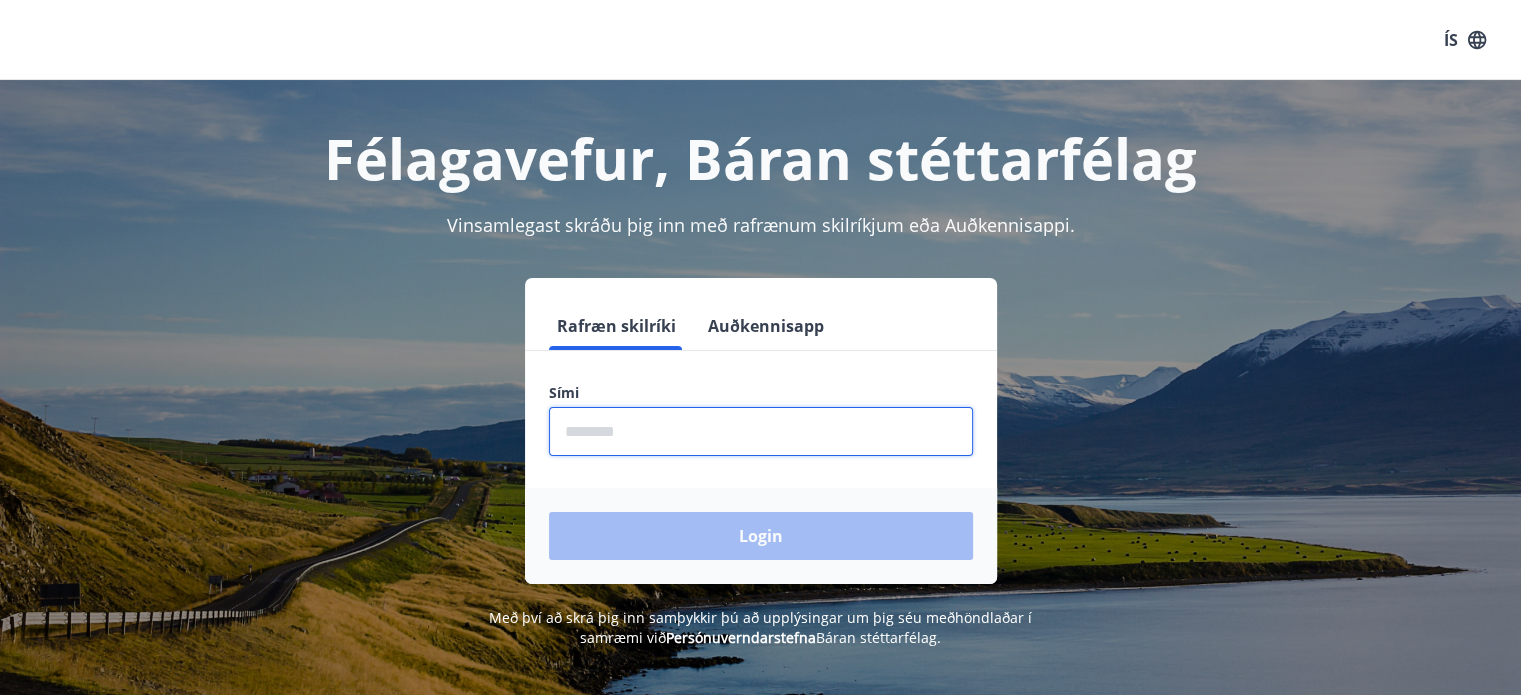 click at bounding box center [761, 431] 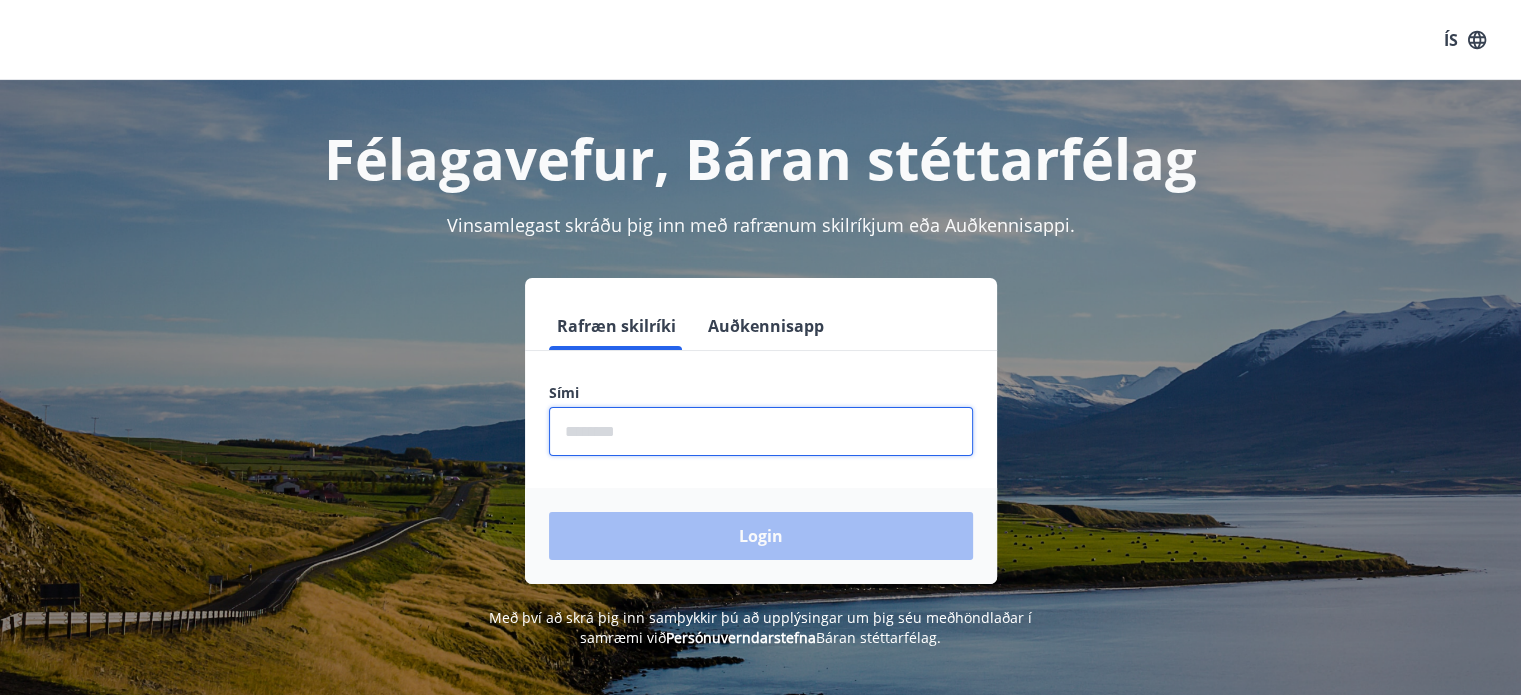 type on "********" 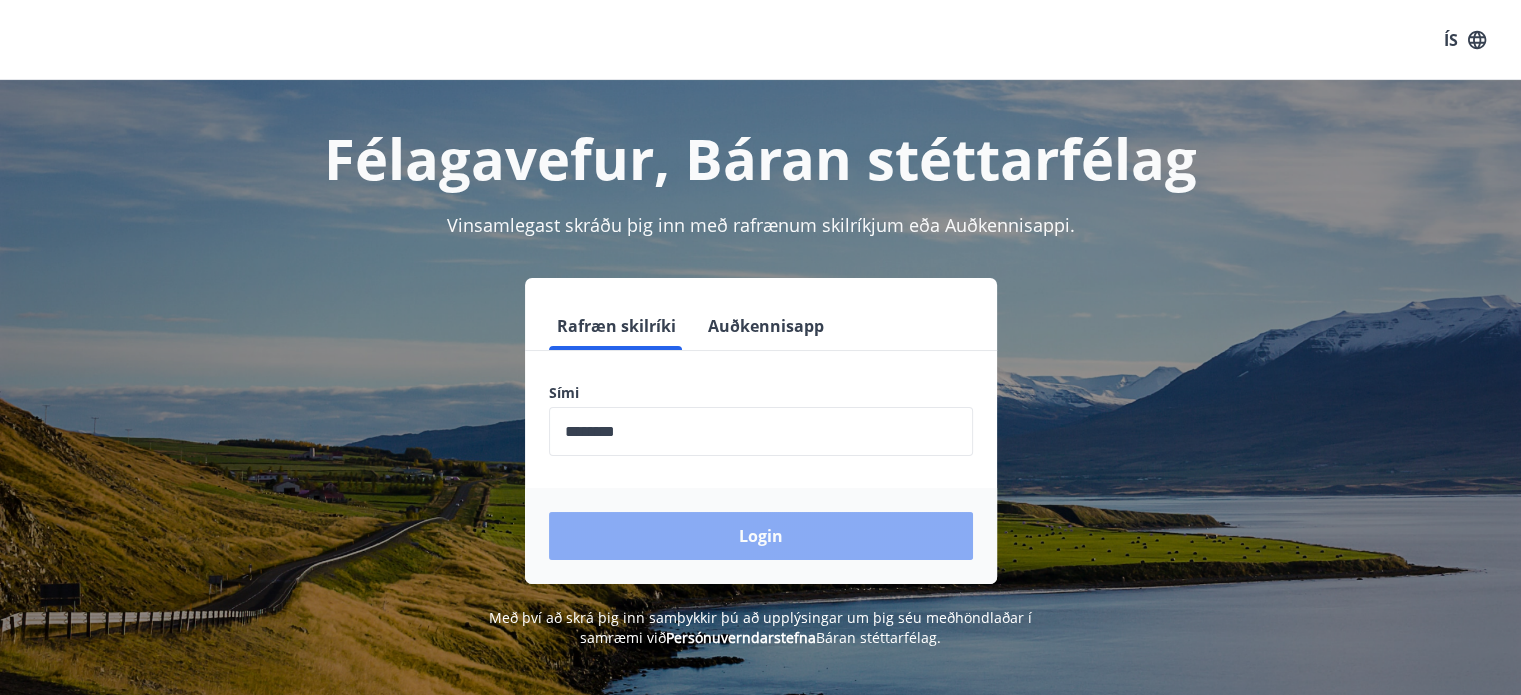 click on "Login" at bounding box center [761, 536] 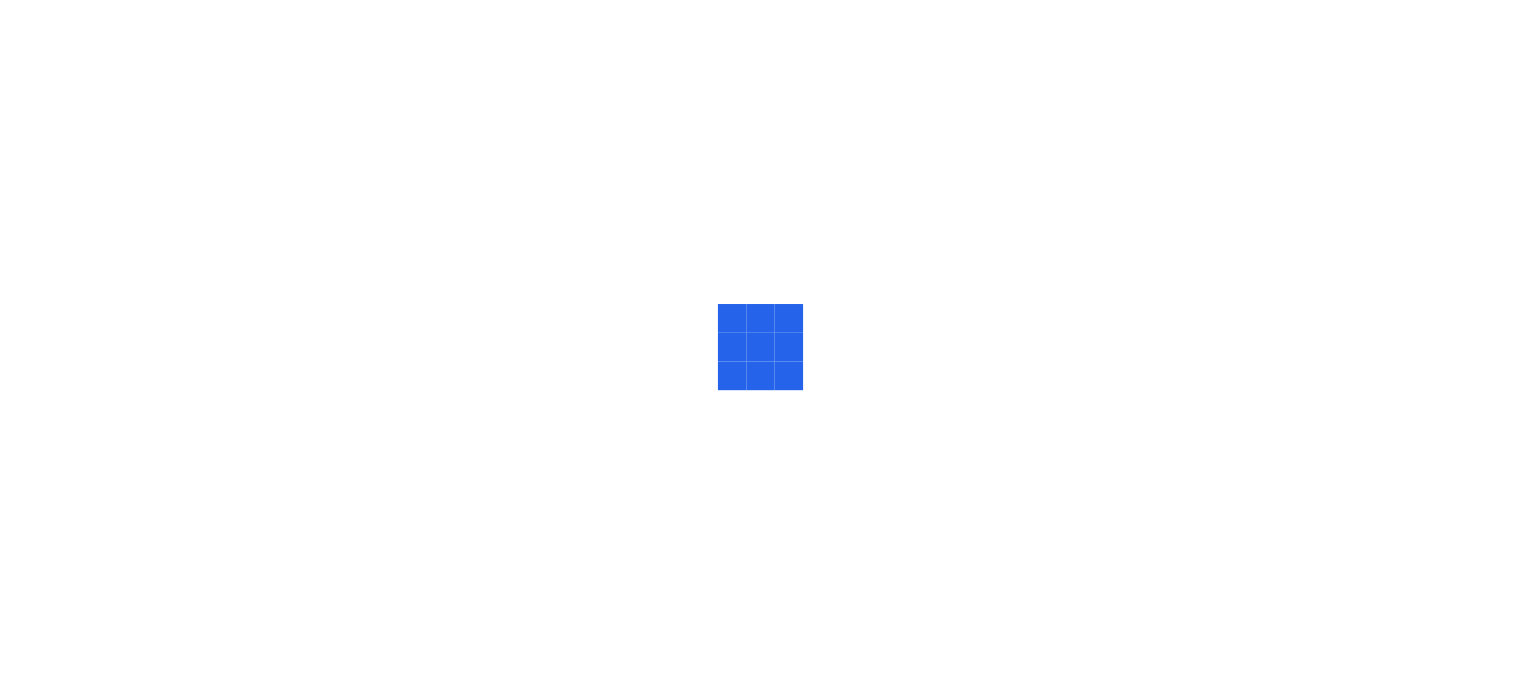 scroll, scrollTop: 0, scrollLeft: 0, axis: both 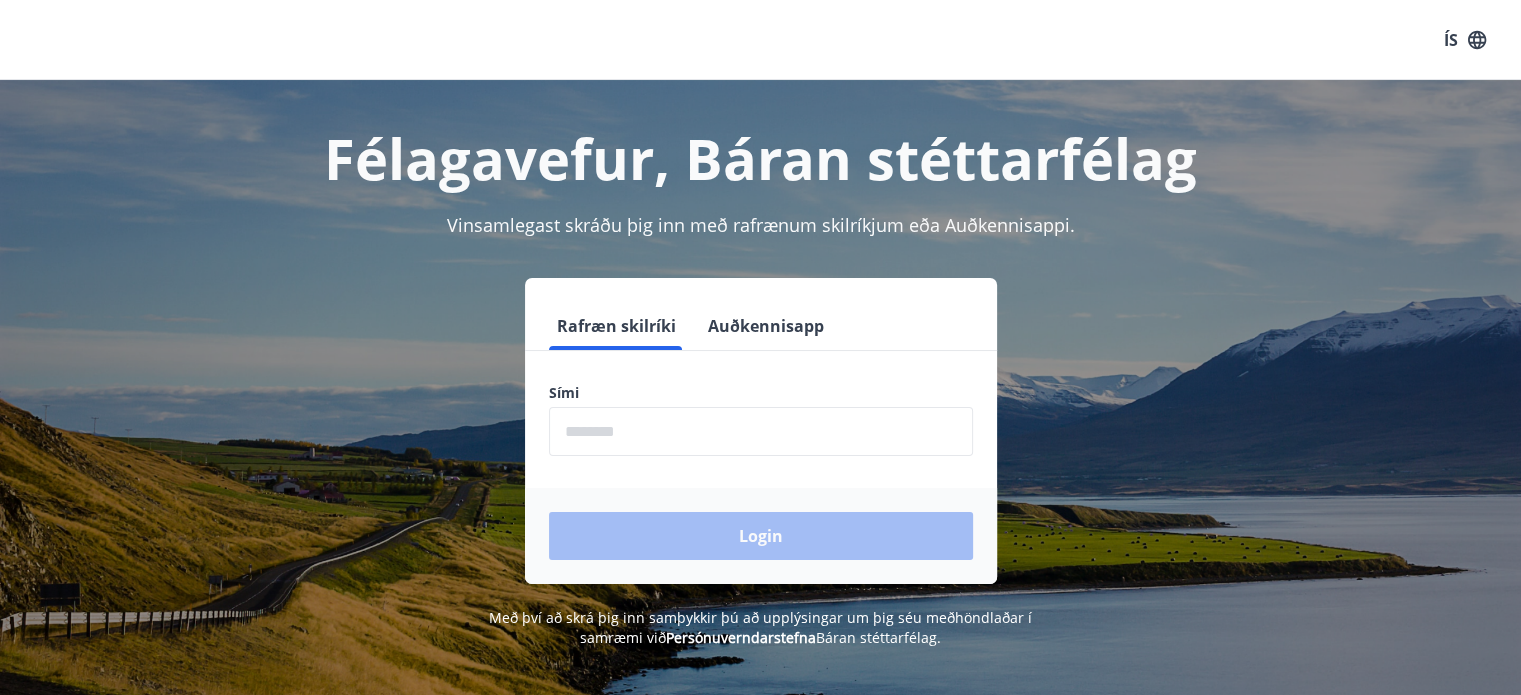 click at bounding box center (761, 431) 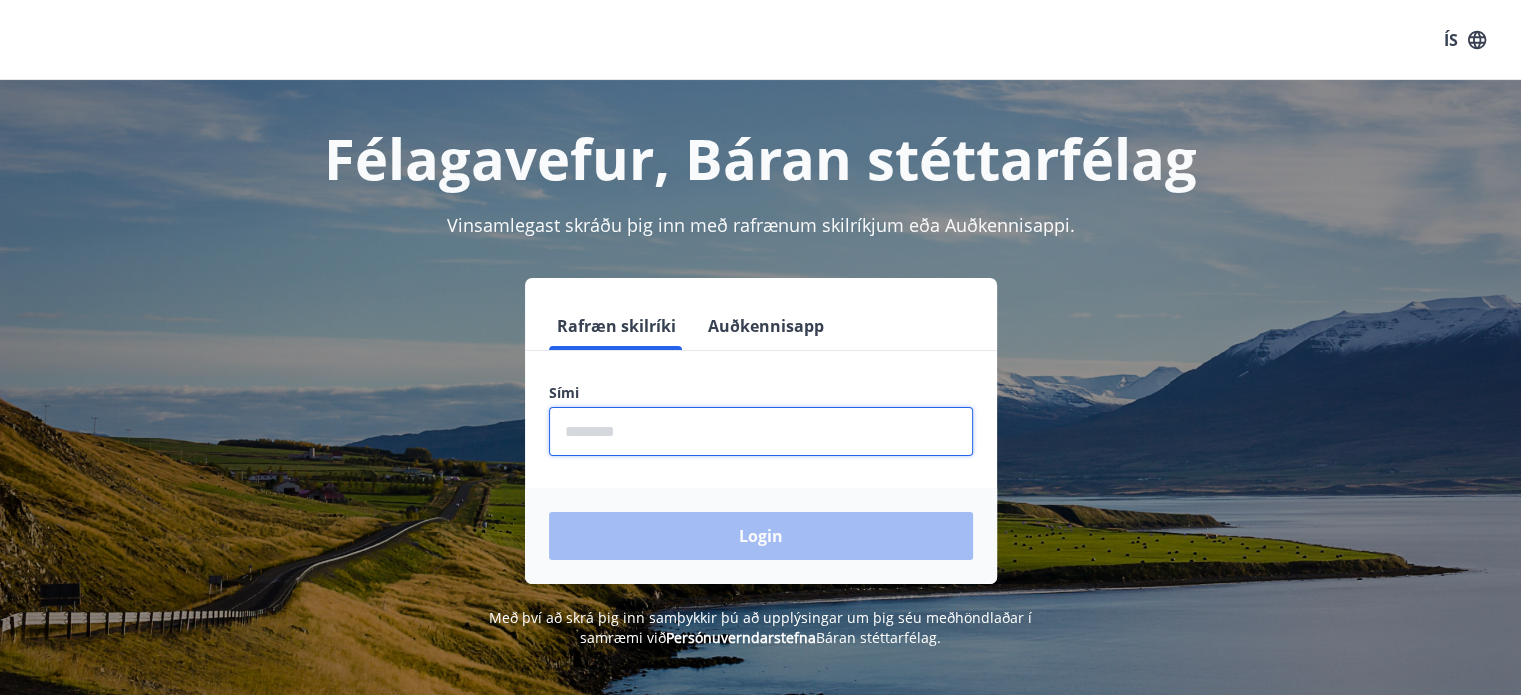 type on "********" 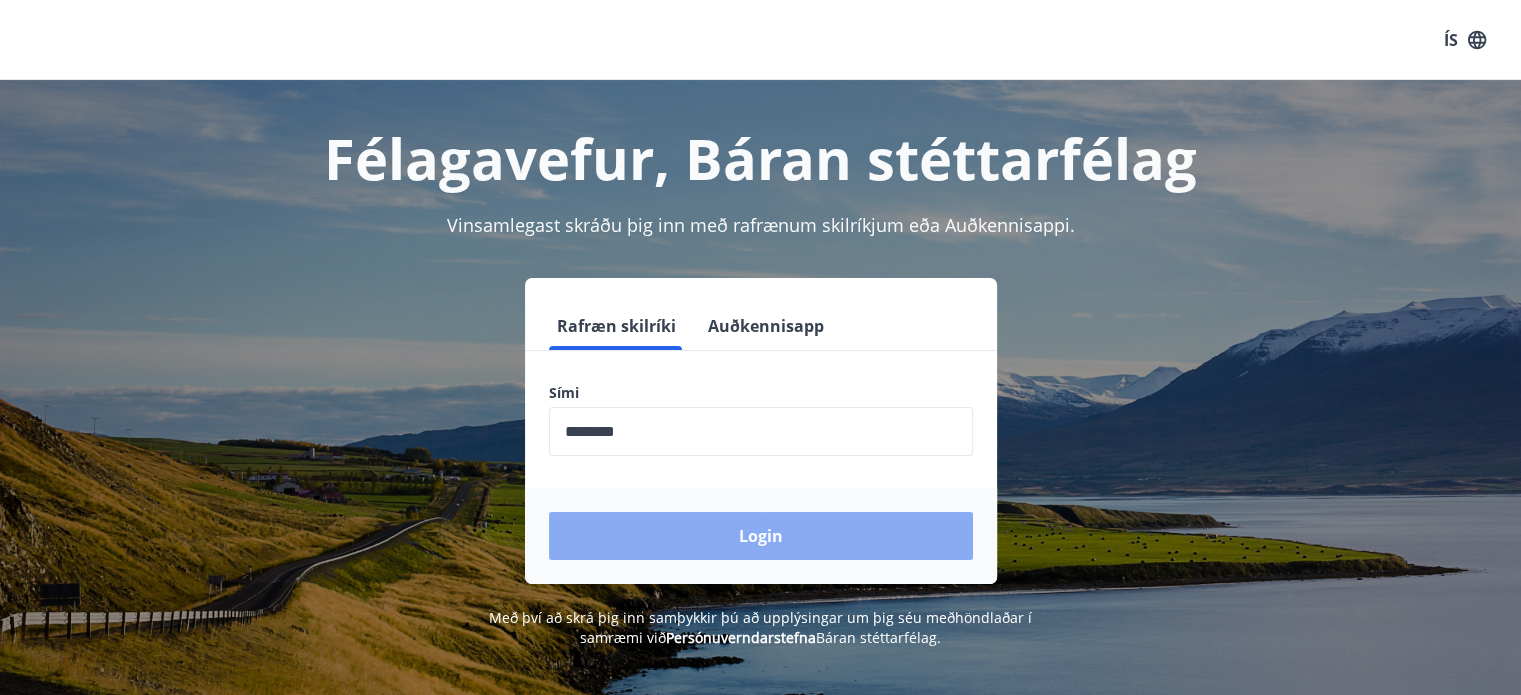 click on "Login" at bounding box center (761, 536) 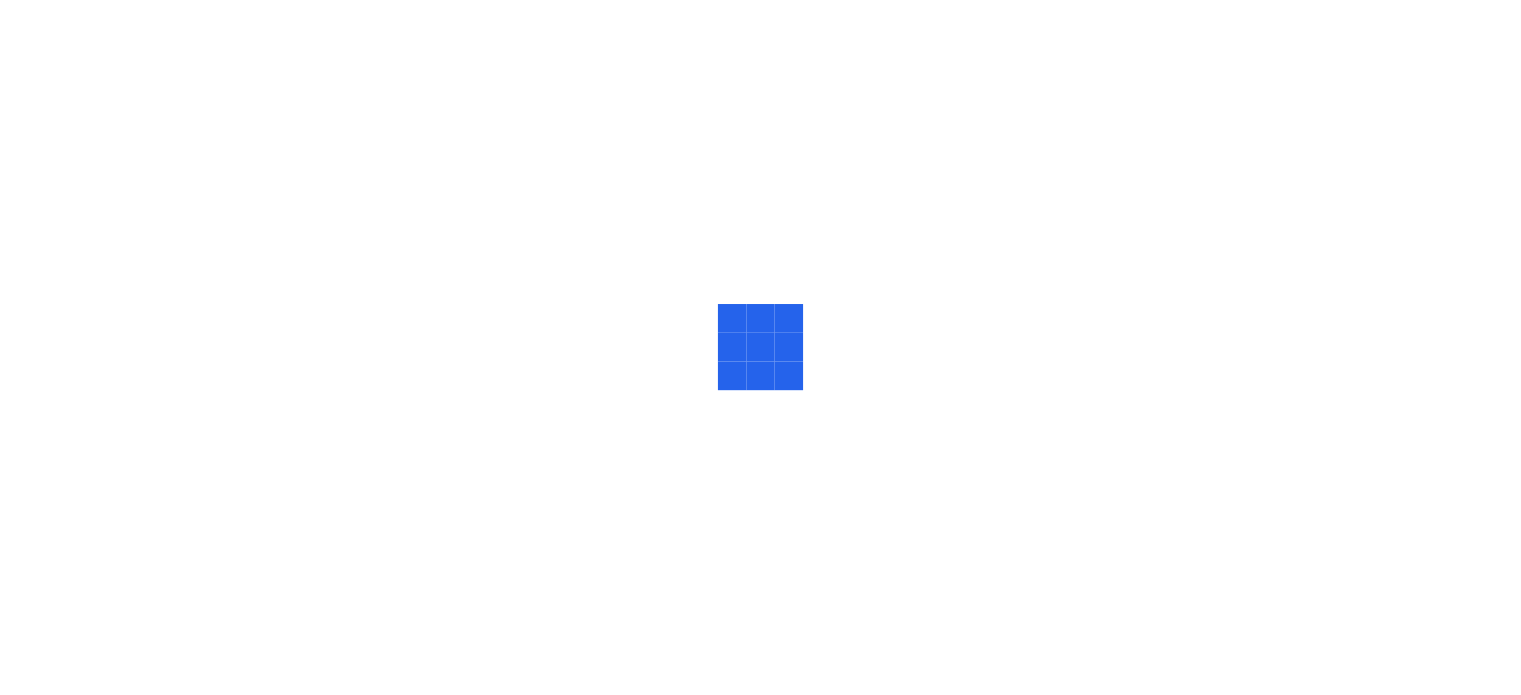 scroll, scrollTop: 0, scrollLeft: 0, axis: both 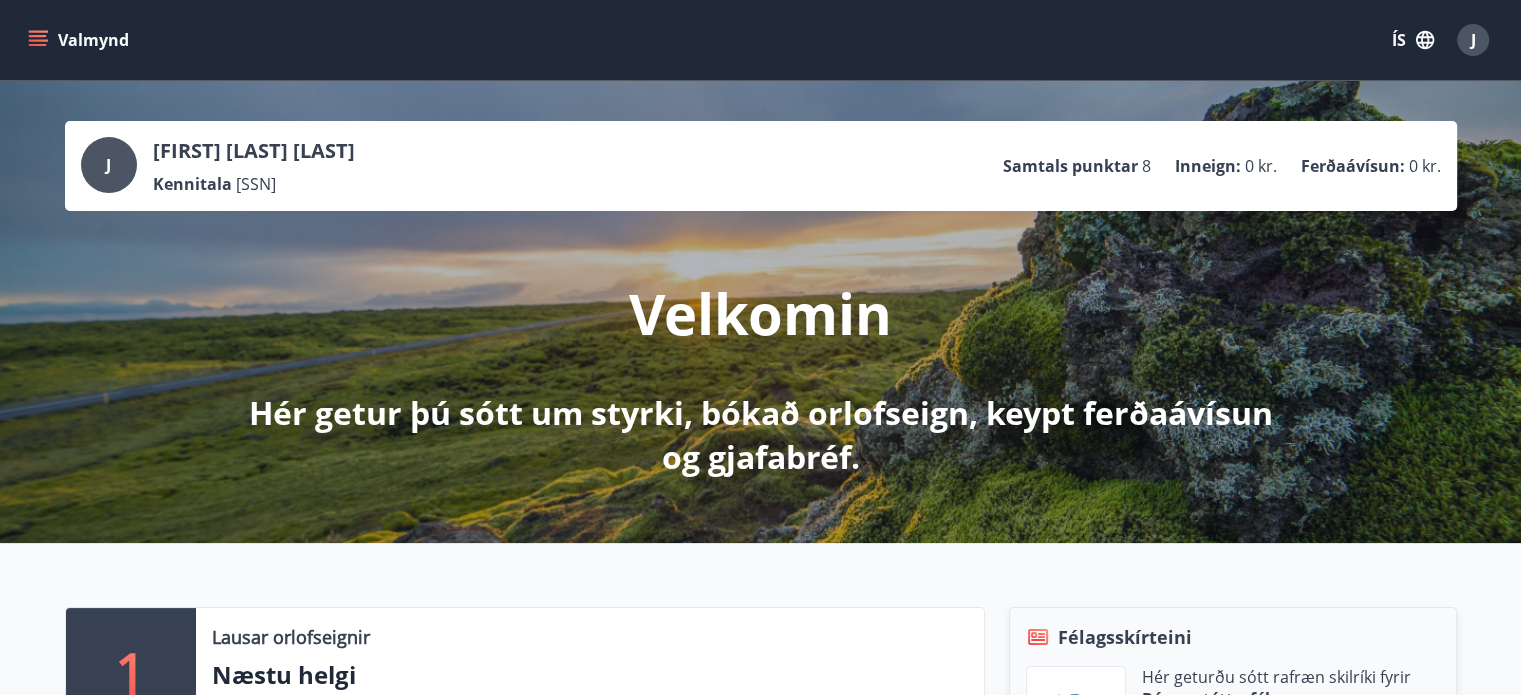 click 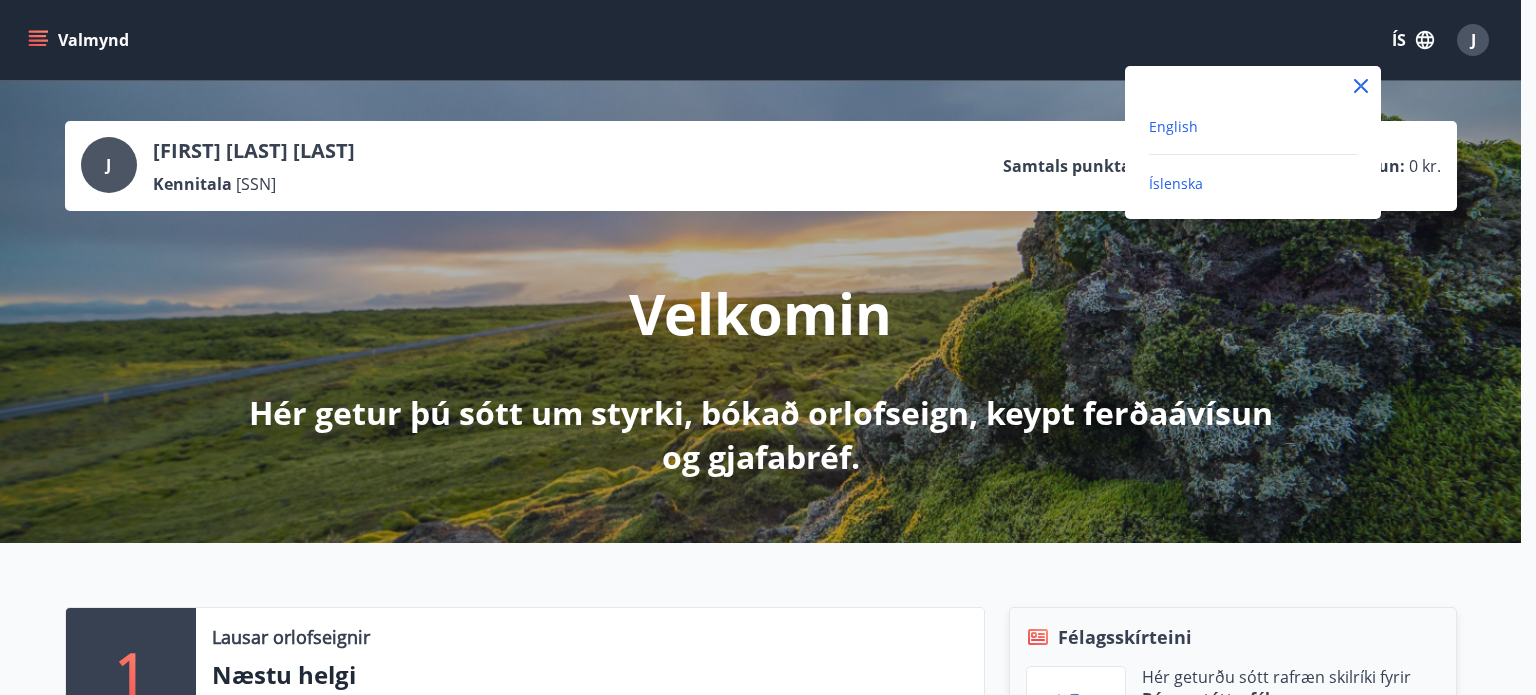 click on "English" at bounding box center (1173, 126) 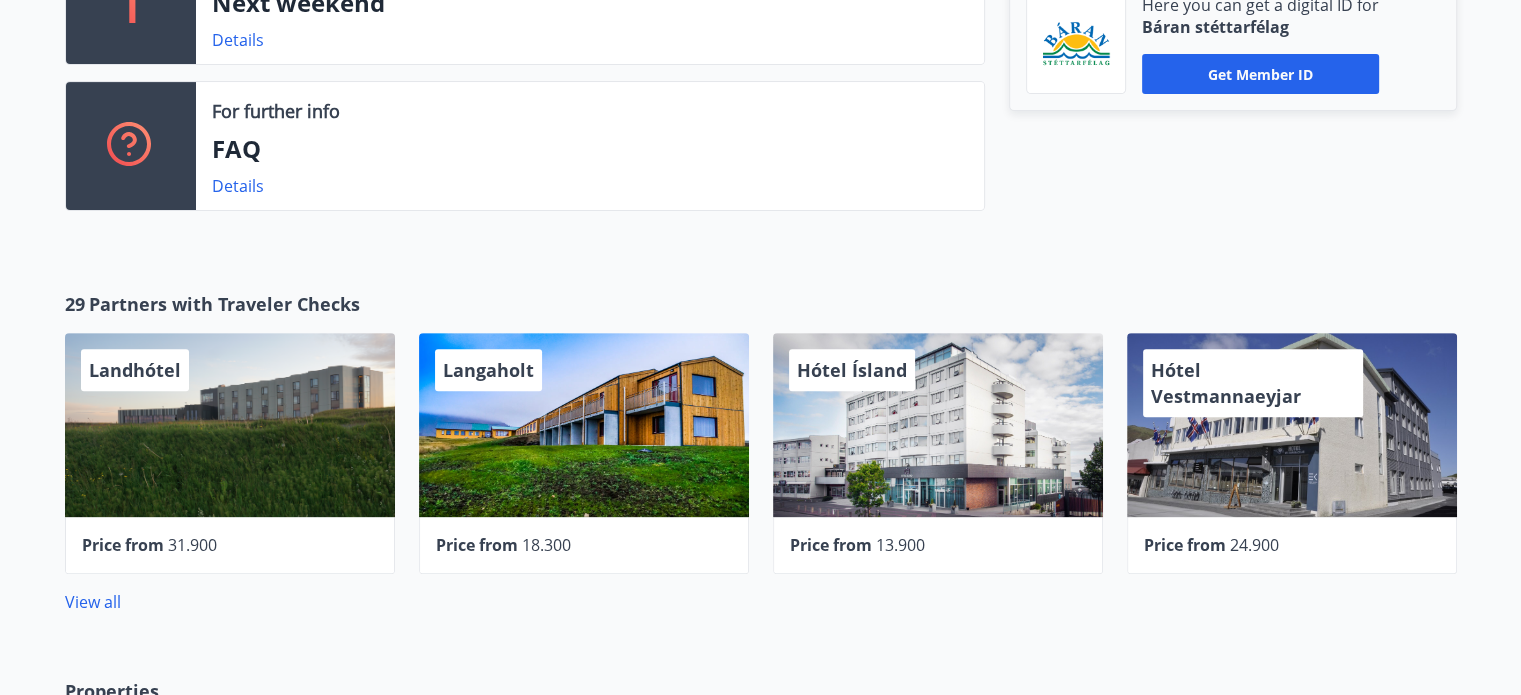 scroll, scrollTop: 670, scrollLeft: 0, axis: vertical 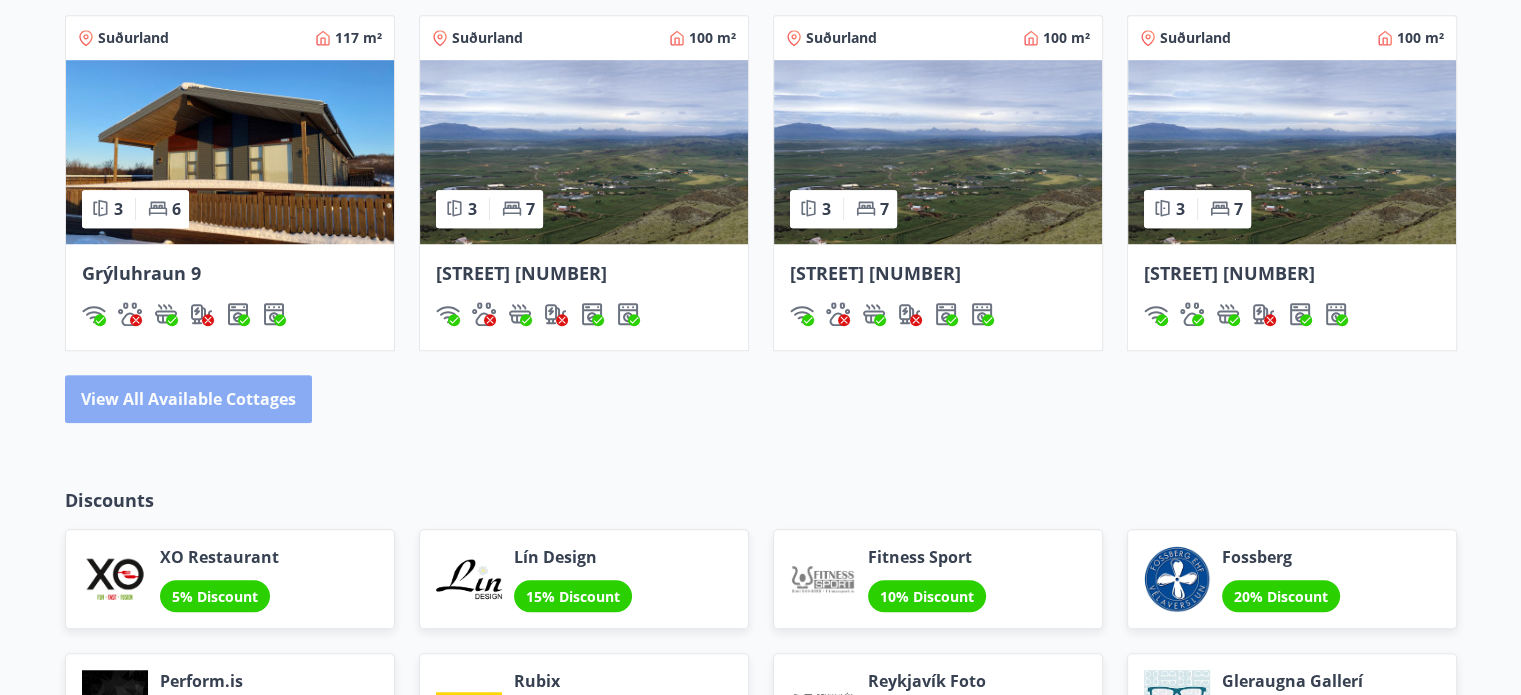 click on "View all available cottages" at bounding box center [188, 399] 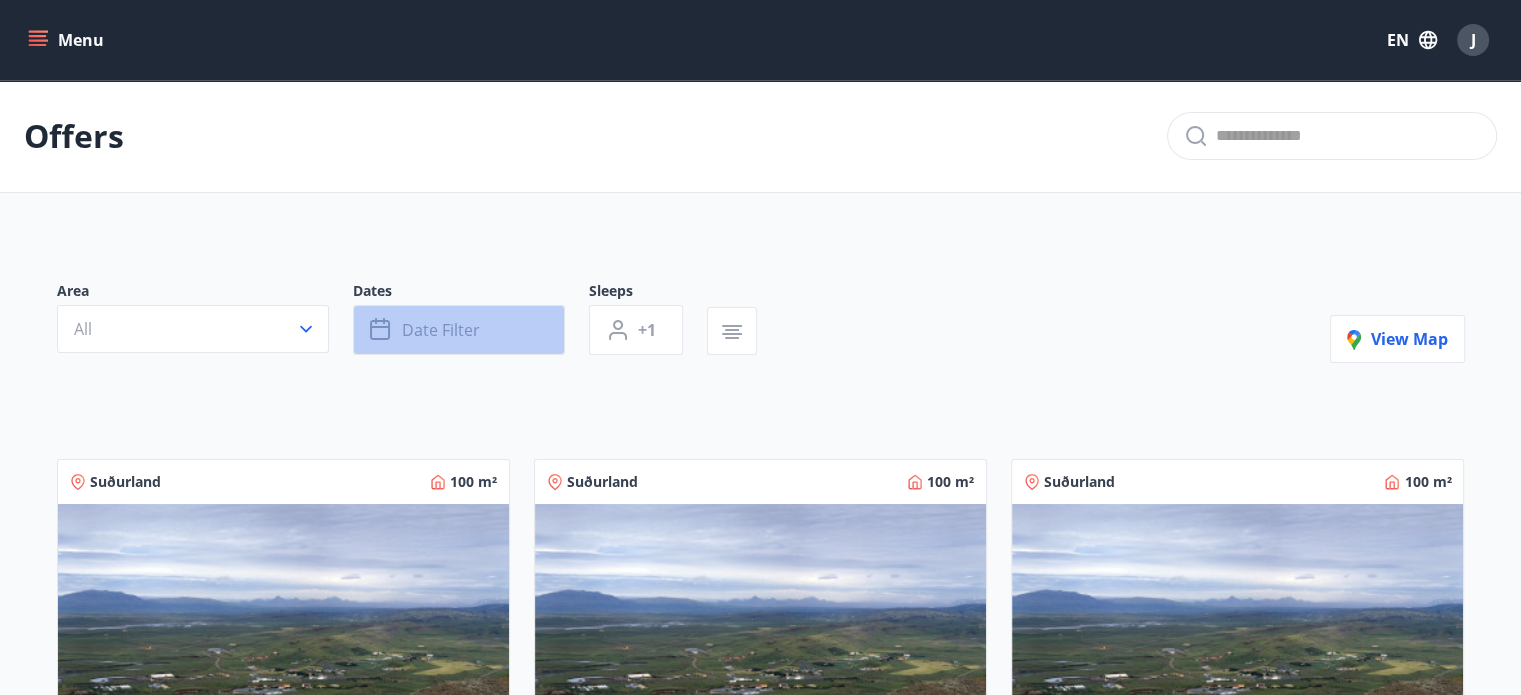 click on "Date filter" at bounding box center (441, 330) 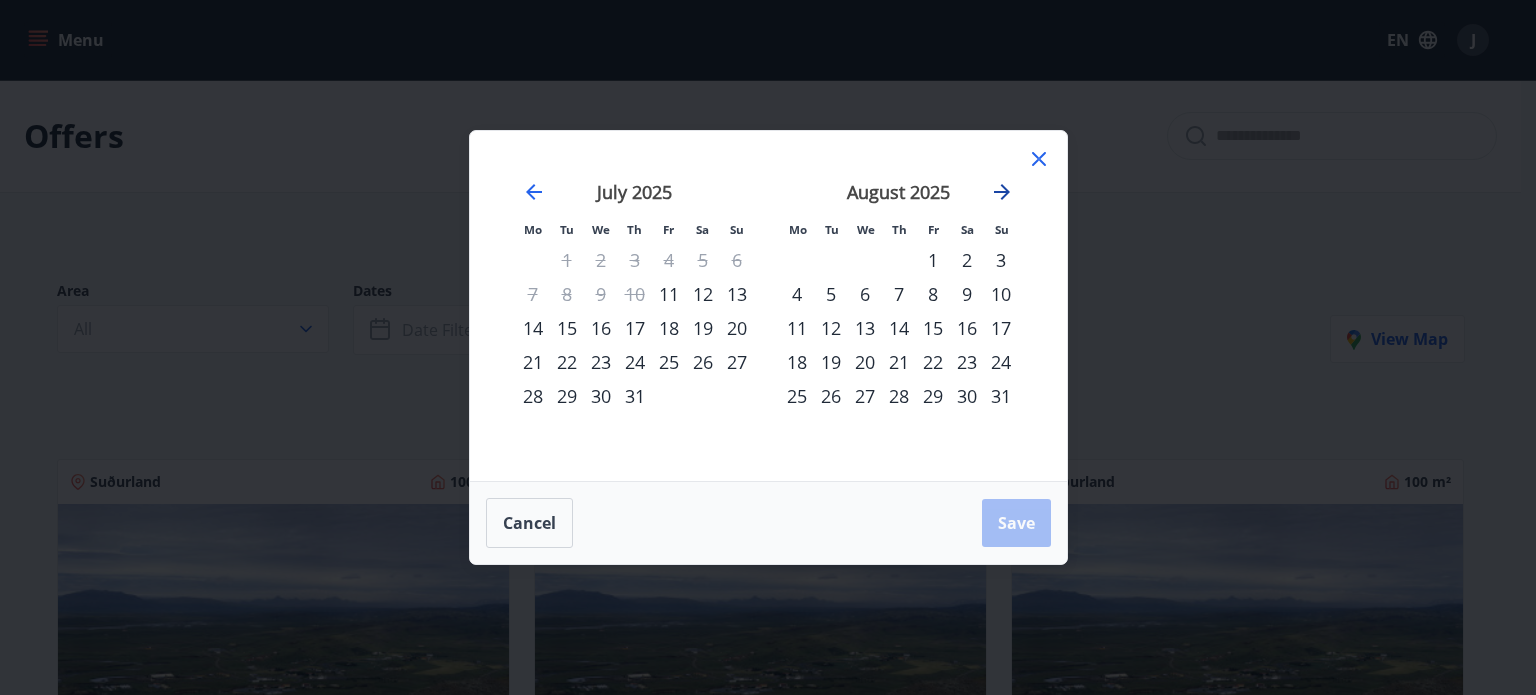 click 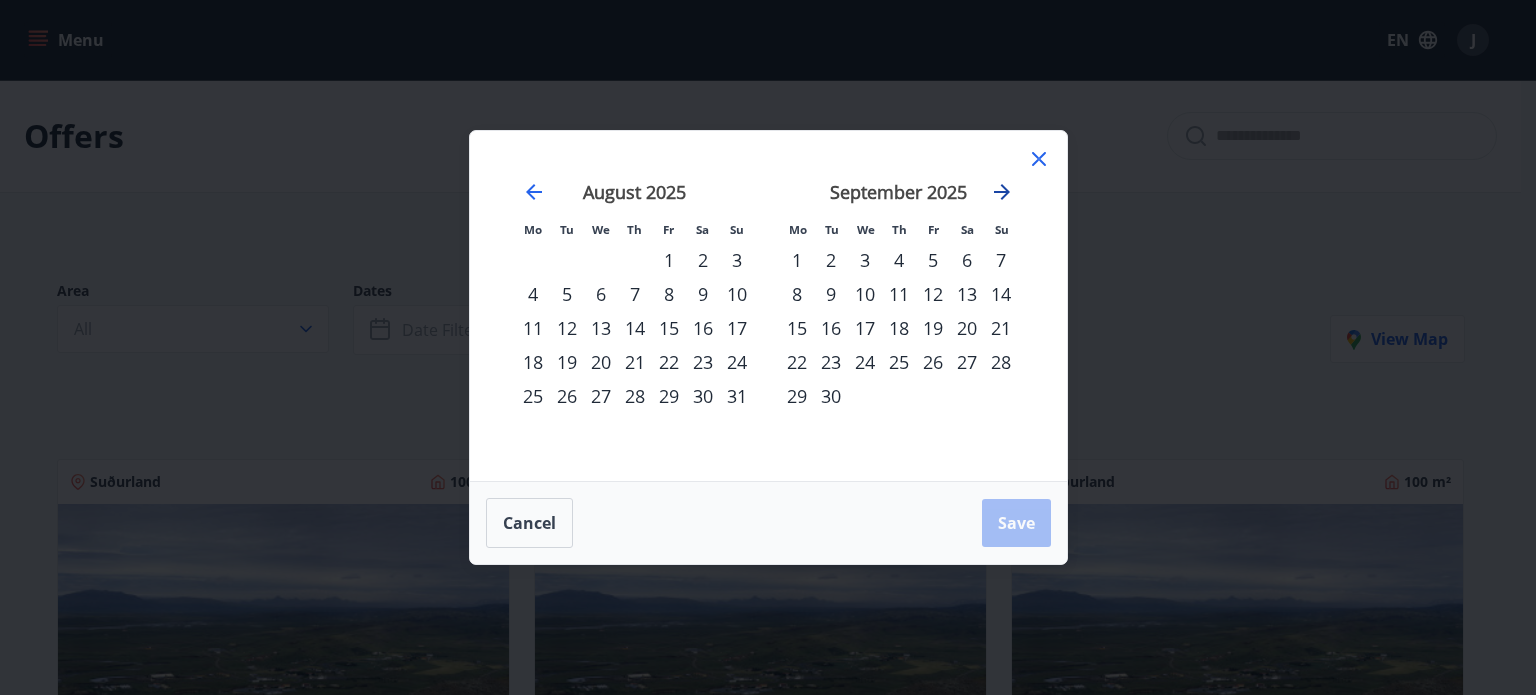 click 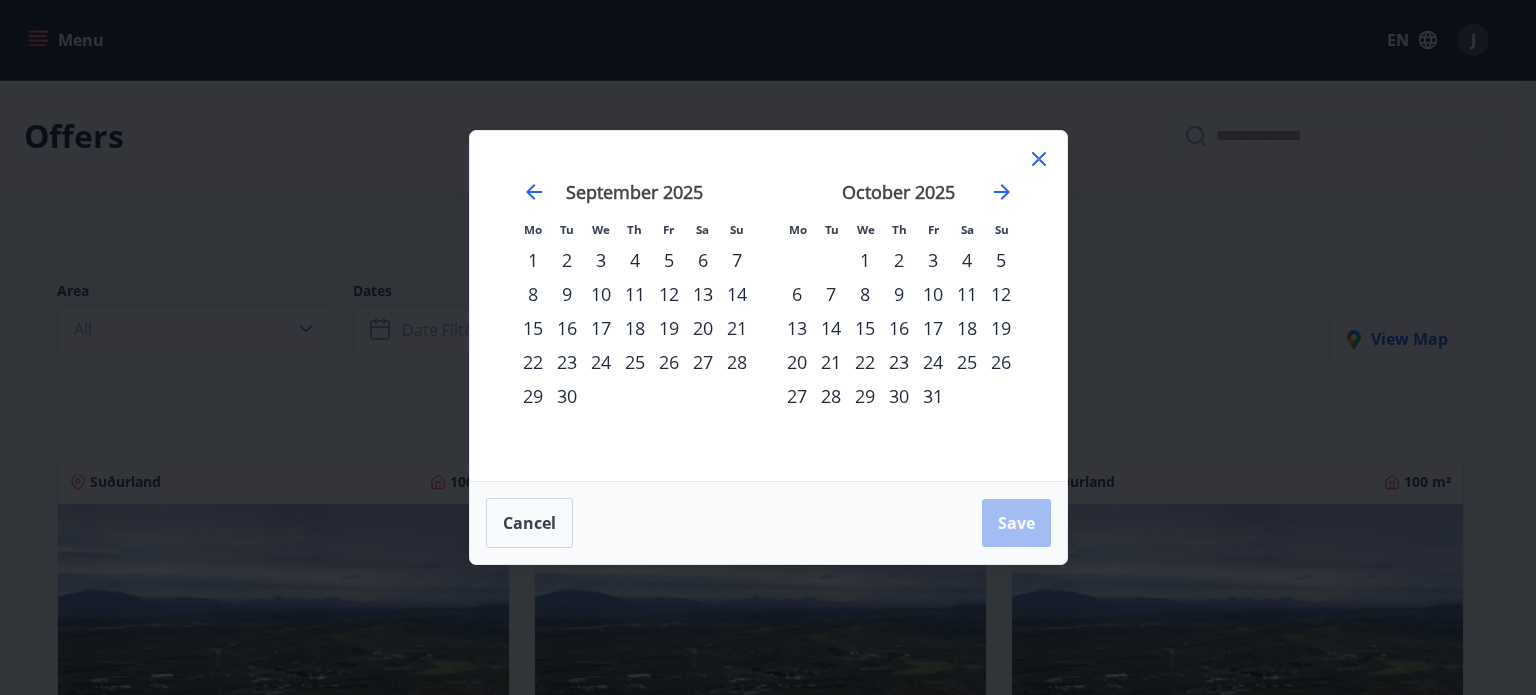 click on "28" at bounding box center [737, 362] 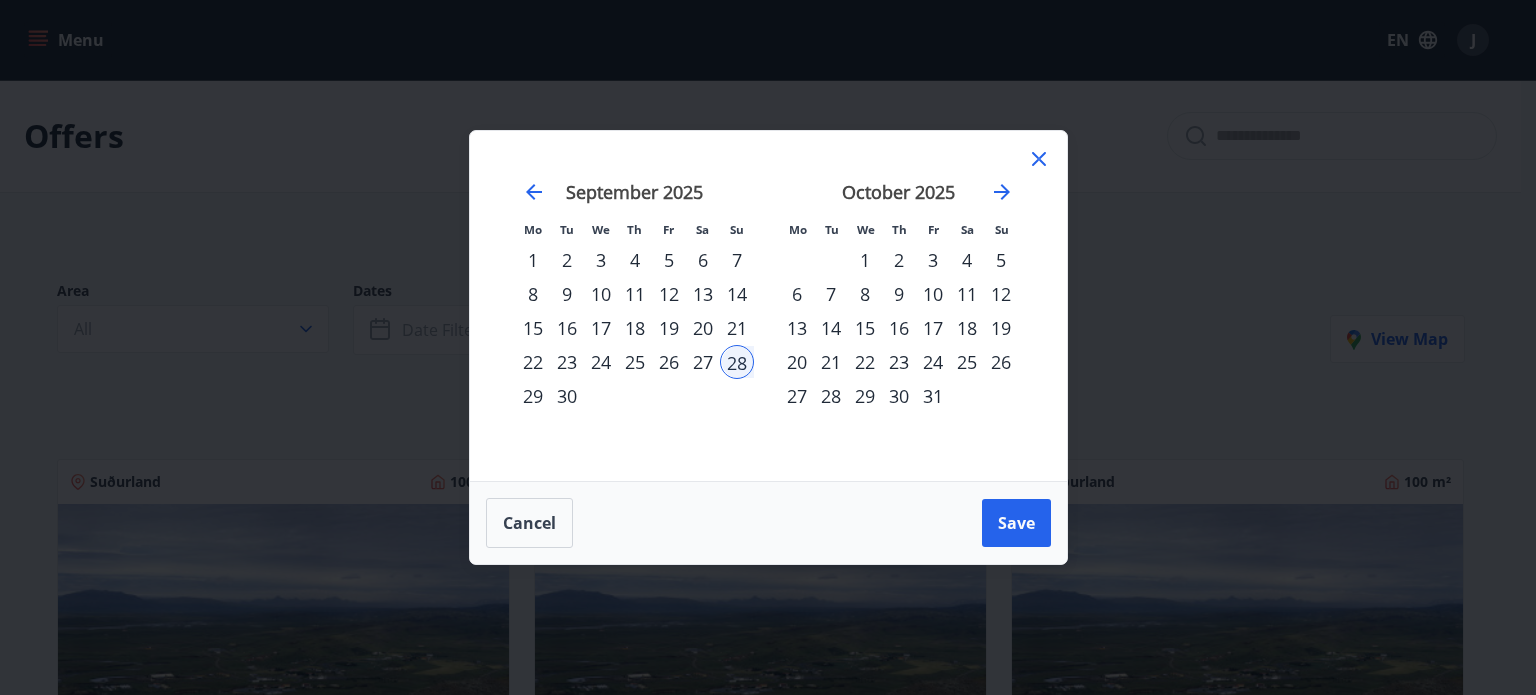 click on "5" at bounding box center (1001, 260) 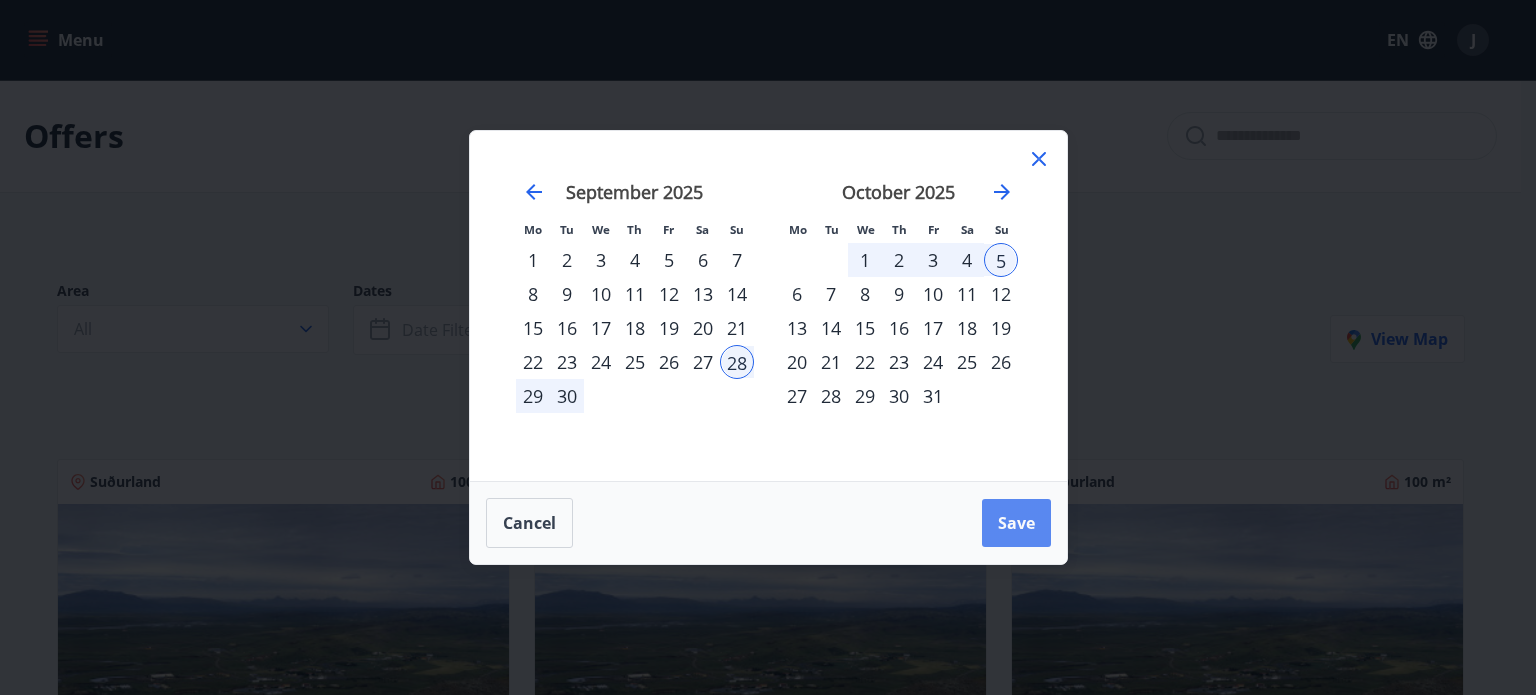 click on "Save" at bounding box center (1016, 523) 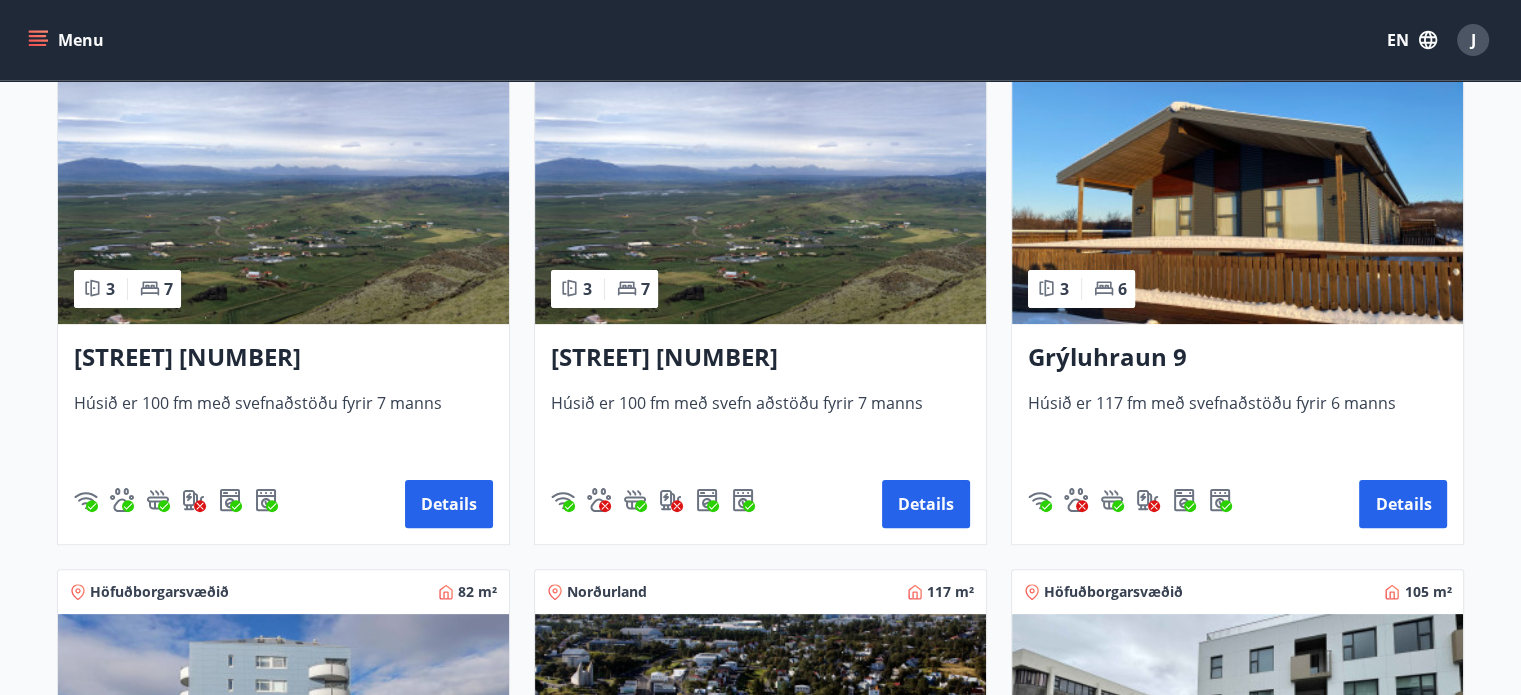 scroll, scrollTop: 455, scrollLeft: 0, axis: vertical 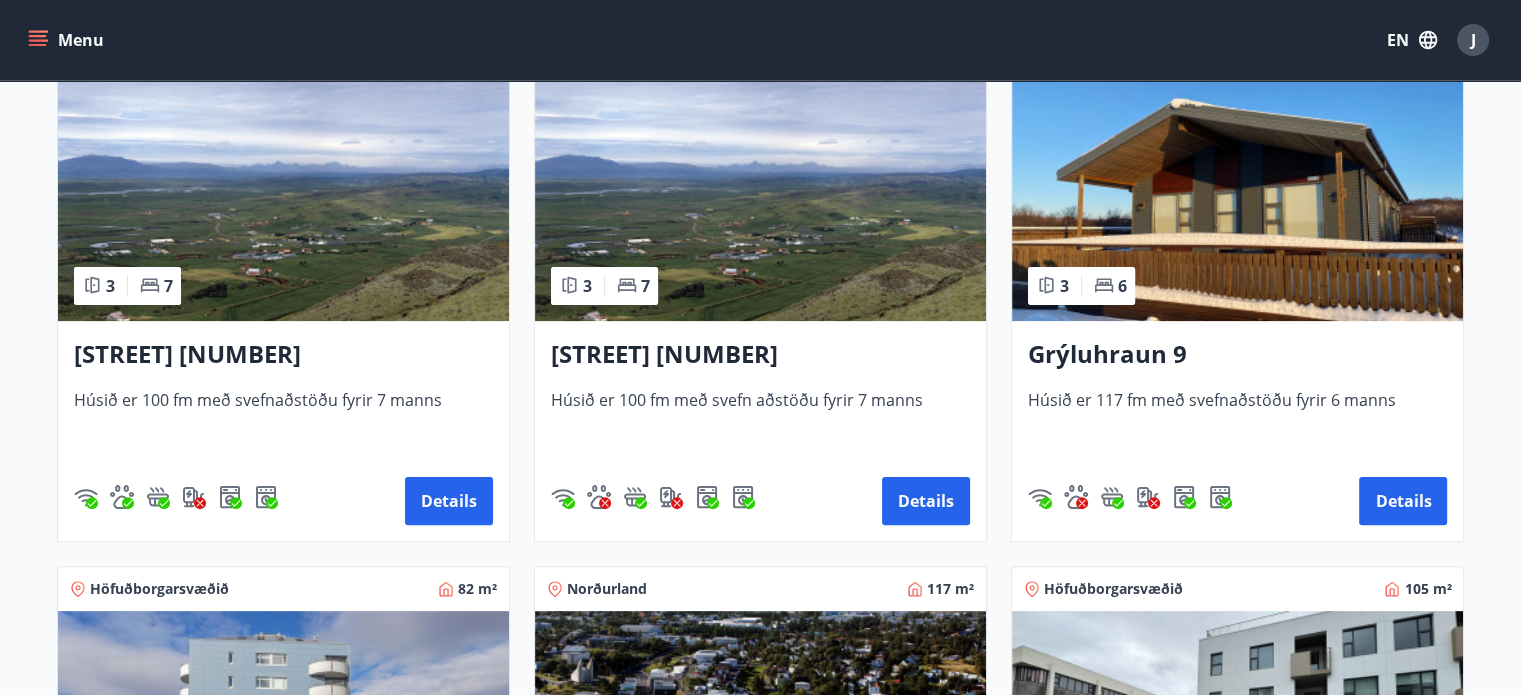 click at bounding box center (760, 195) 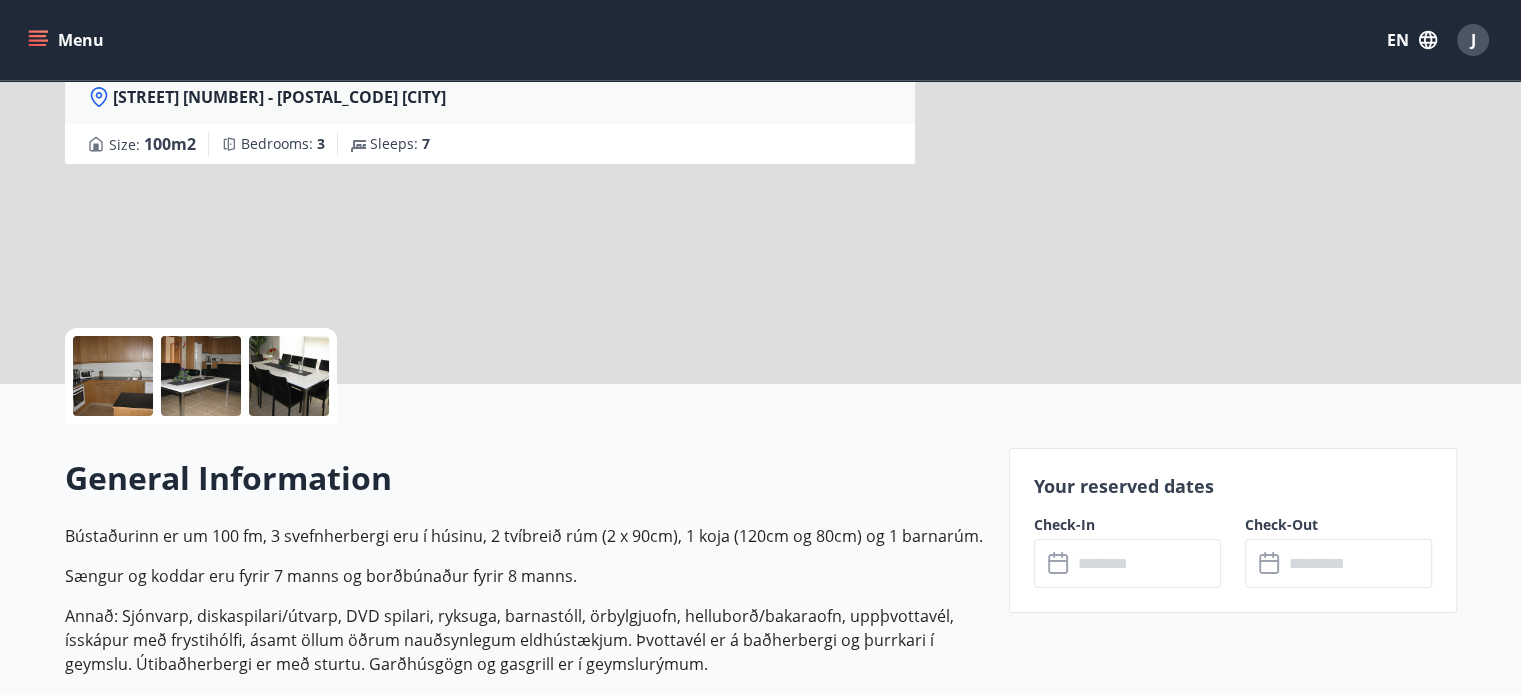 scroll, scrollTop: 0, scrollLeft: 0, axis: both 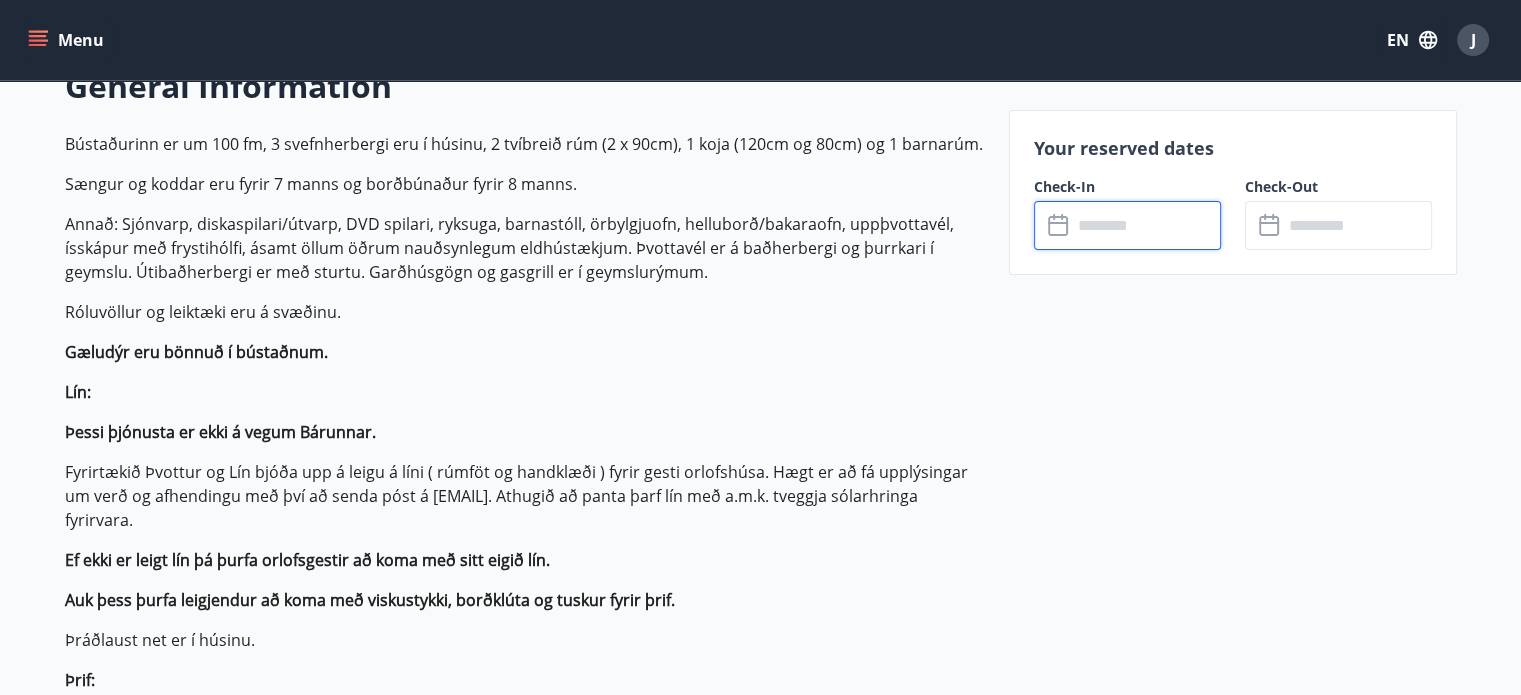 click at bounding box center (1146, 225) 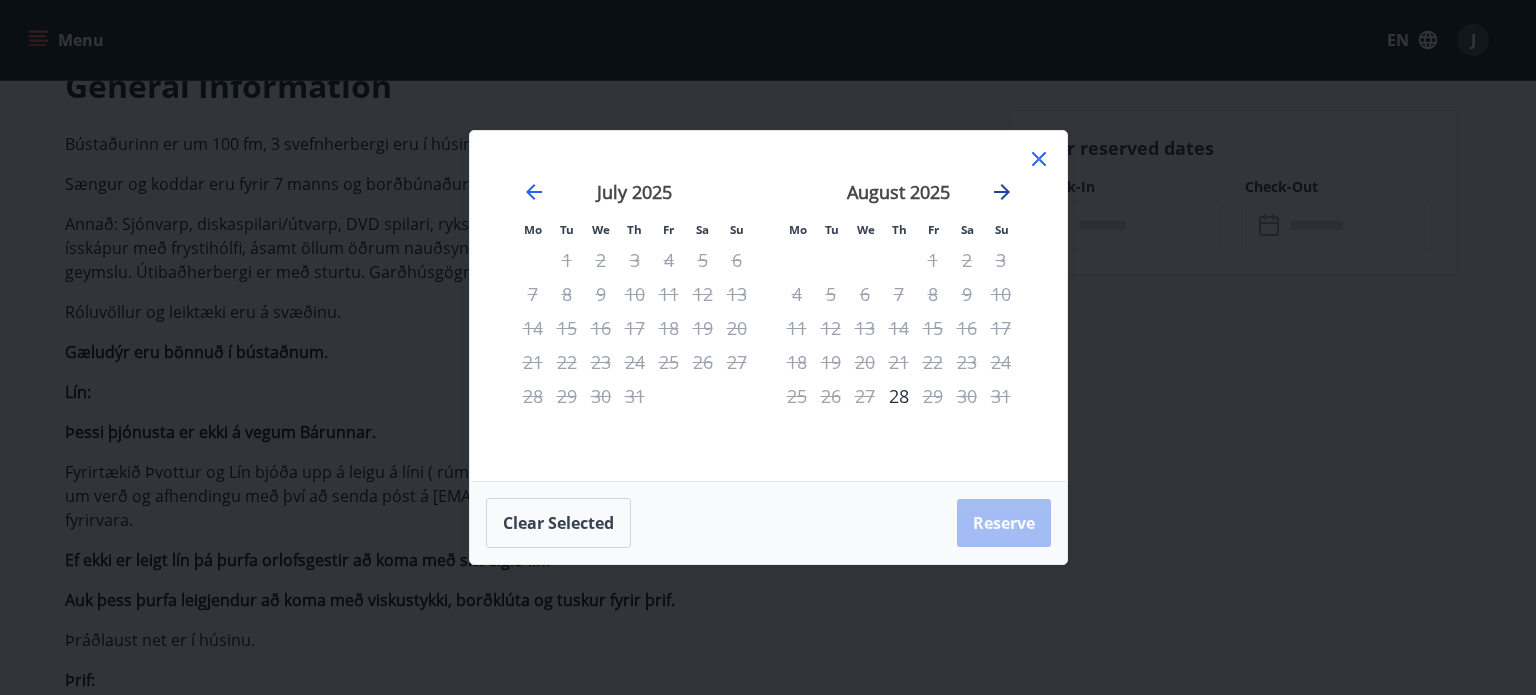 click 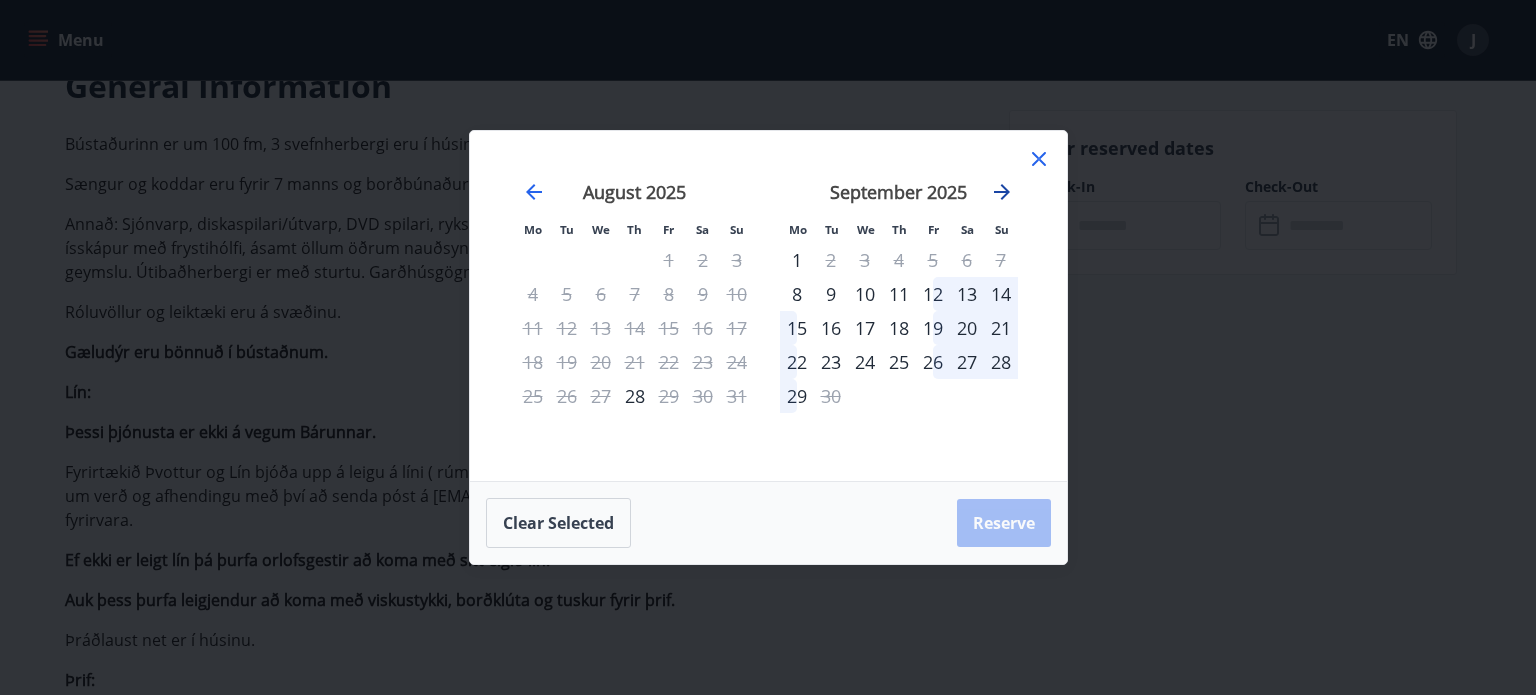 click 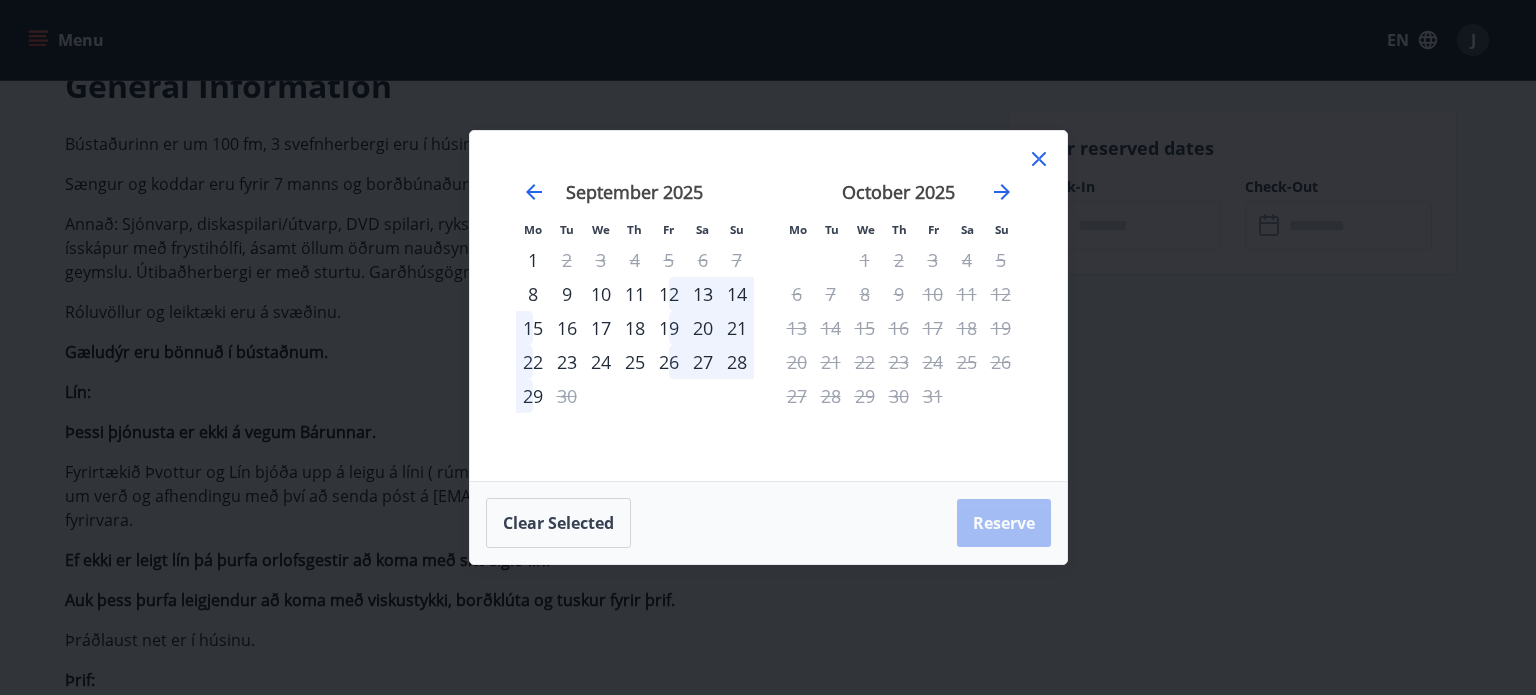 click on "29" at bounding box center [533, 396] 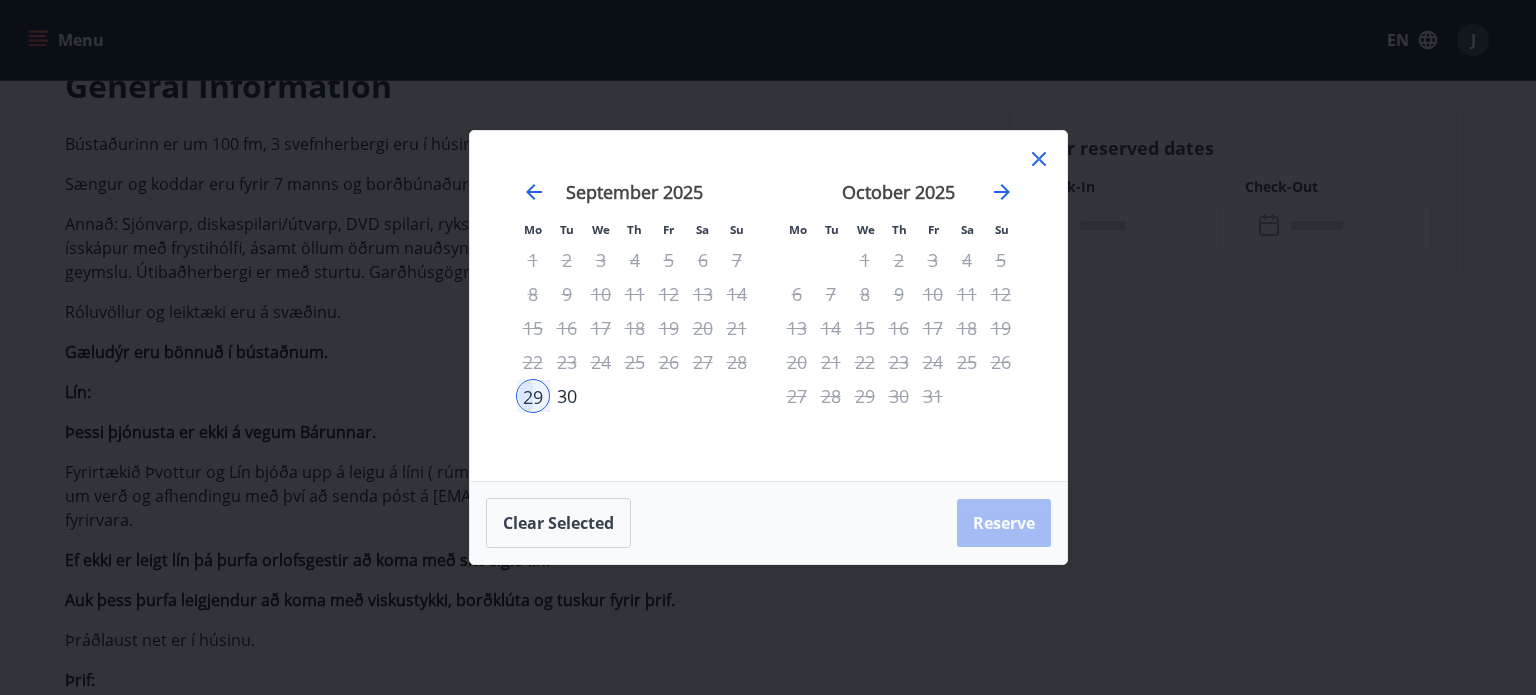 click 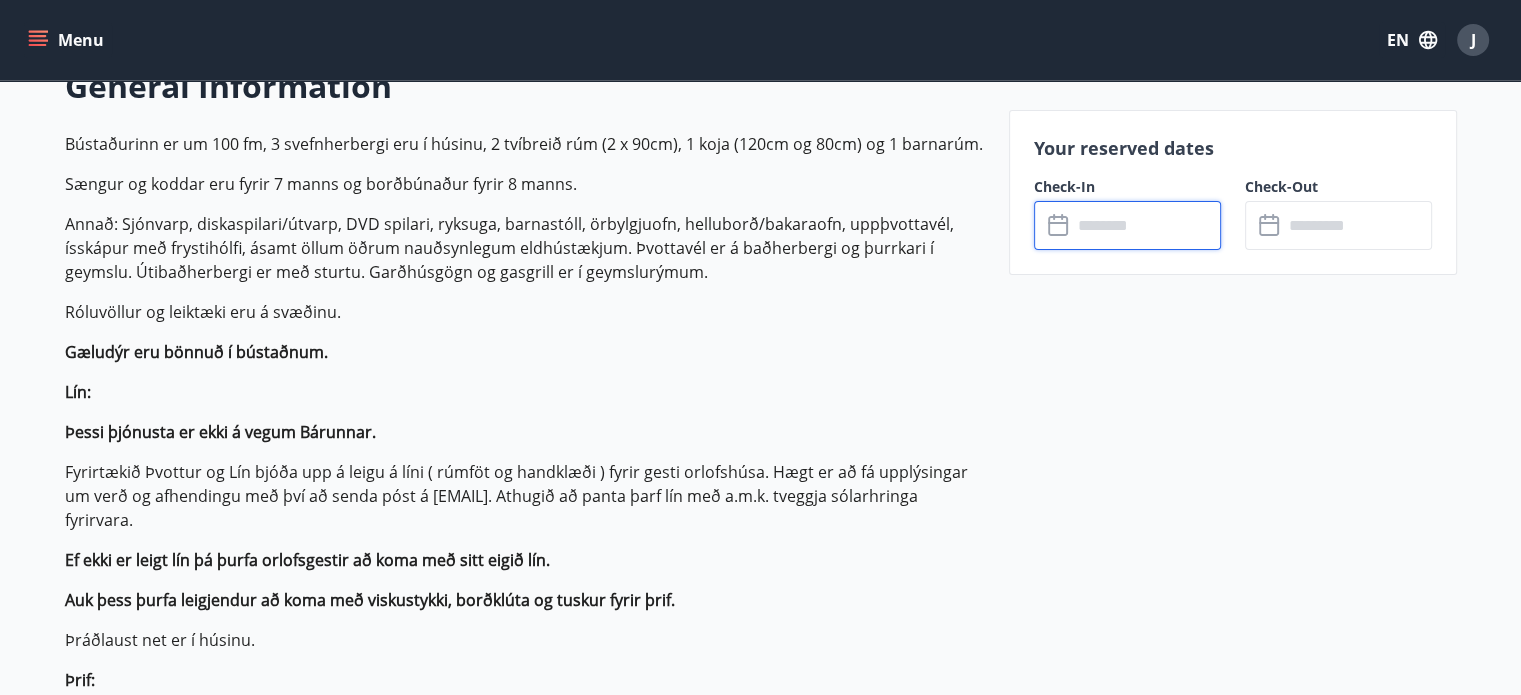scroll, scrollTop: 0, scrollLeft: 0, axis: both 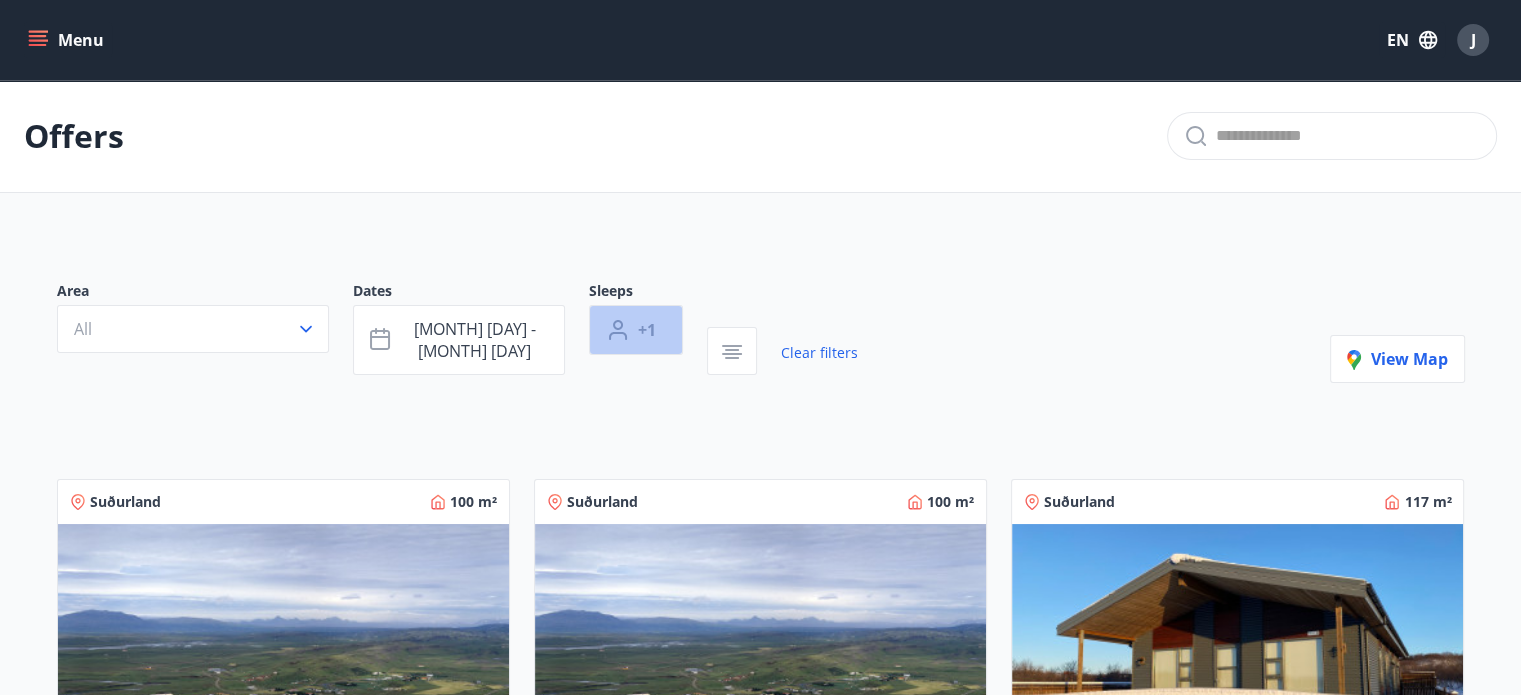 click on "+1" at bounding box center [636, 330] 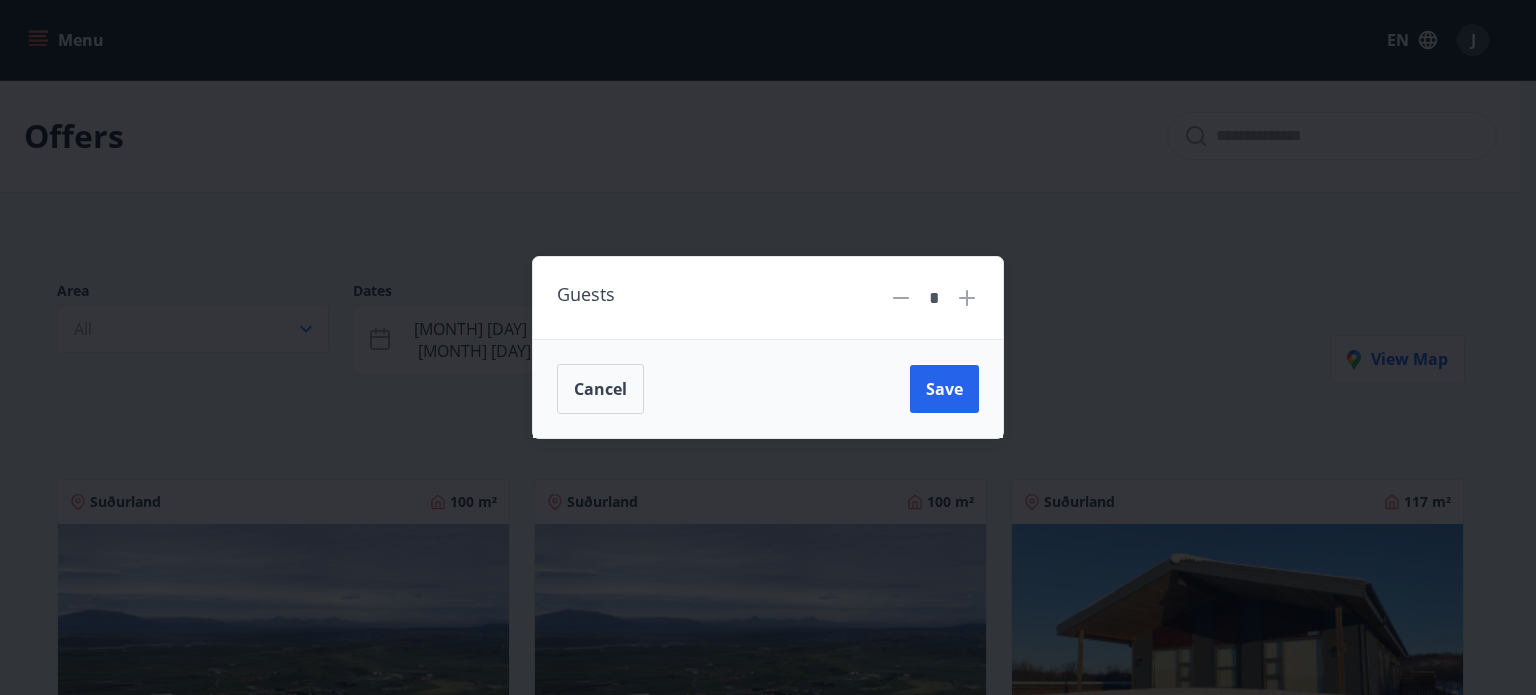click 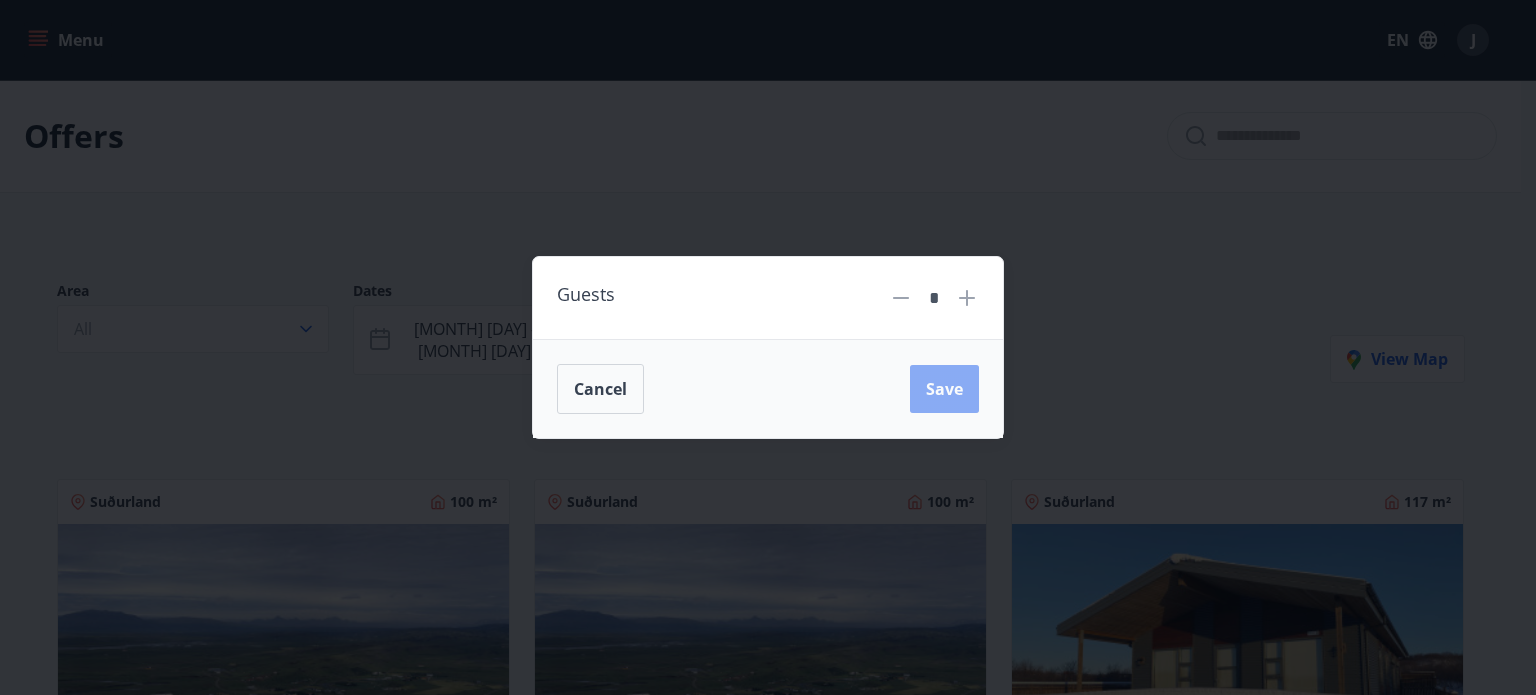 click on "Save" at bounding box center (944, 389) 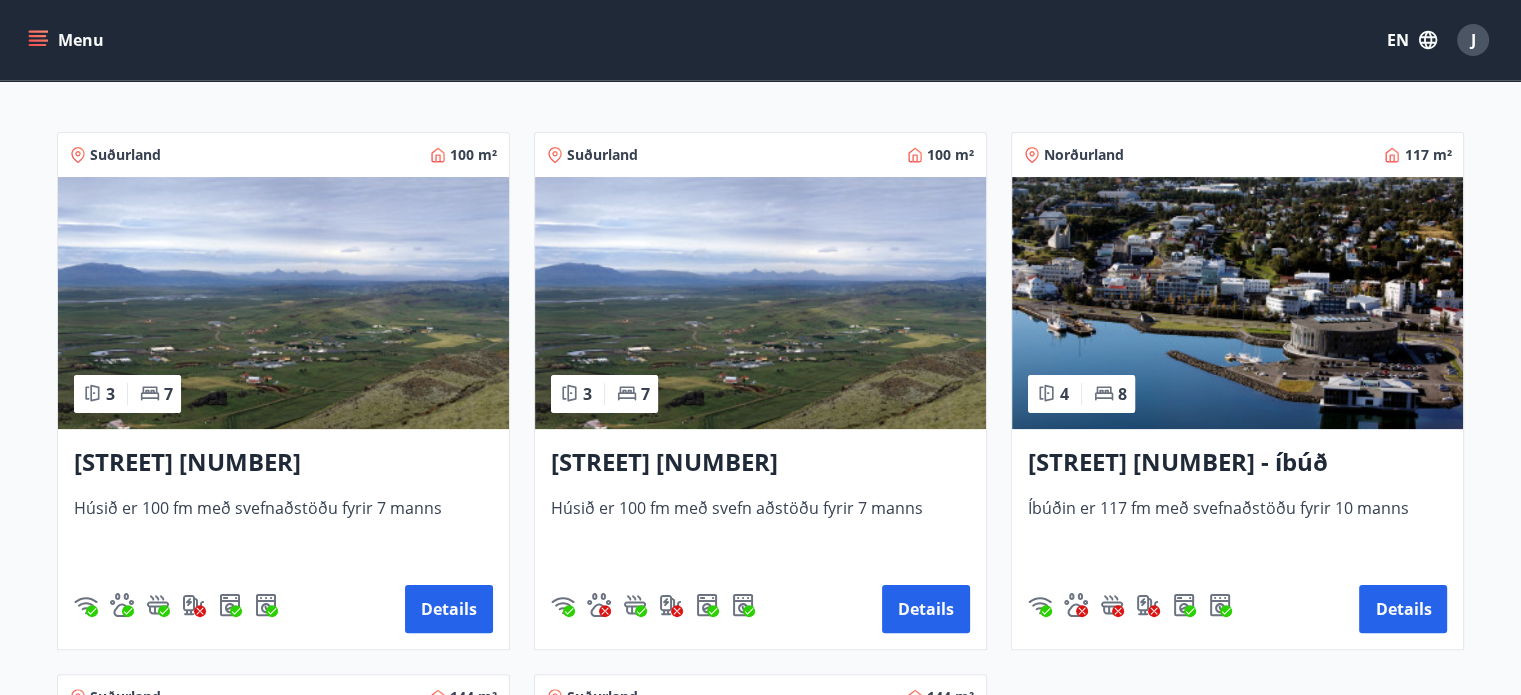 scroll, scrollTop: 1087, scrollLeft: 0, axis: vertical 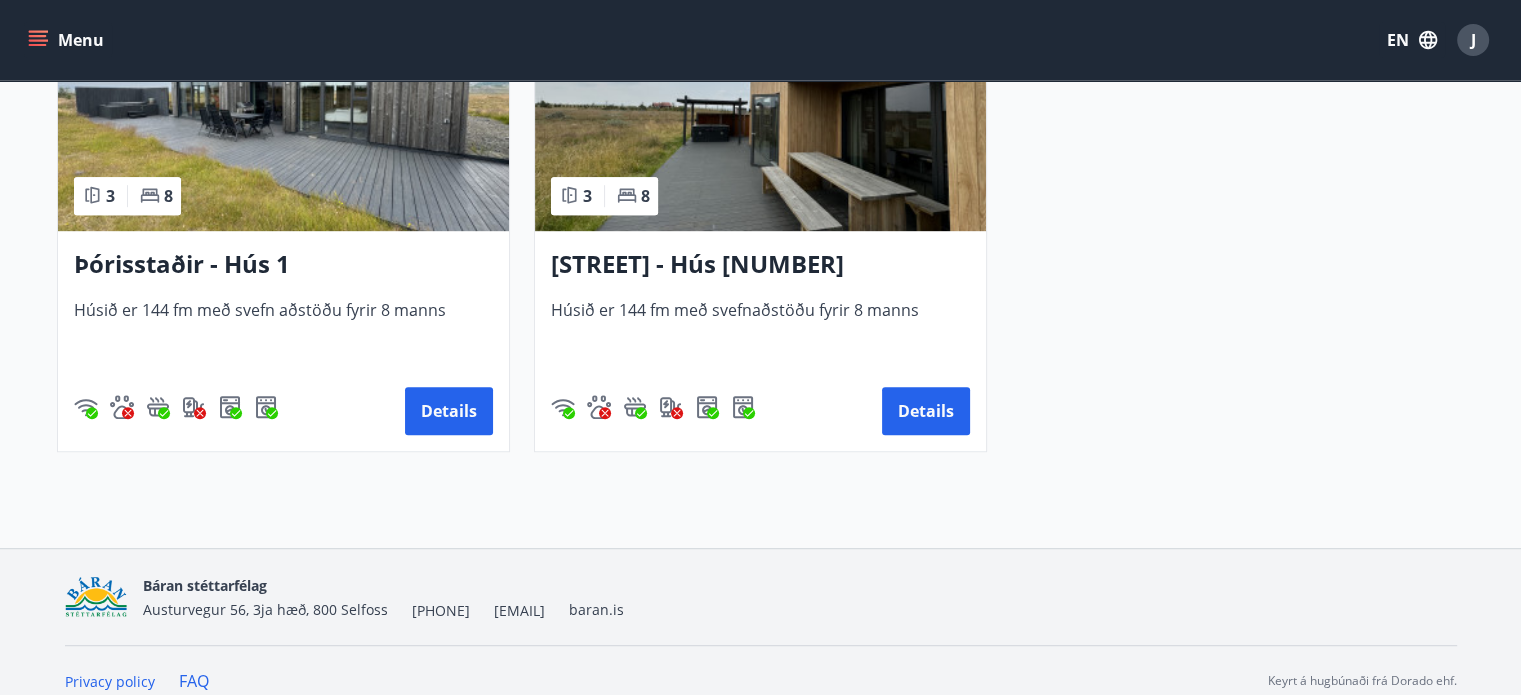 click on "[LOCATION] - Hús [HOUSE_NUMBER]" at bounding box center (760, 265) 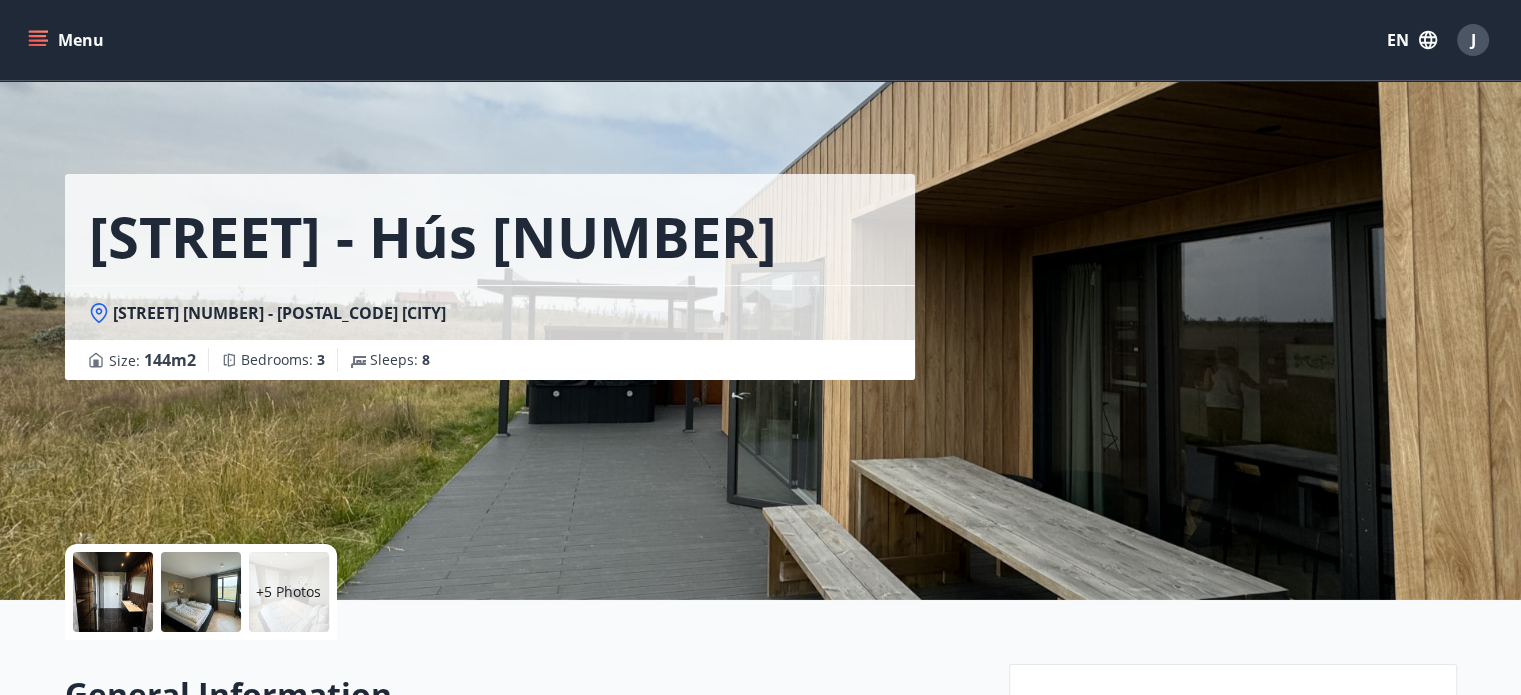 scroll, scrollTop: 608, scrollLeft: 0, axis: vertical 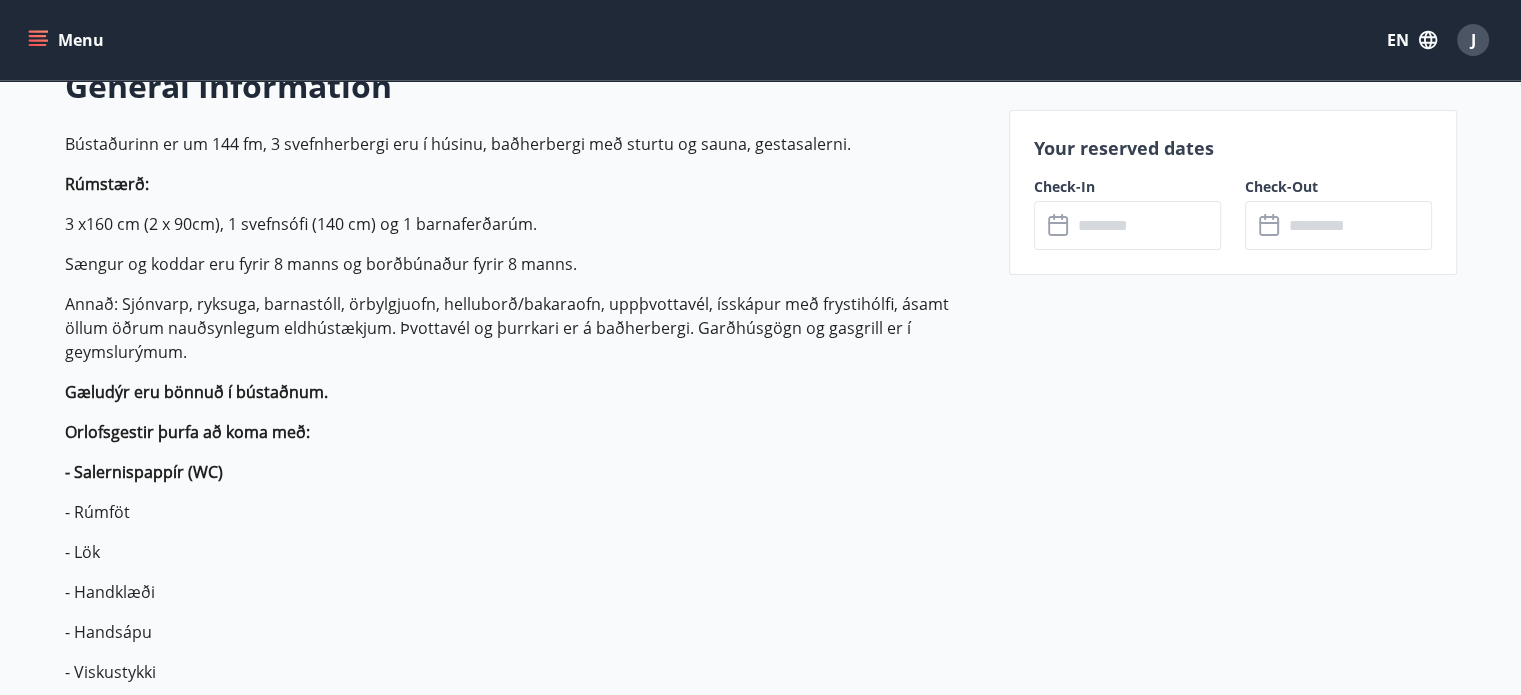 click at bounding box center (1146, 225) 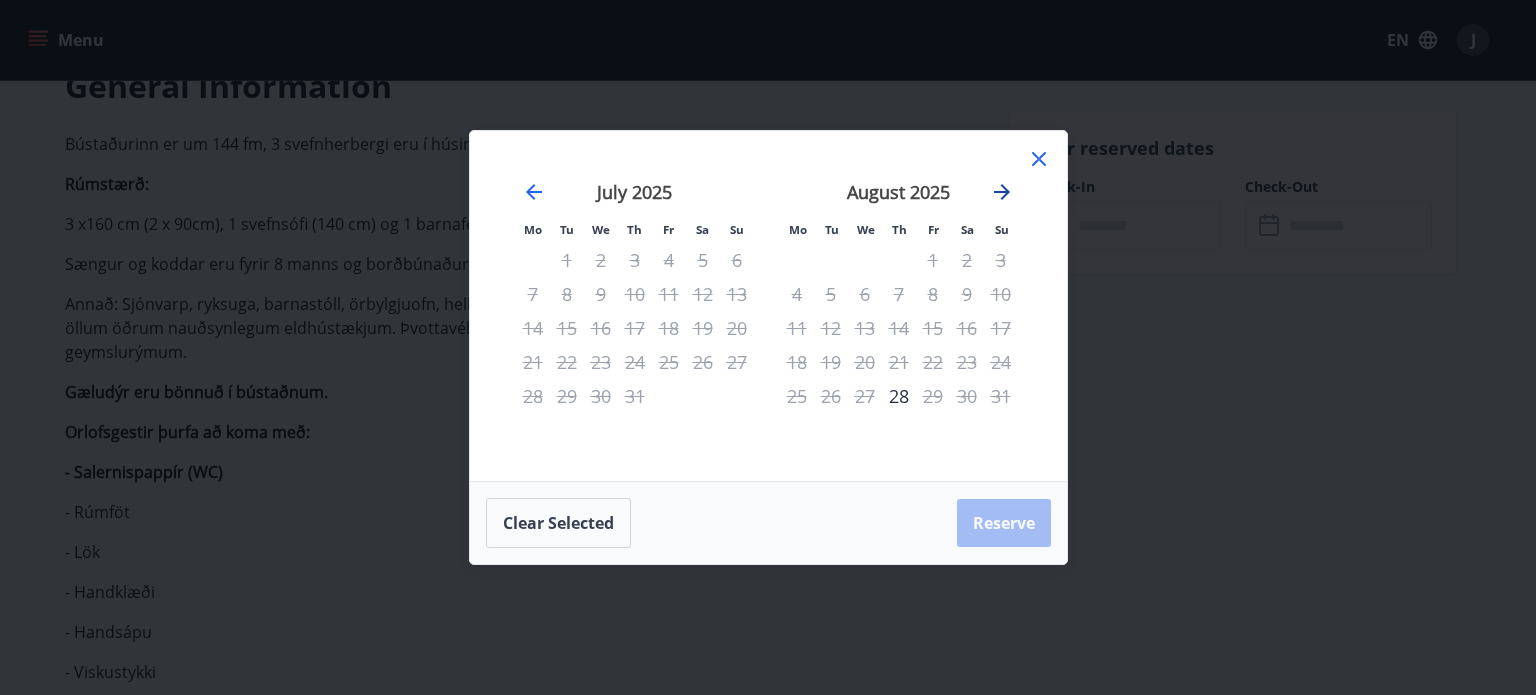 click 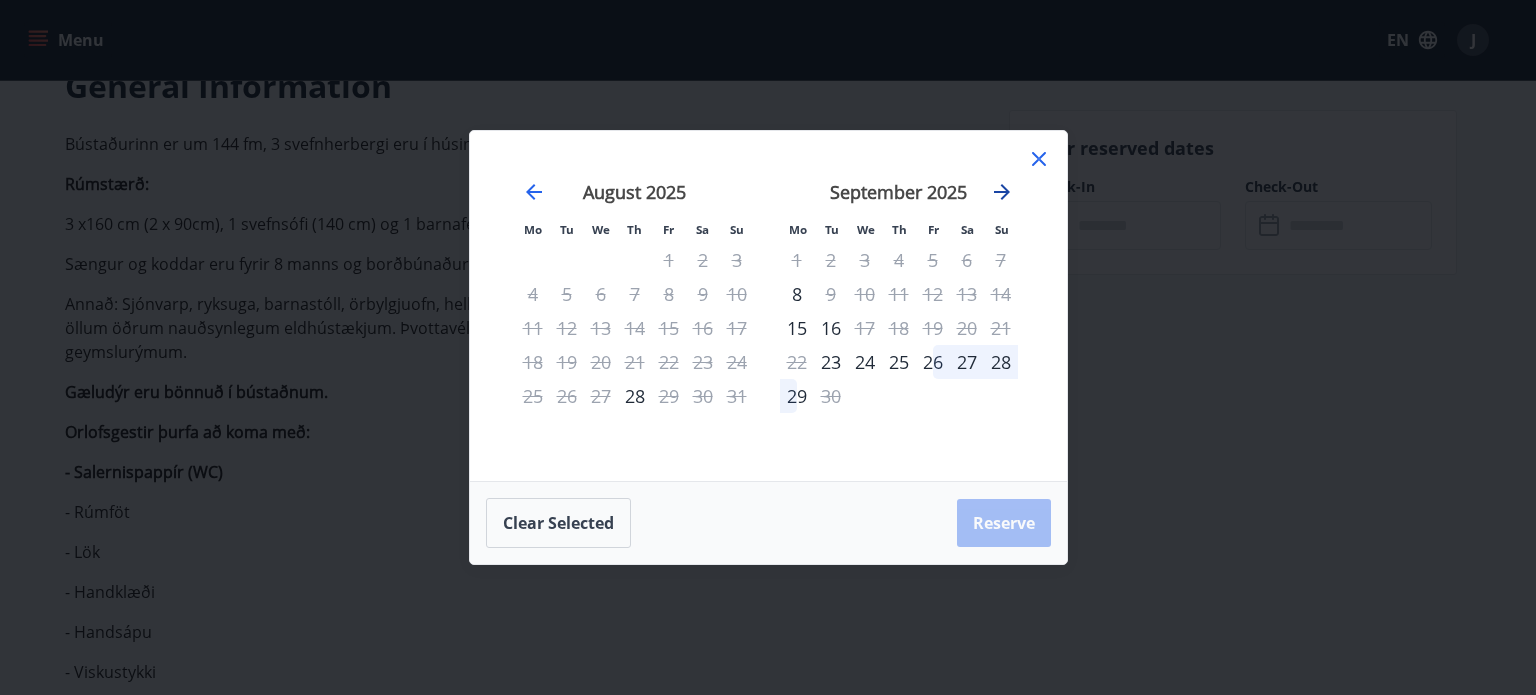 click 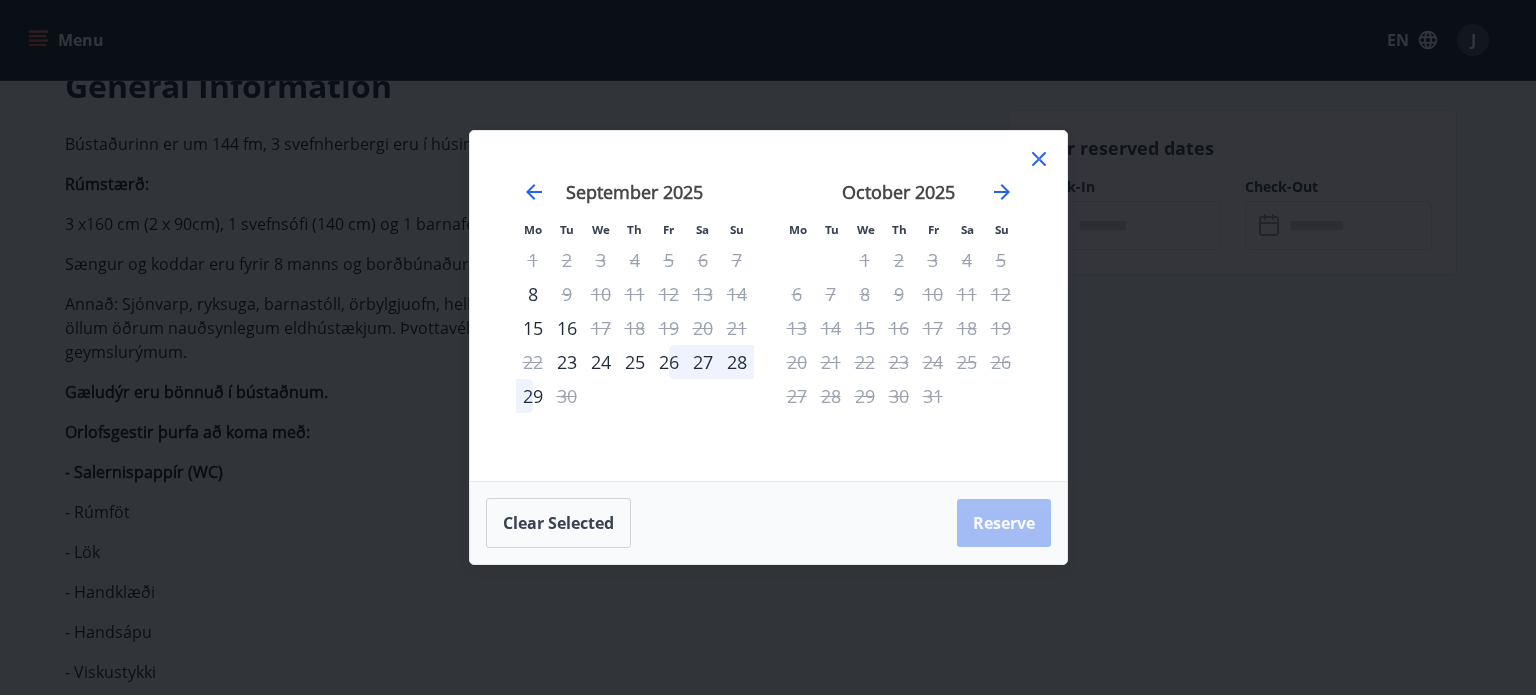 click 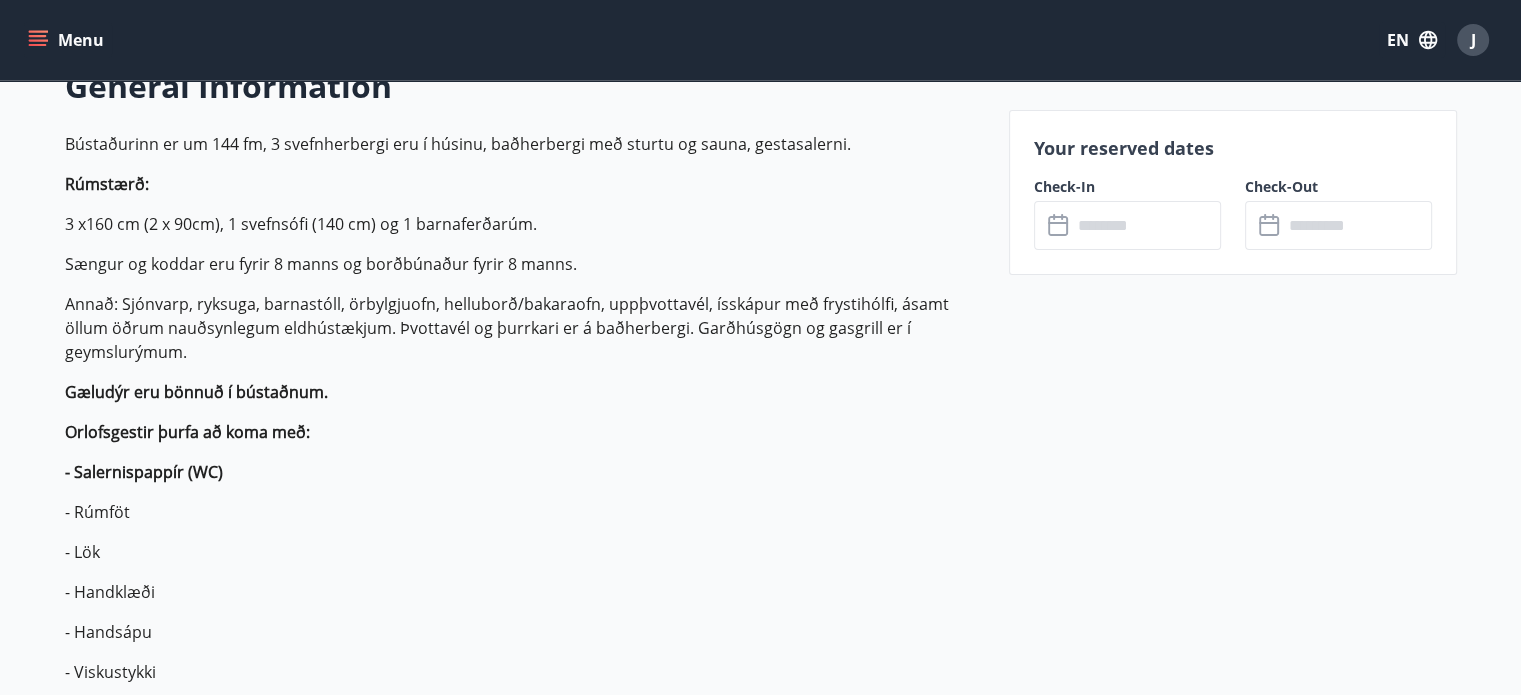 click on "Menu" at bounding box center (68, 40) 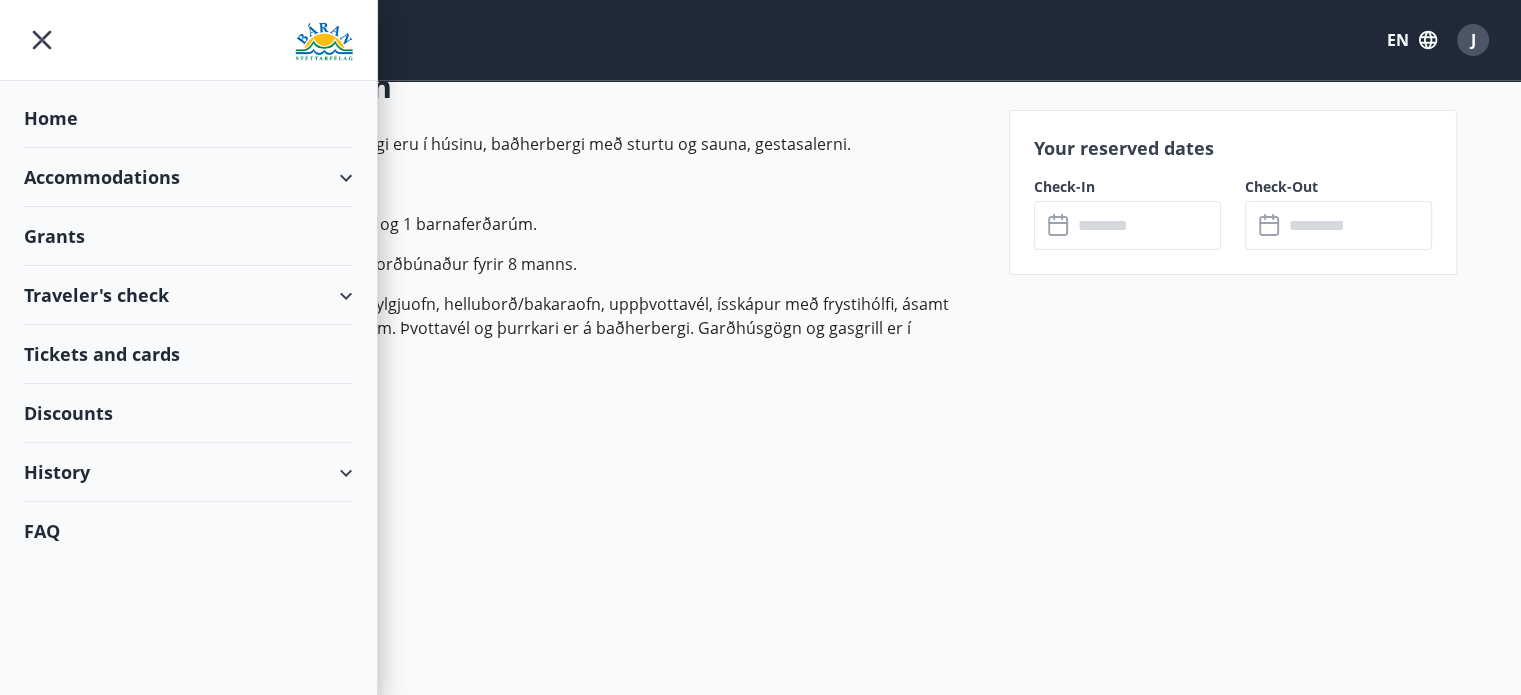 click on "History" at bounding box center [188, 472] 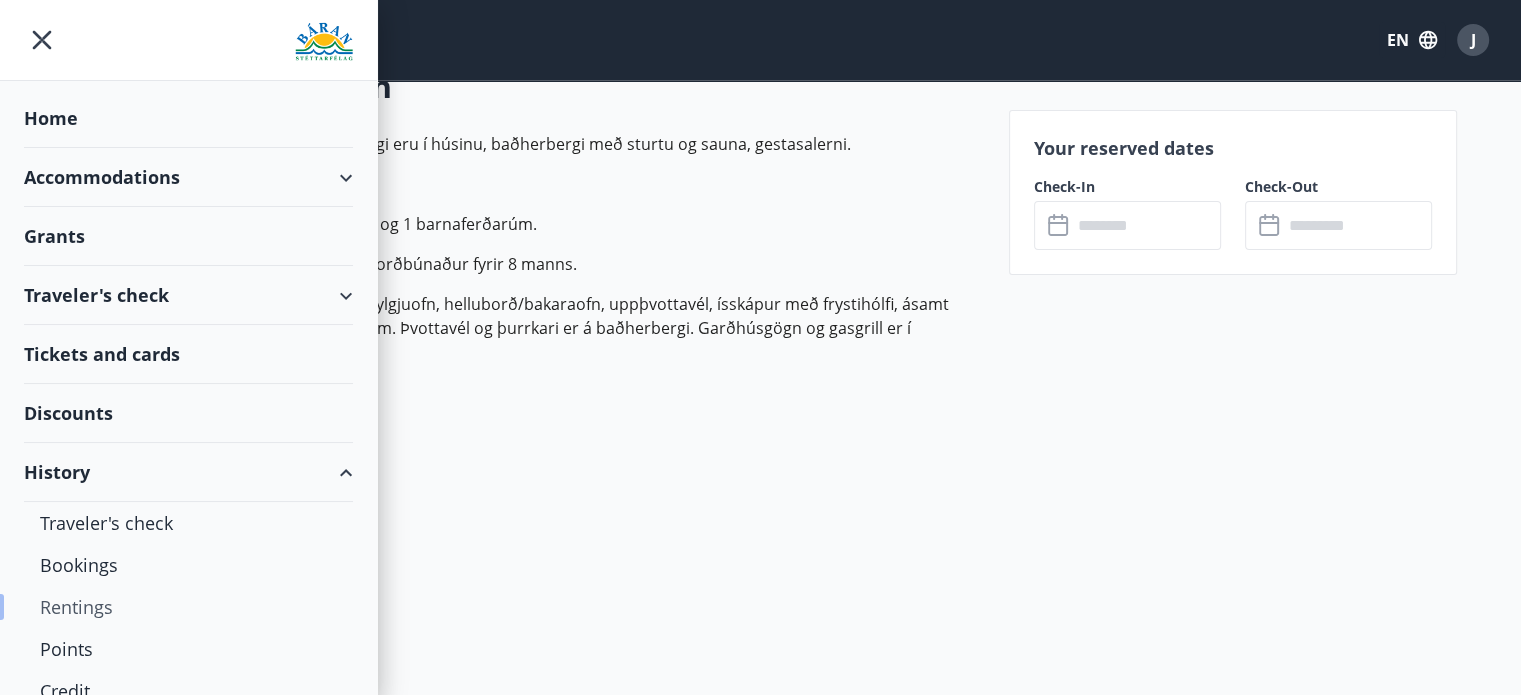 click on "Rentings" at bounding box center (188, 607) 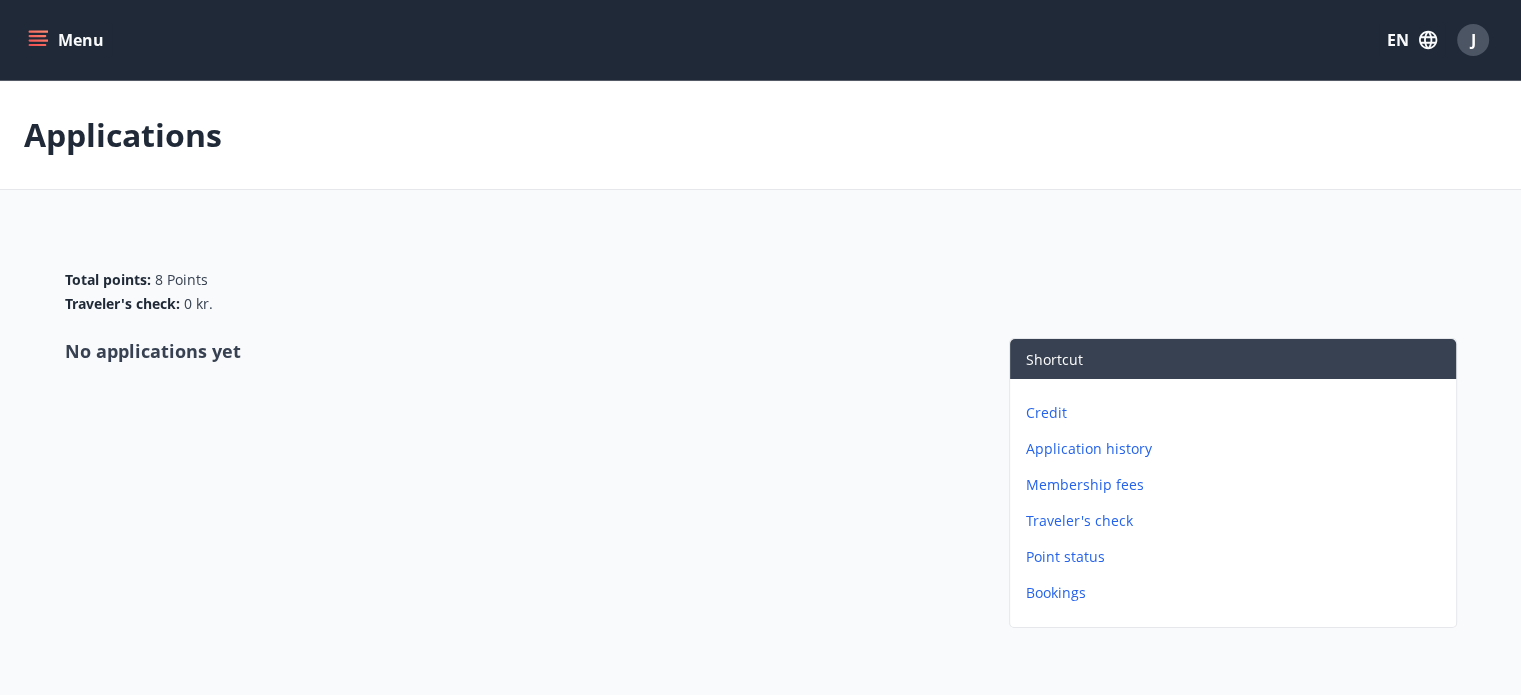 click 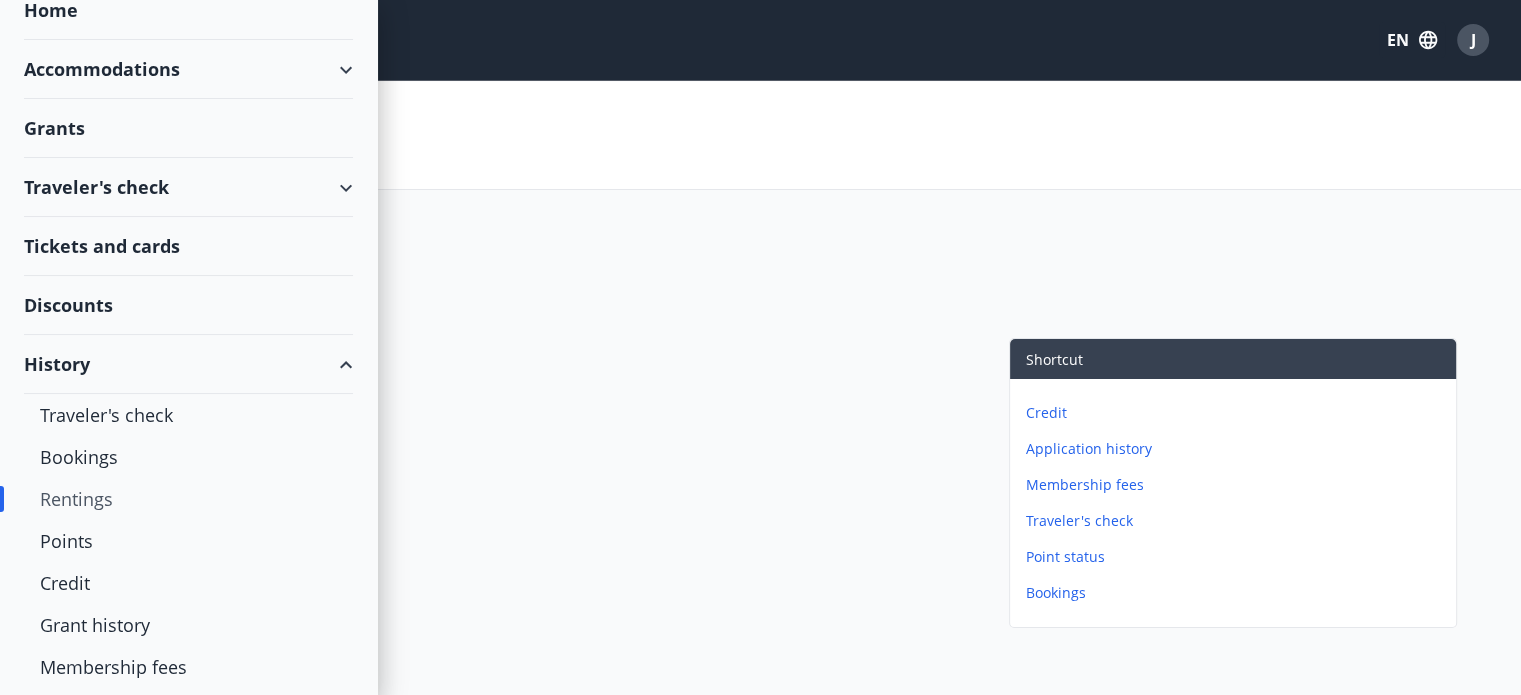 scroll, scrollTop: 157, scrollLeft: 0, axis: vertical 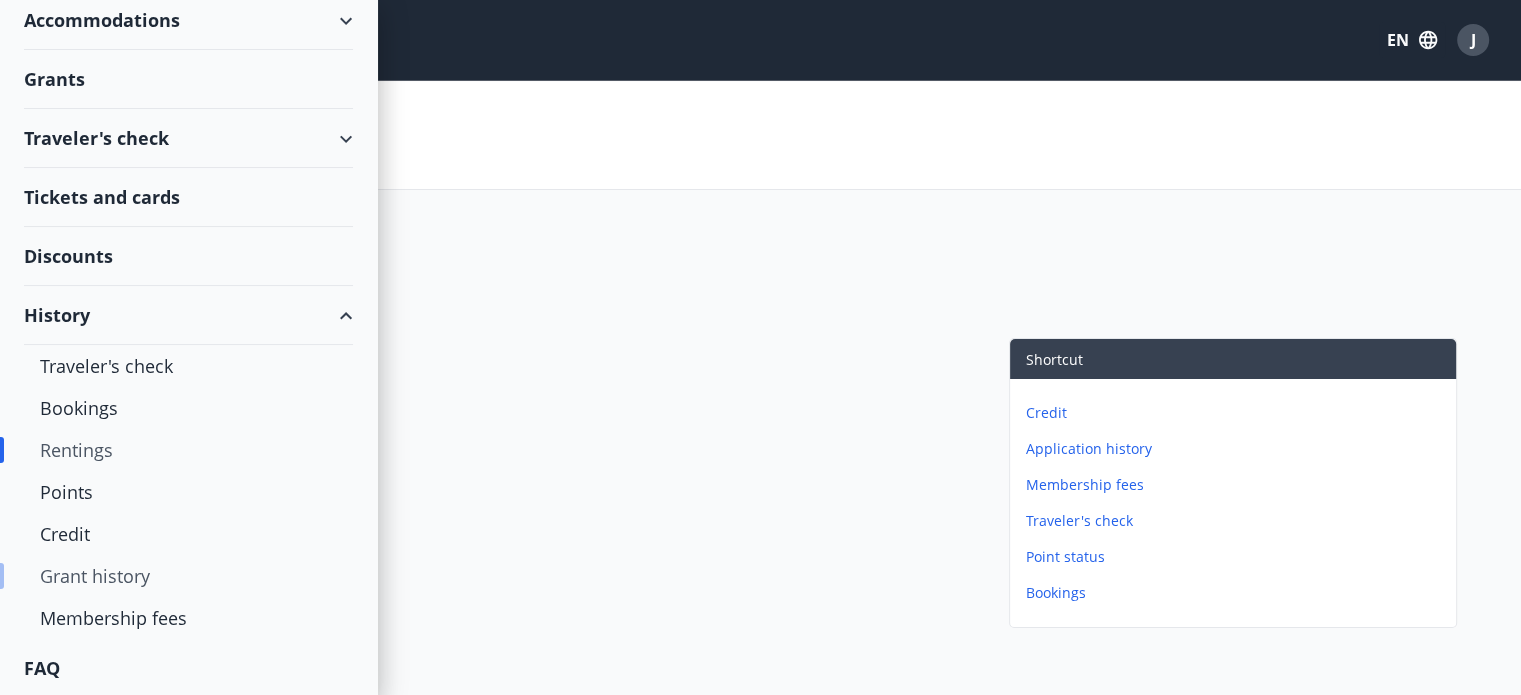click on "Grant history" at bounding box center [188, 576] 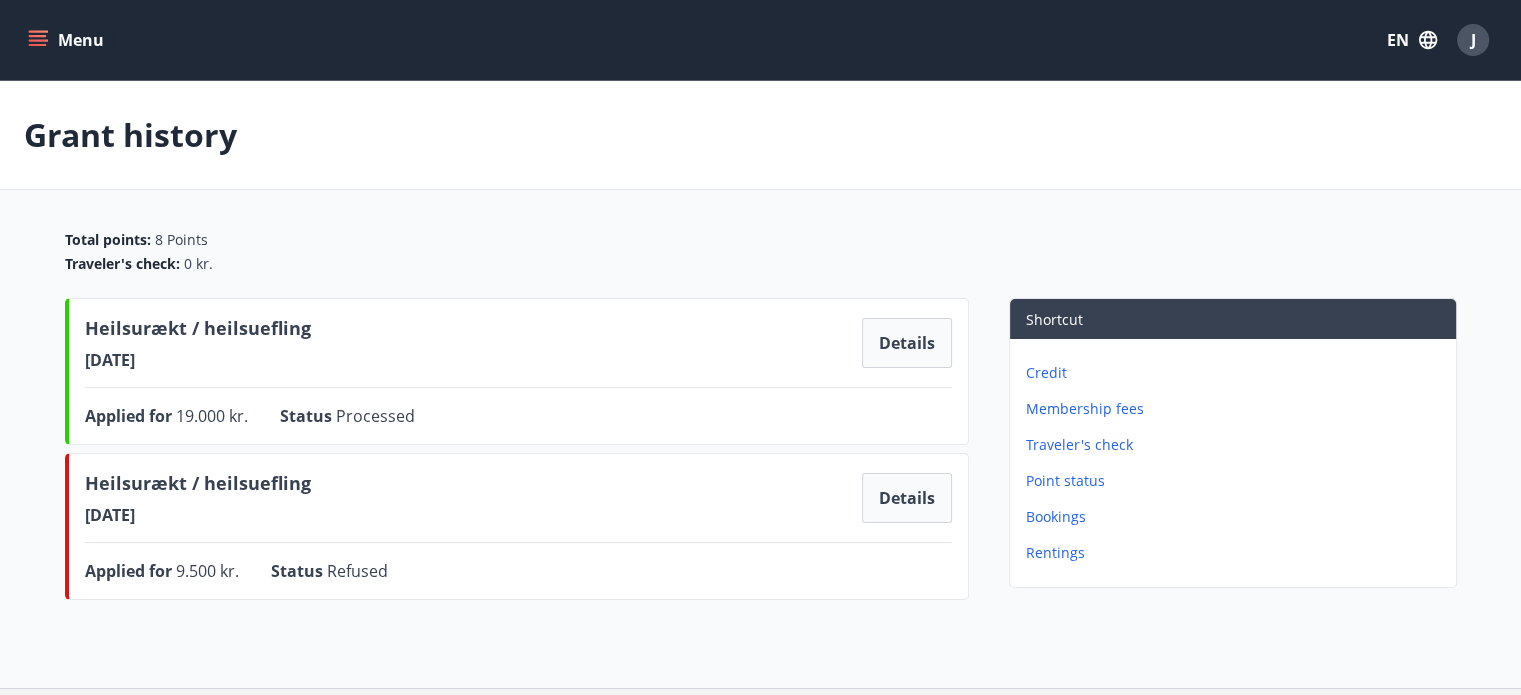 click on "Bookings" at bounding box center [1237, 517] 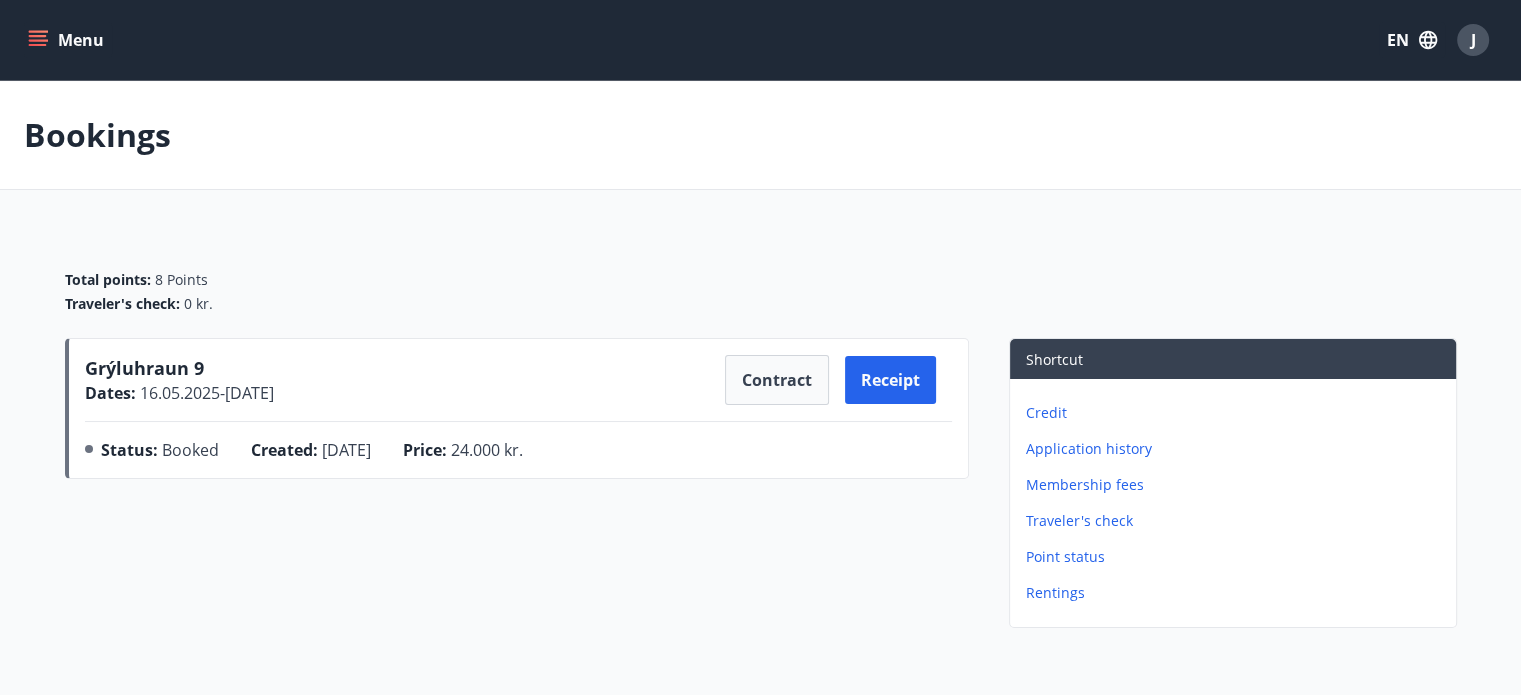 click 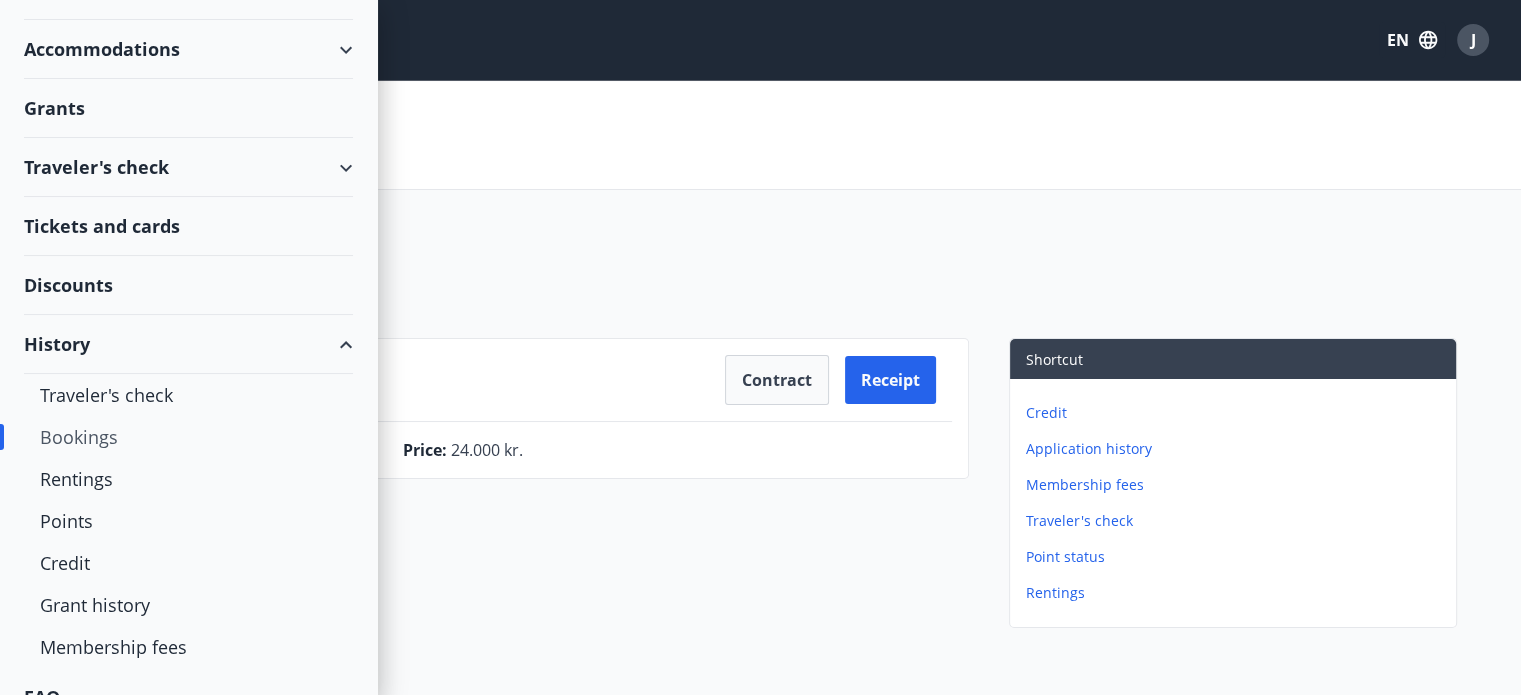 scroll, scrollTop: 157, scrollLeft: 0, axis: vertical 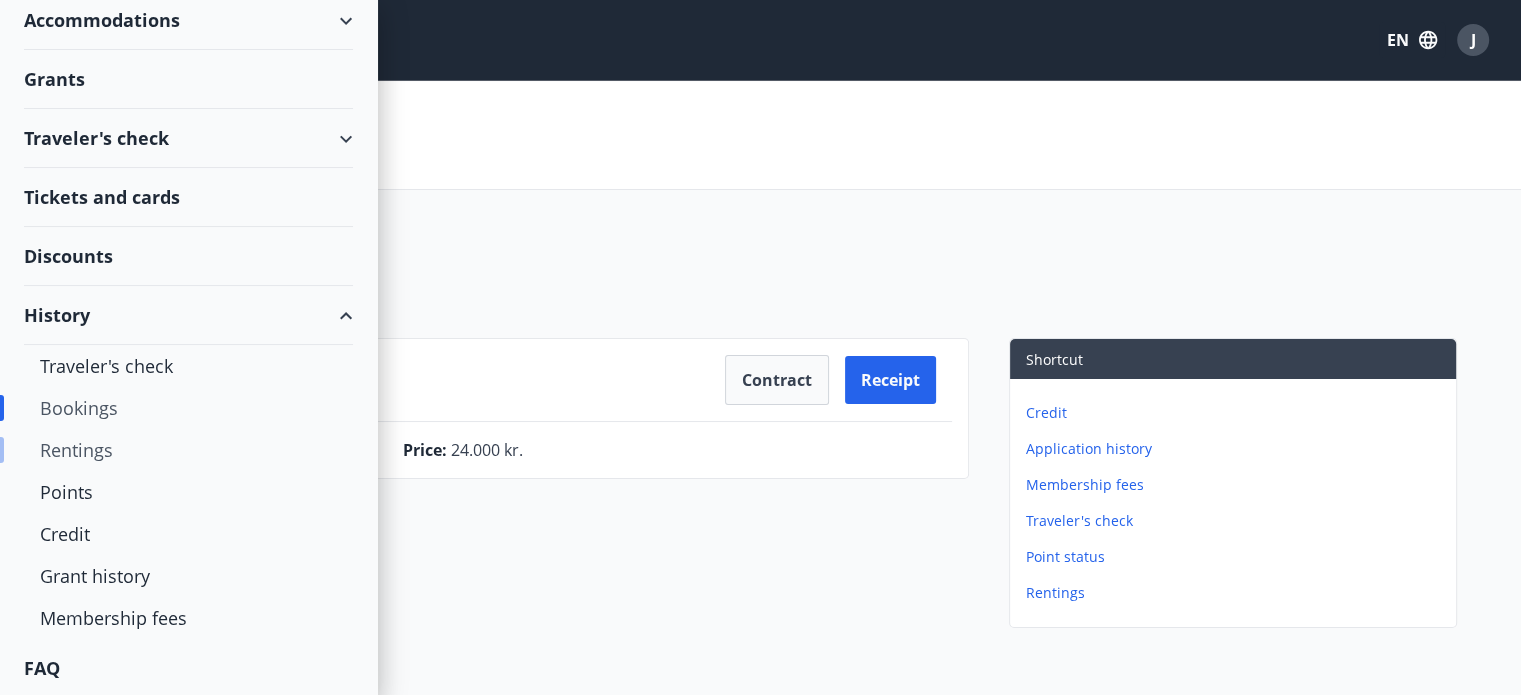click on "Rentings" at bounding box center (188, 450) 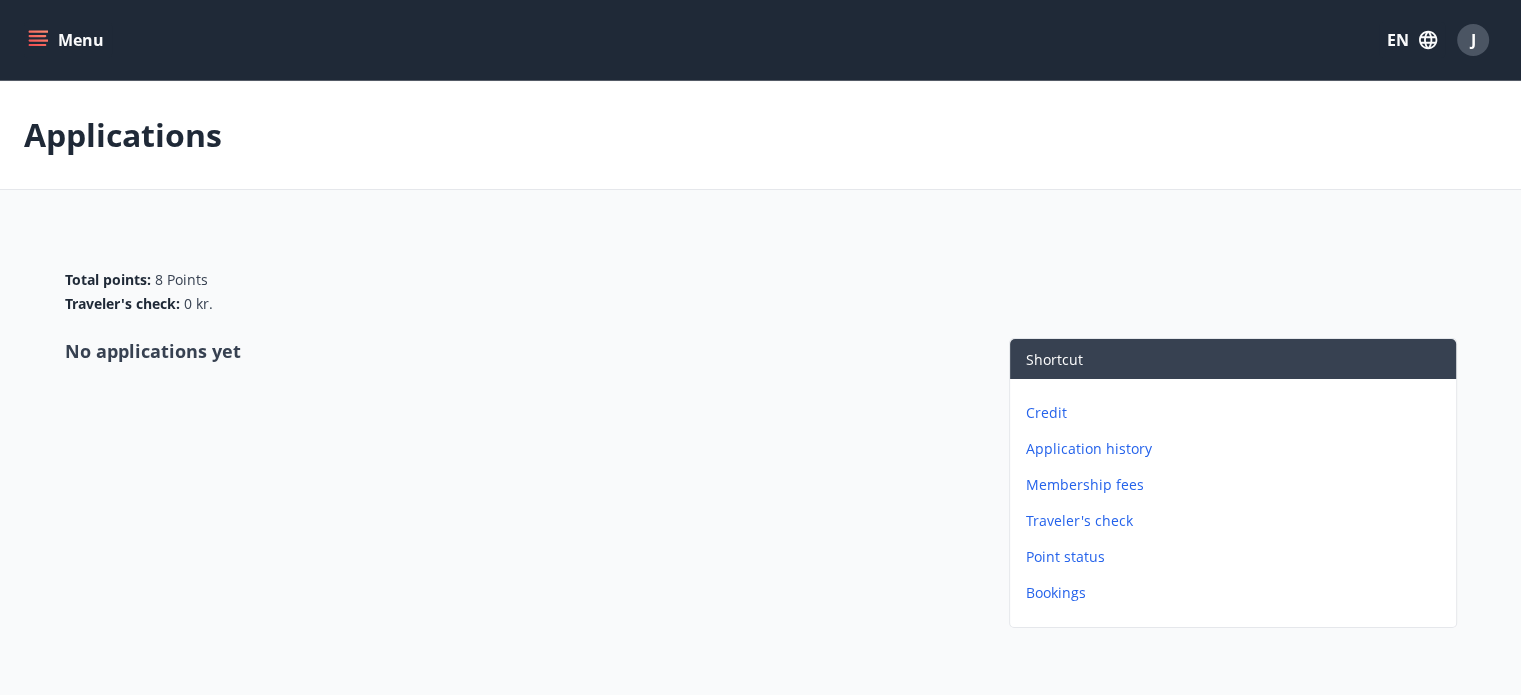 click on "Application history" at bounding box center (1237, 449) 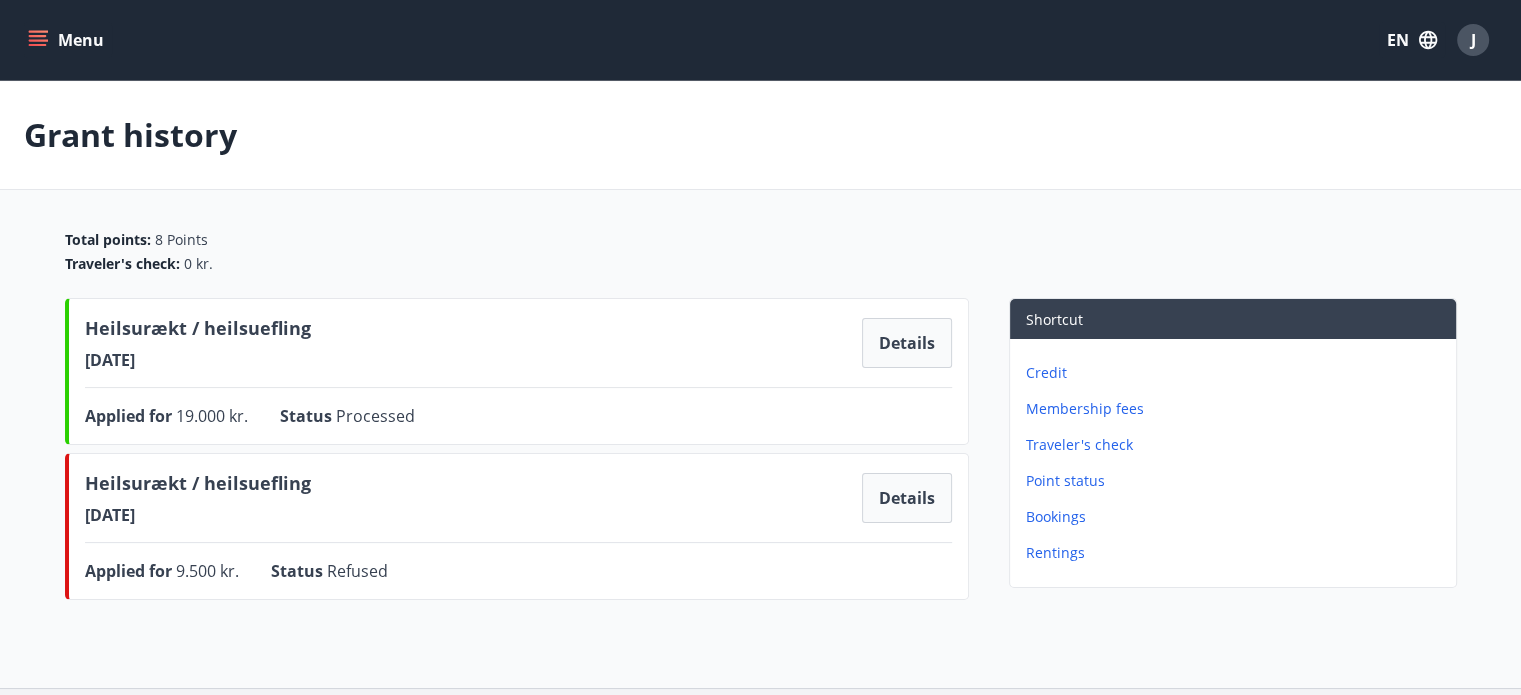 click on "Bookings" at bounding box center (1237, 517) 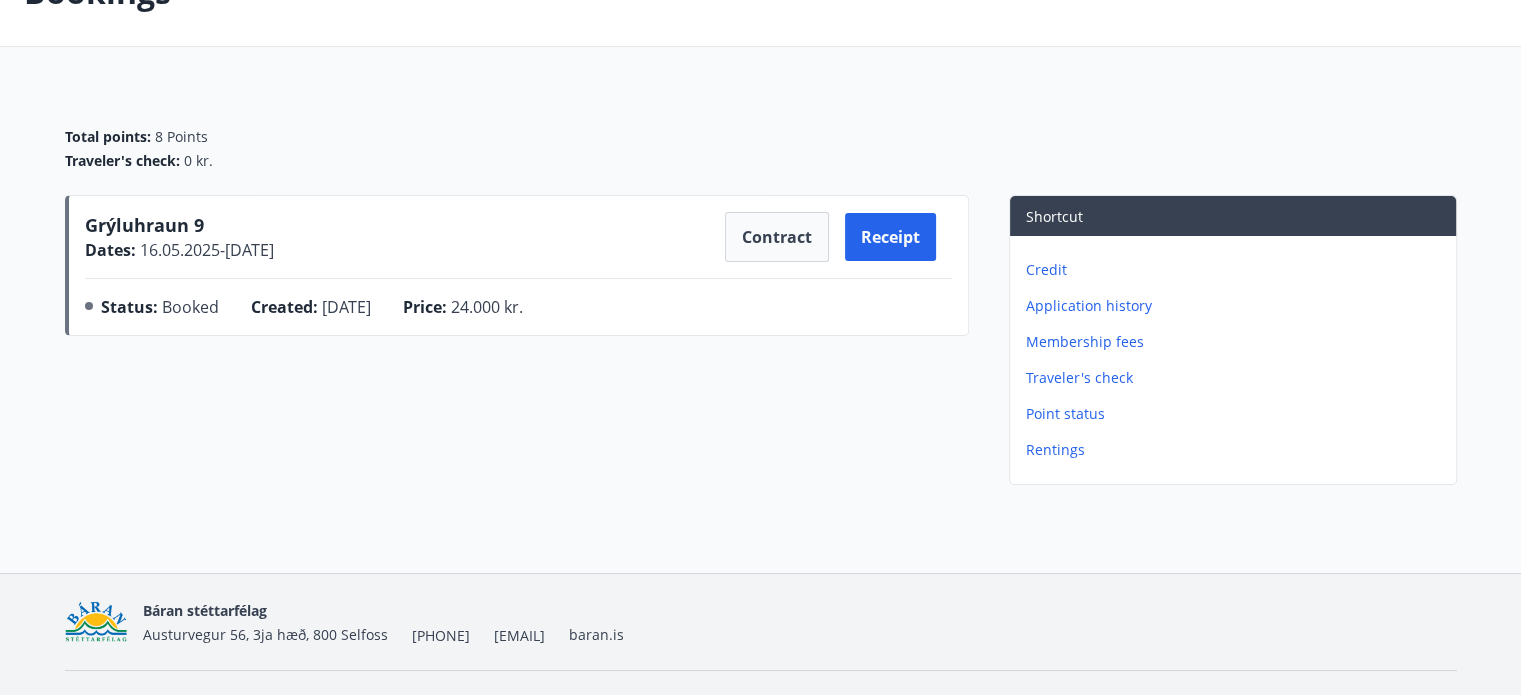 scroll, scrollTop: 188, scrollLeft: 0, axis: vertical 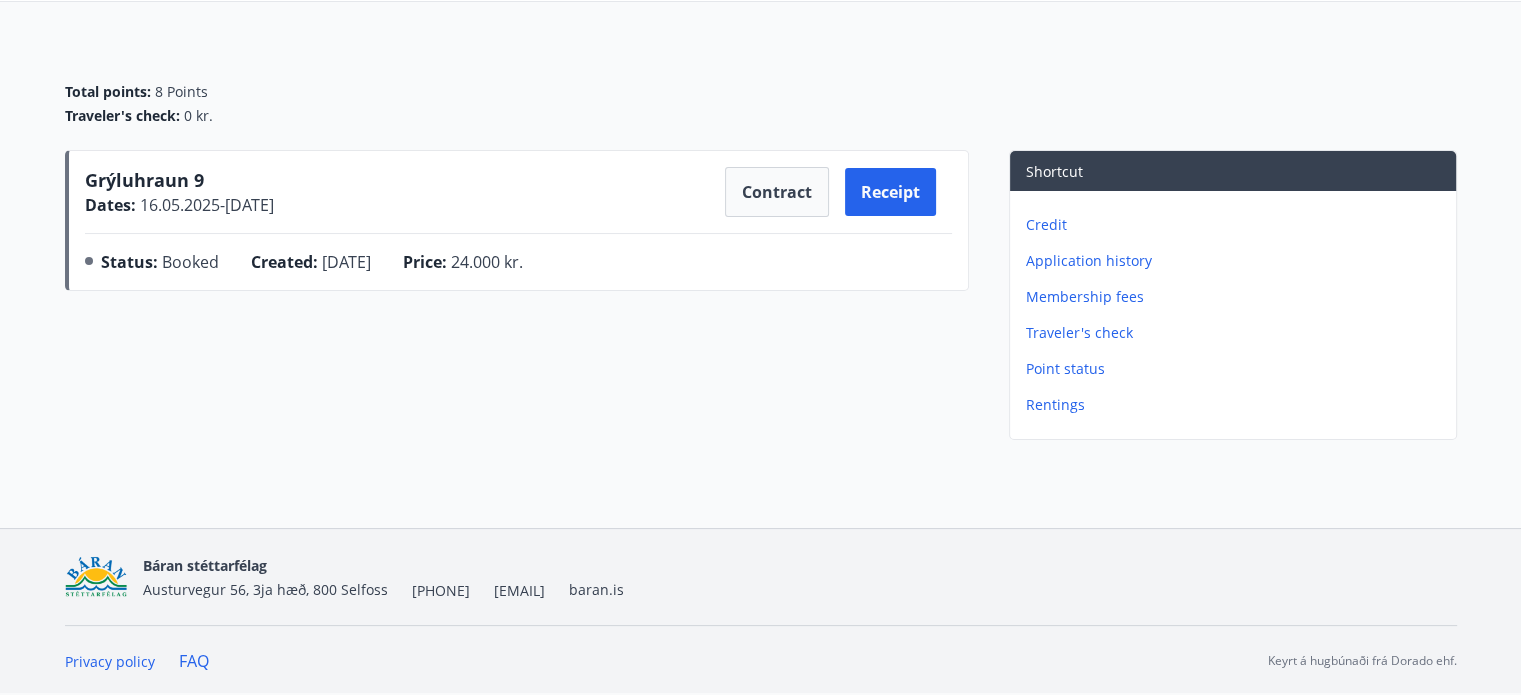 click on "Point status" at bounding box center (1237, 369) 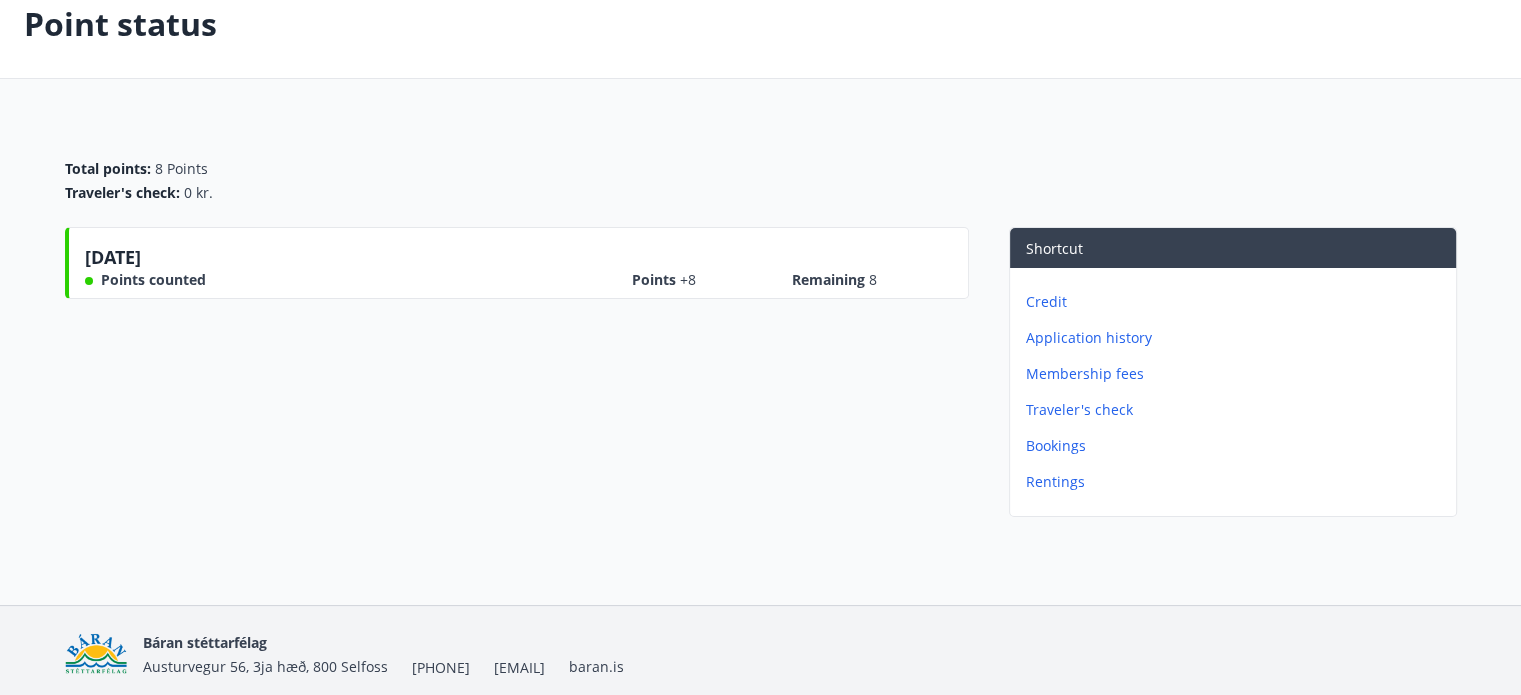 scroll, scrollTop: 188, scrollLeft: 0, axis: vertical 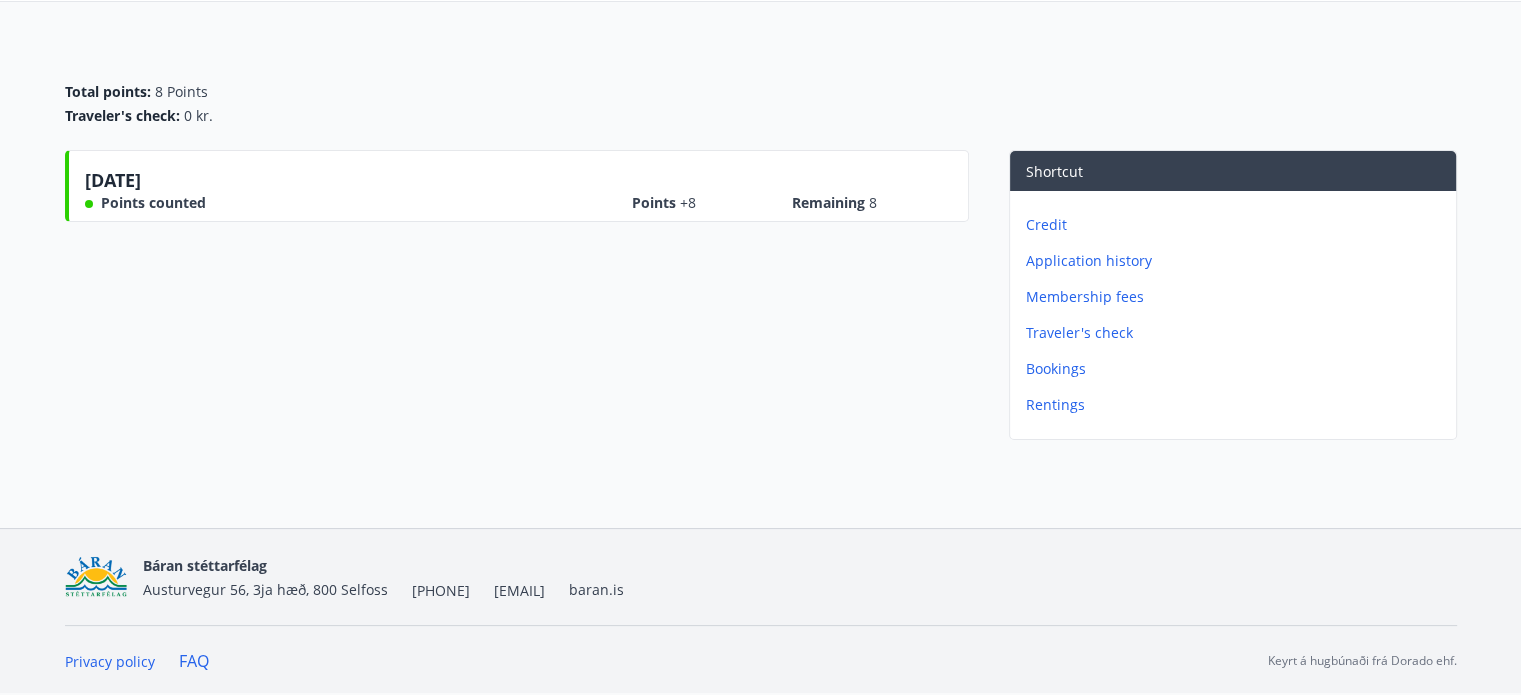 click on "Traveler's check" at bounding box center (1237, 333) 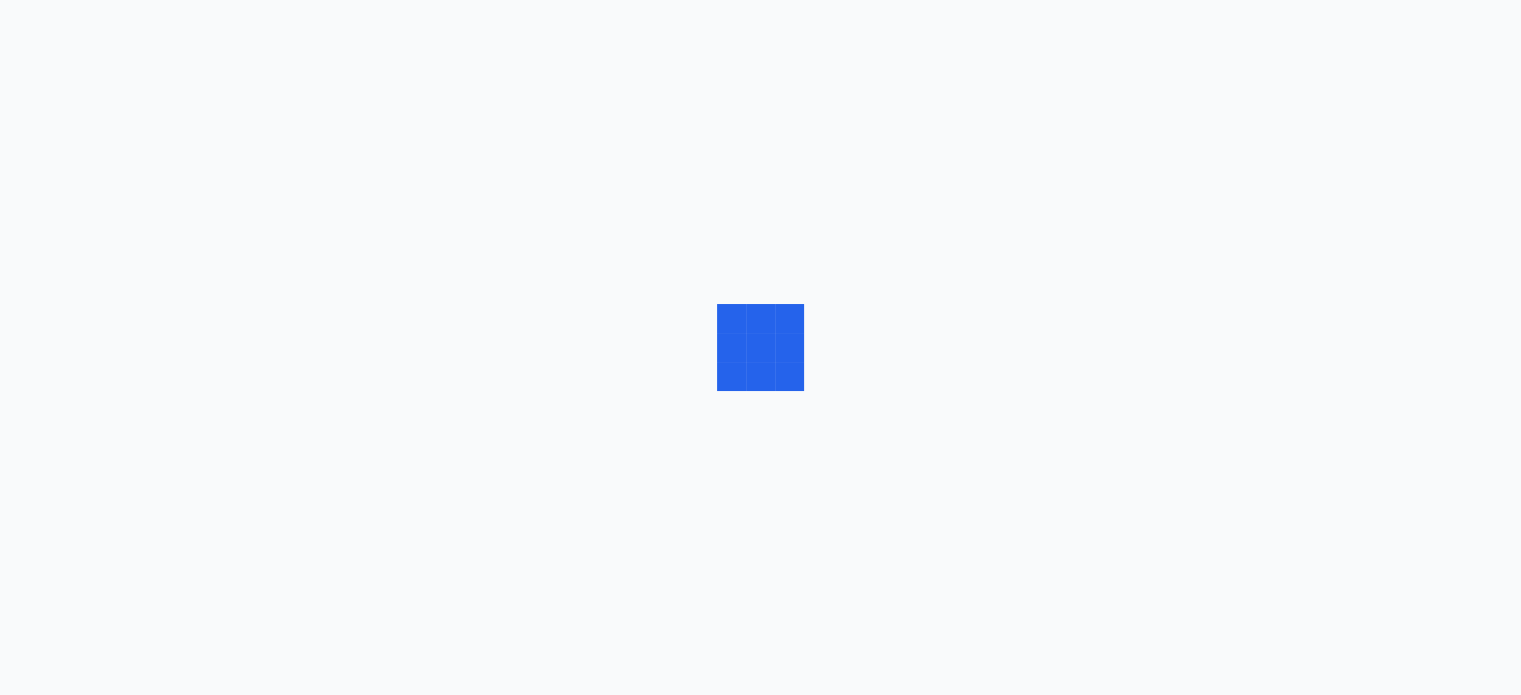scroll, scrollTop: 0, scrollLeft: 0, axis: both 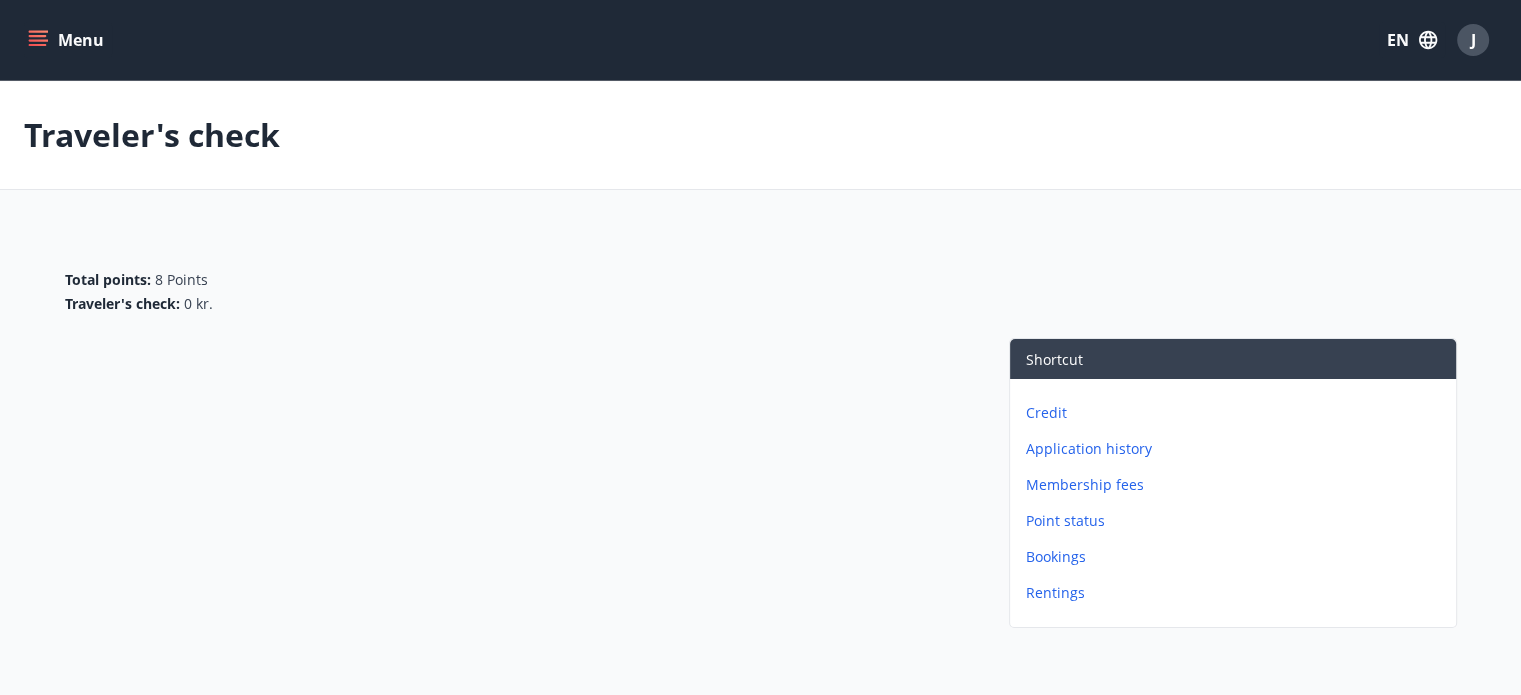 click on "Membership fees" at bounding box center [1237, 485] 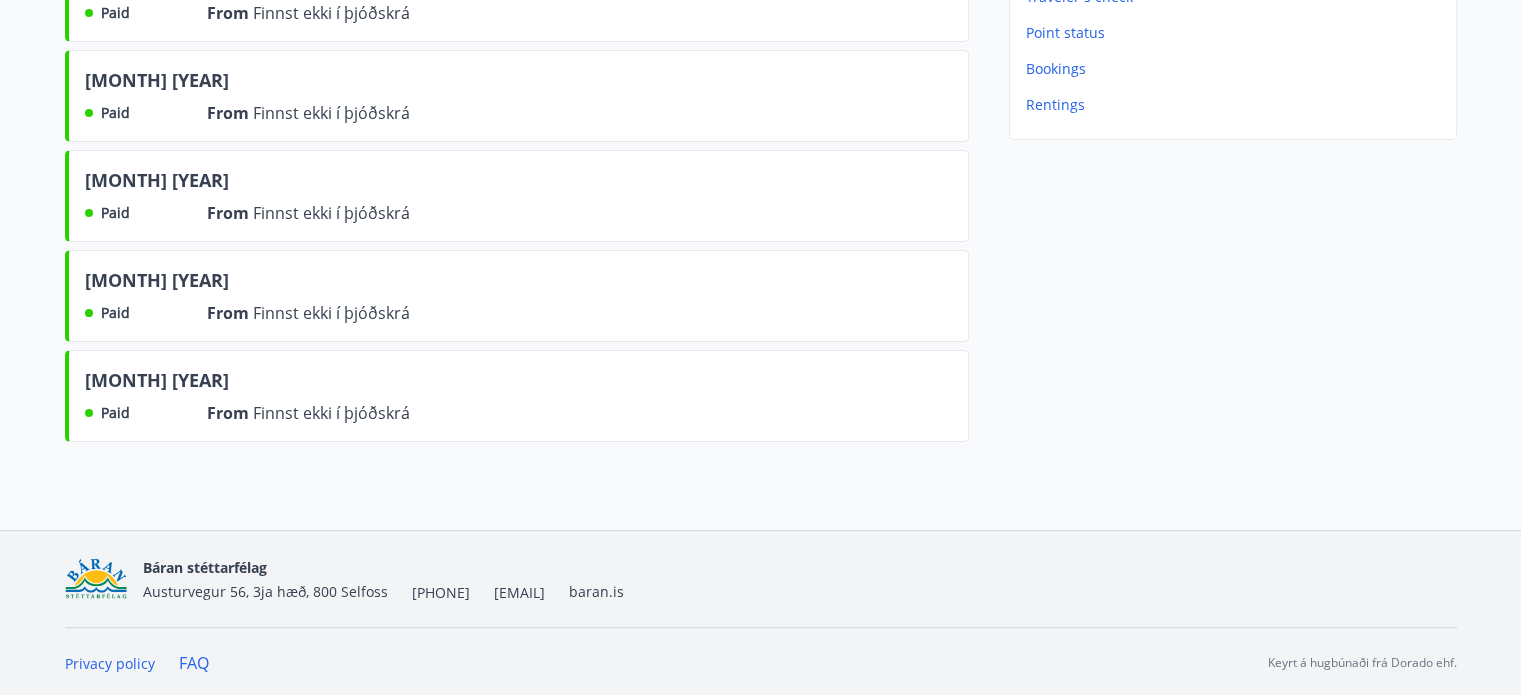 scroll, scrollTop: 0, scrollLeft: 0, axis: both 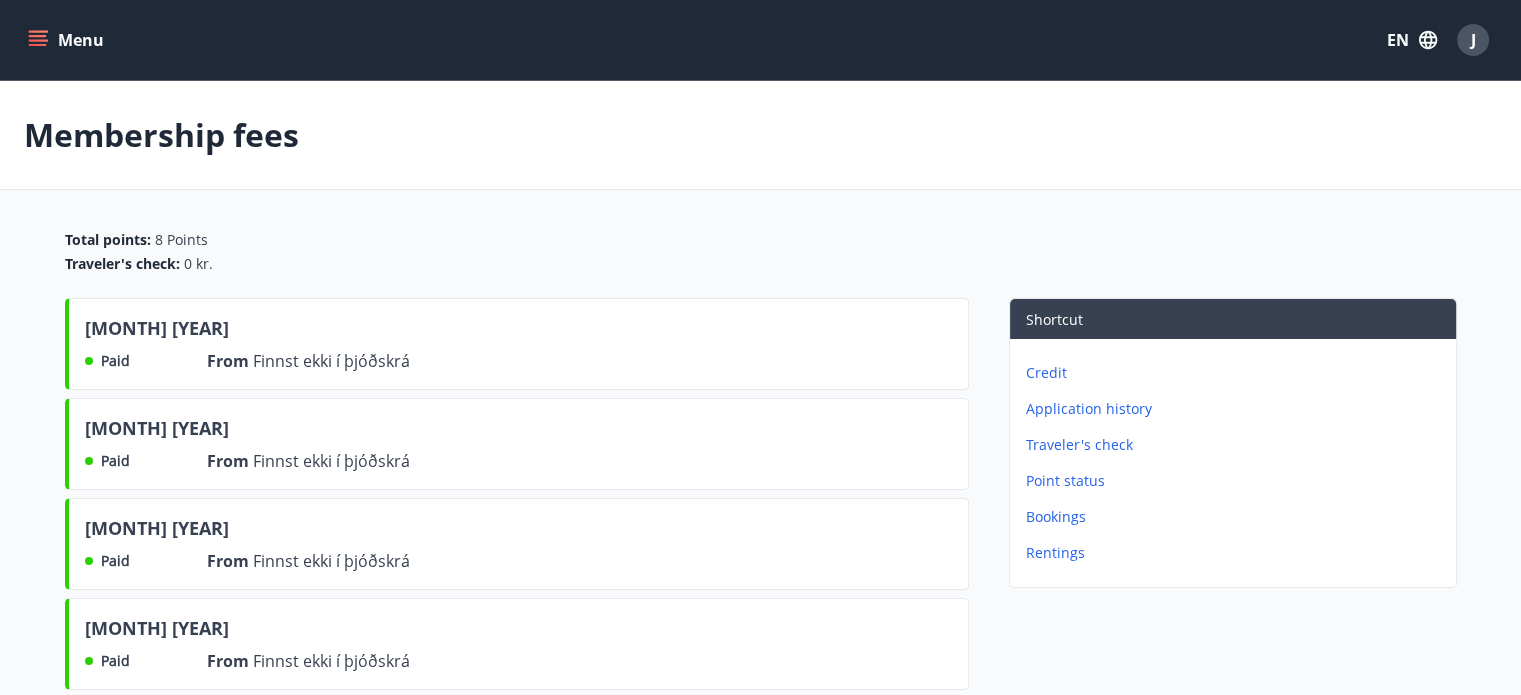 click 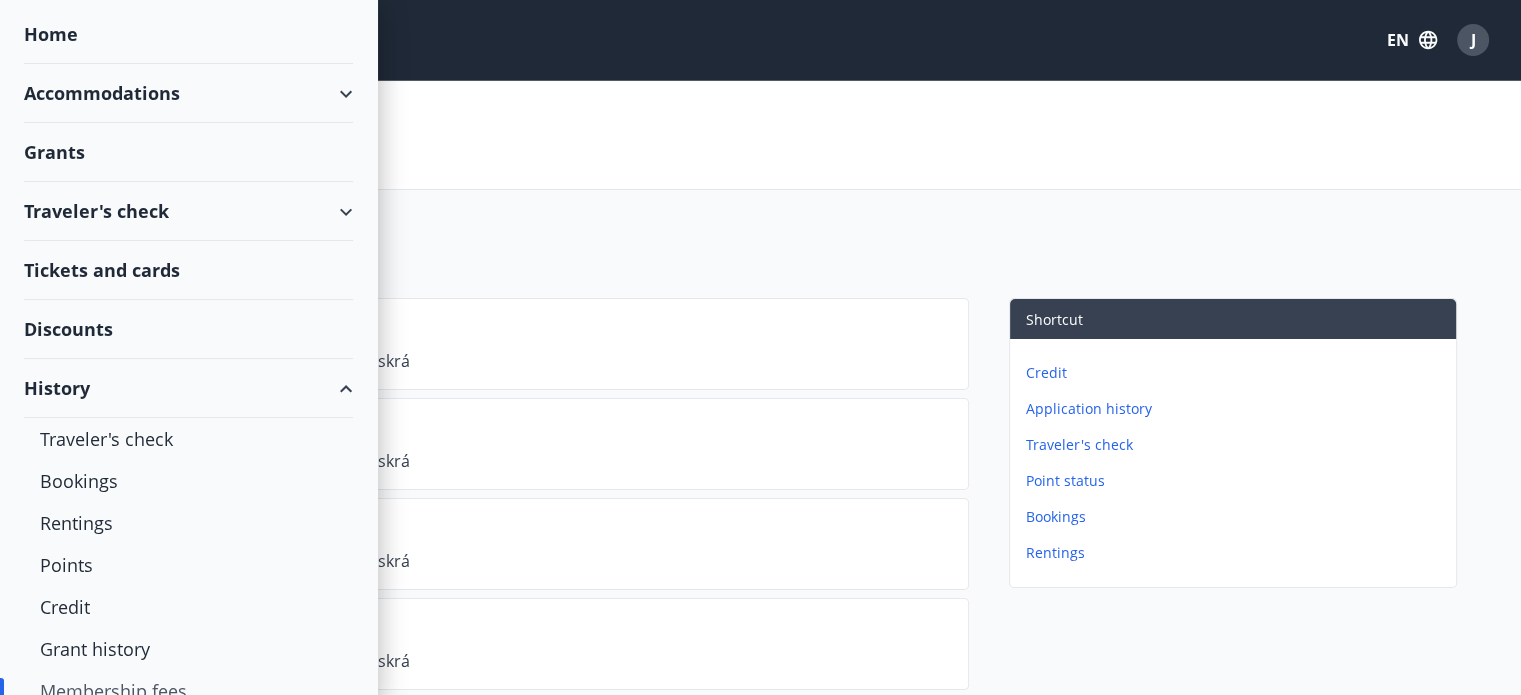 scroll, scrollTop: 157, scrollLeft: 0, axis: vertical 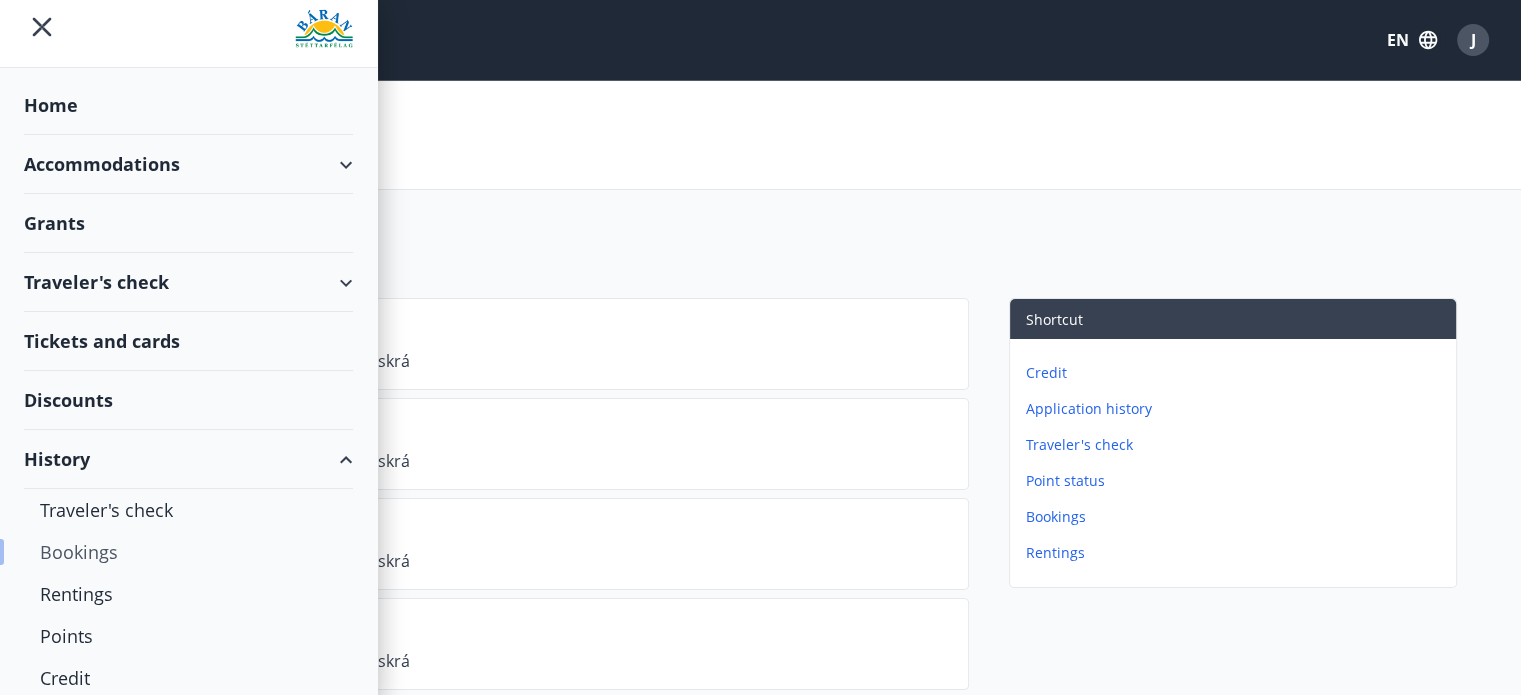click on "Bookings" at bounding box center [188, 552] 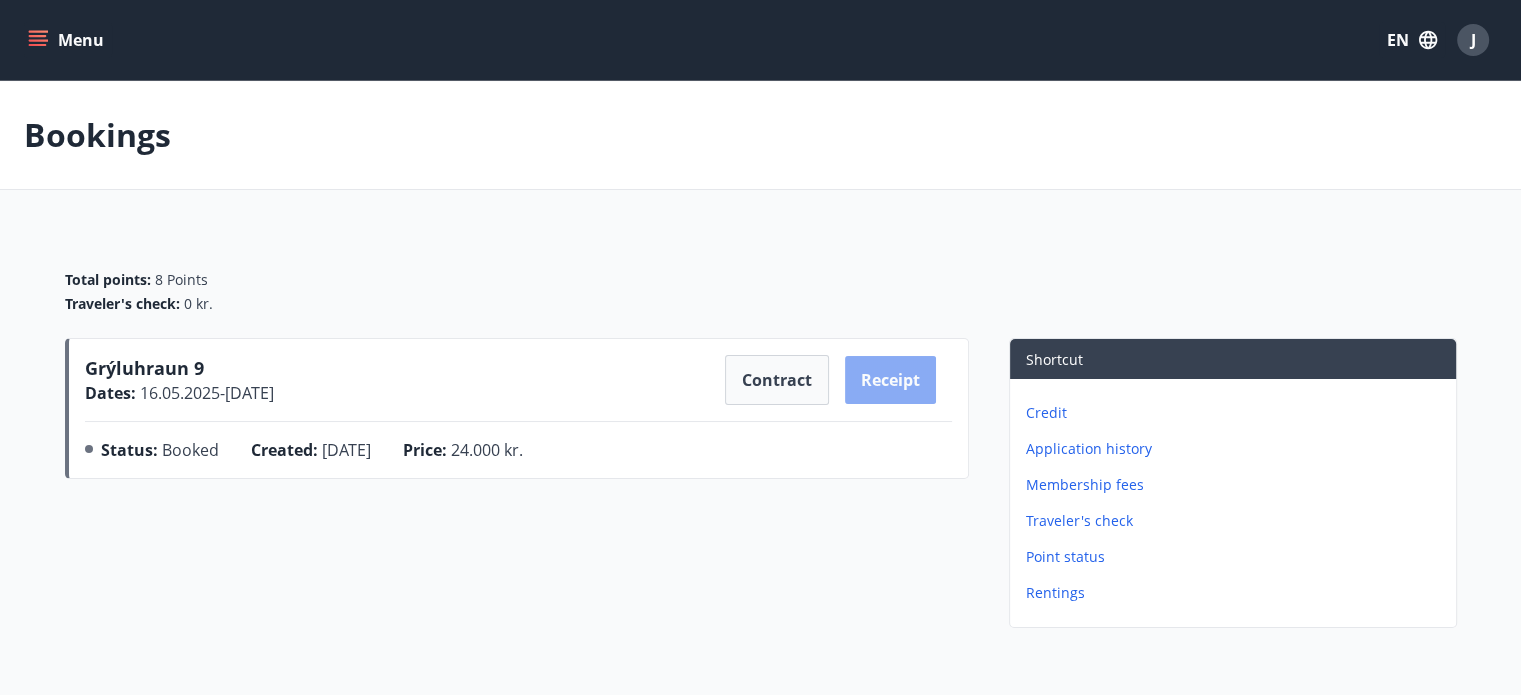 click on "Receipt" at bounding box center [890, 380] 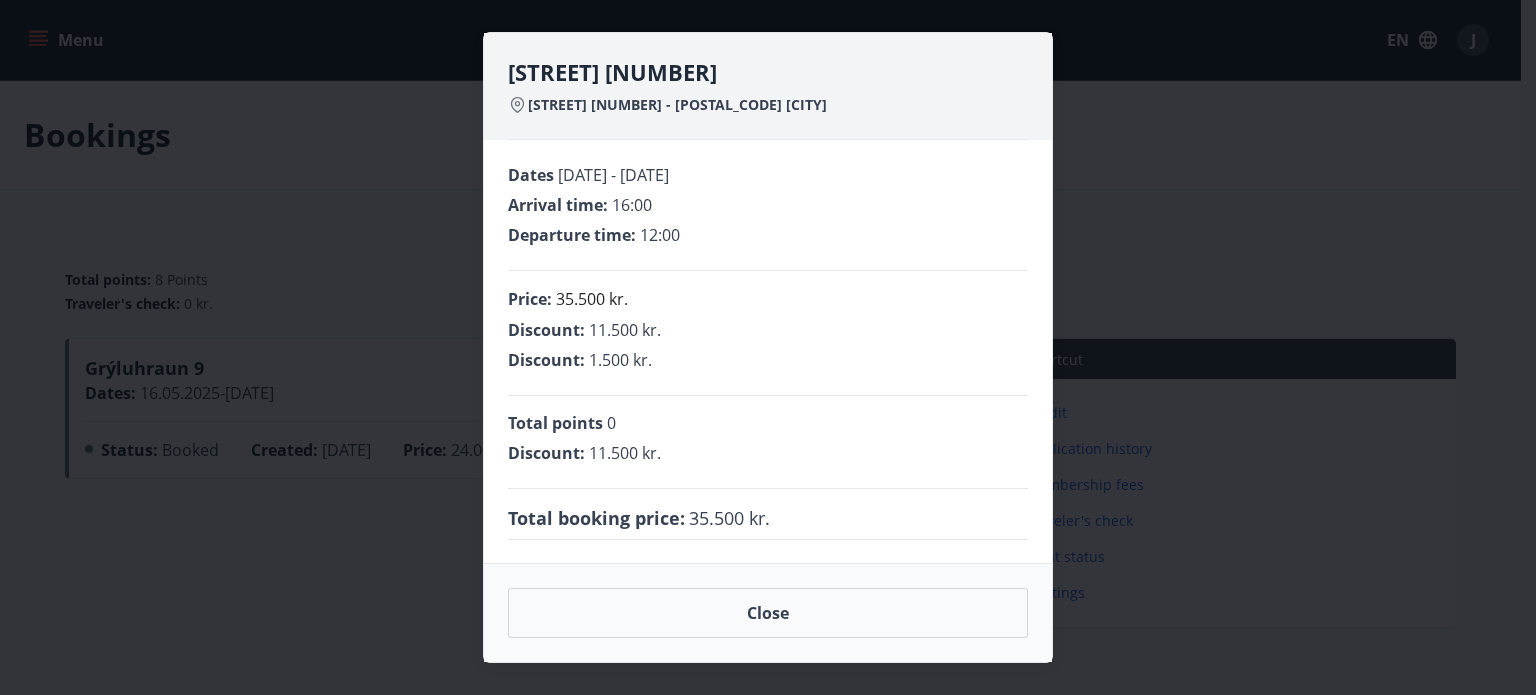 click on "Discount :   11.500 kr." at bounding box center [768, 453] 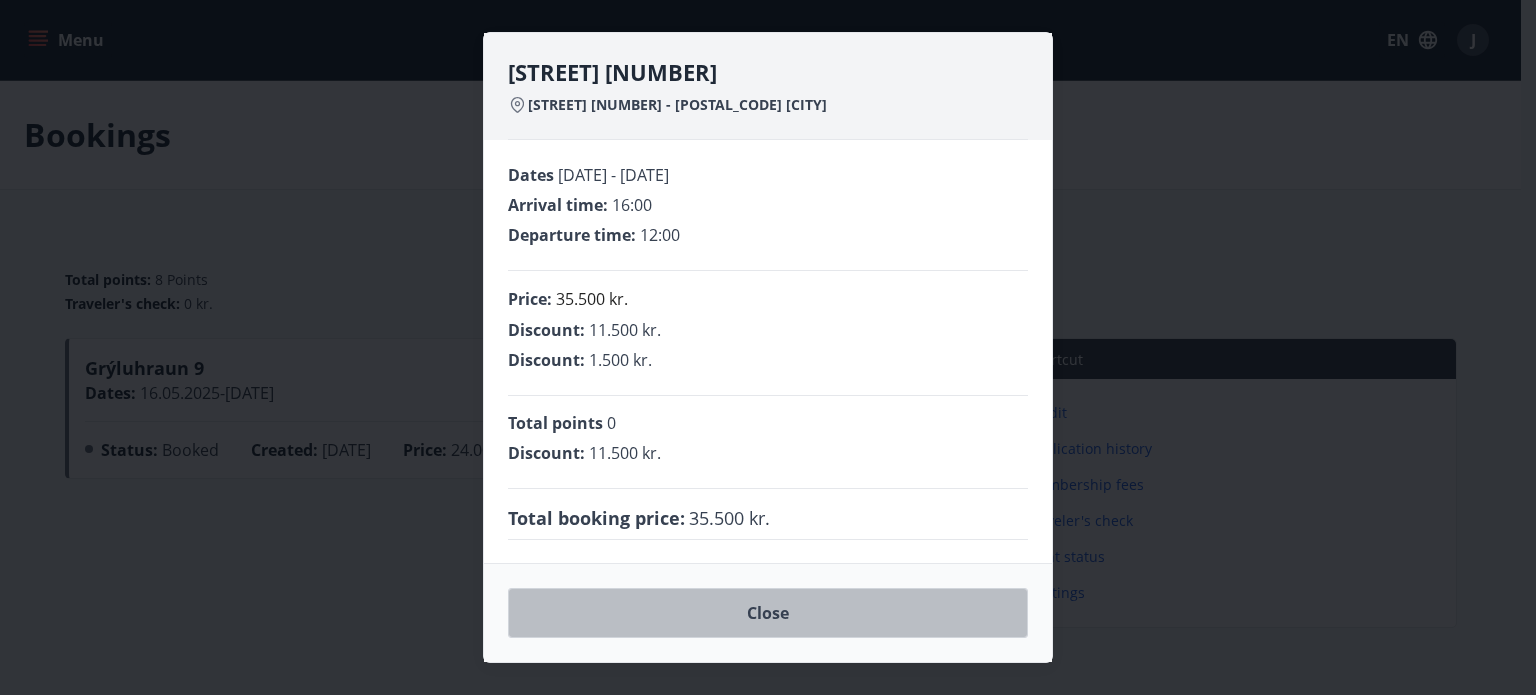 click on "Close" at bounding box center [768, 613] 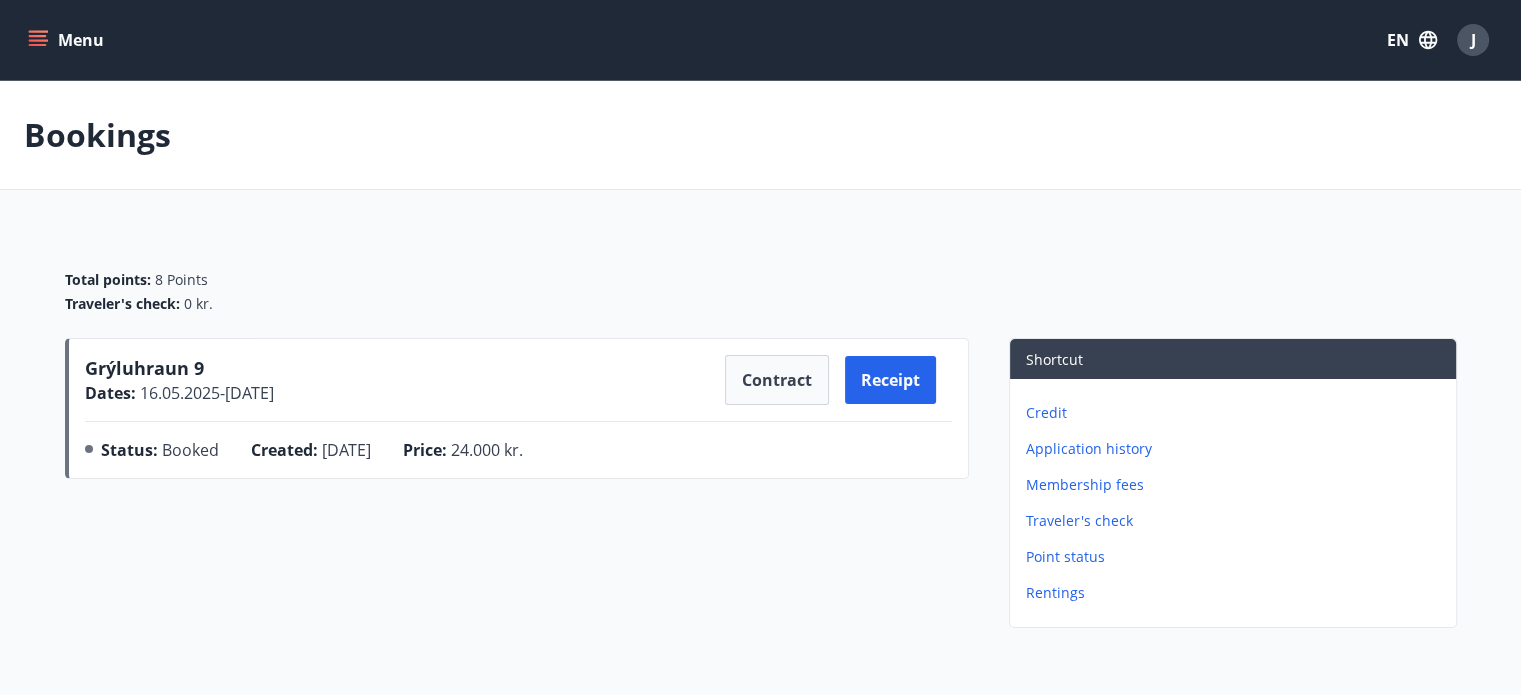 click 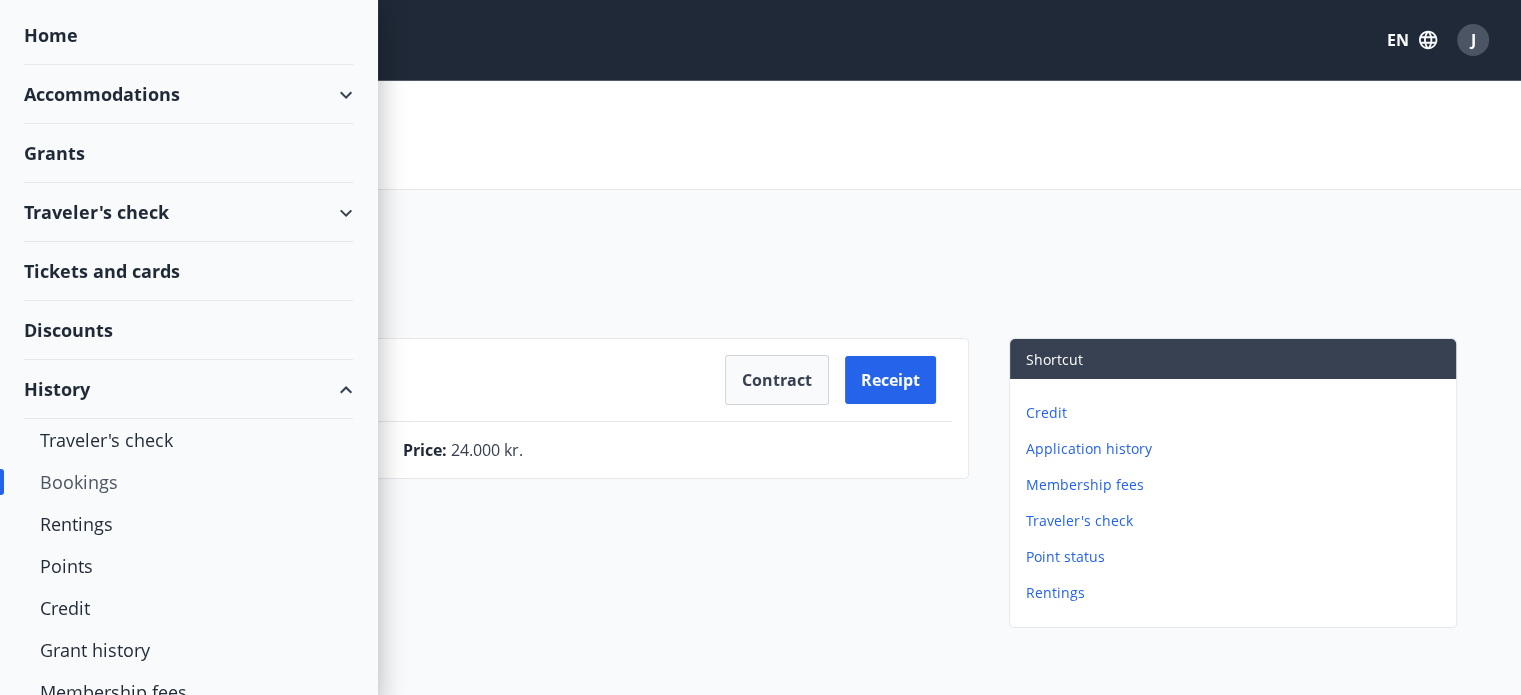 scroll, scrollTop: 104, scrollLeft: 0, axis: vertical 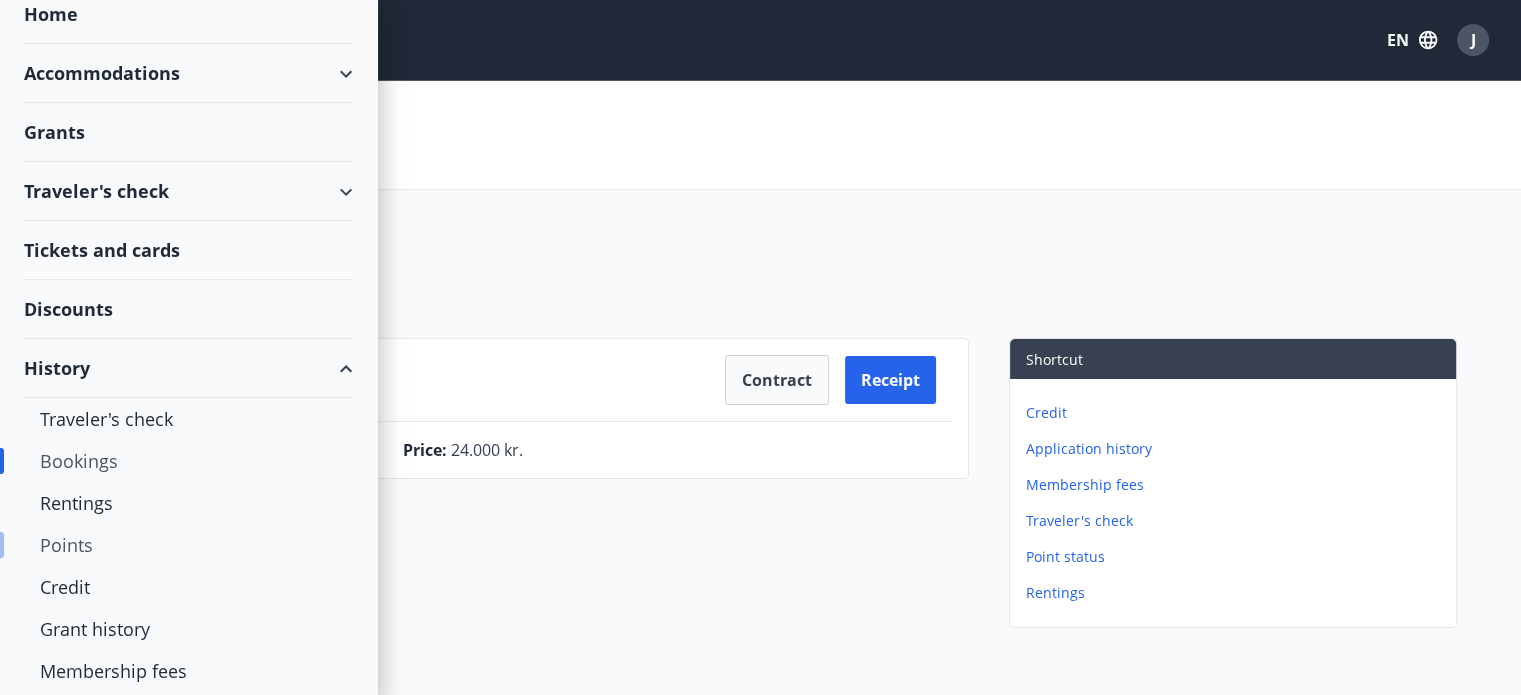 click on "Points" at bounding box center (188, 545) 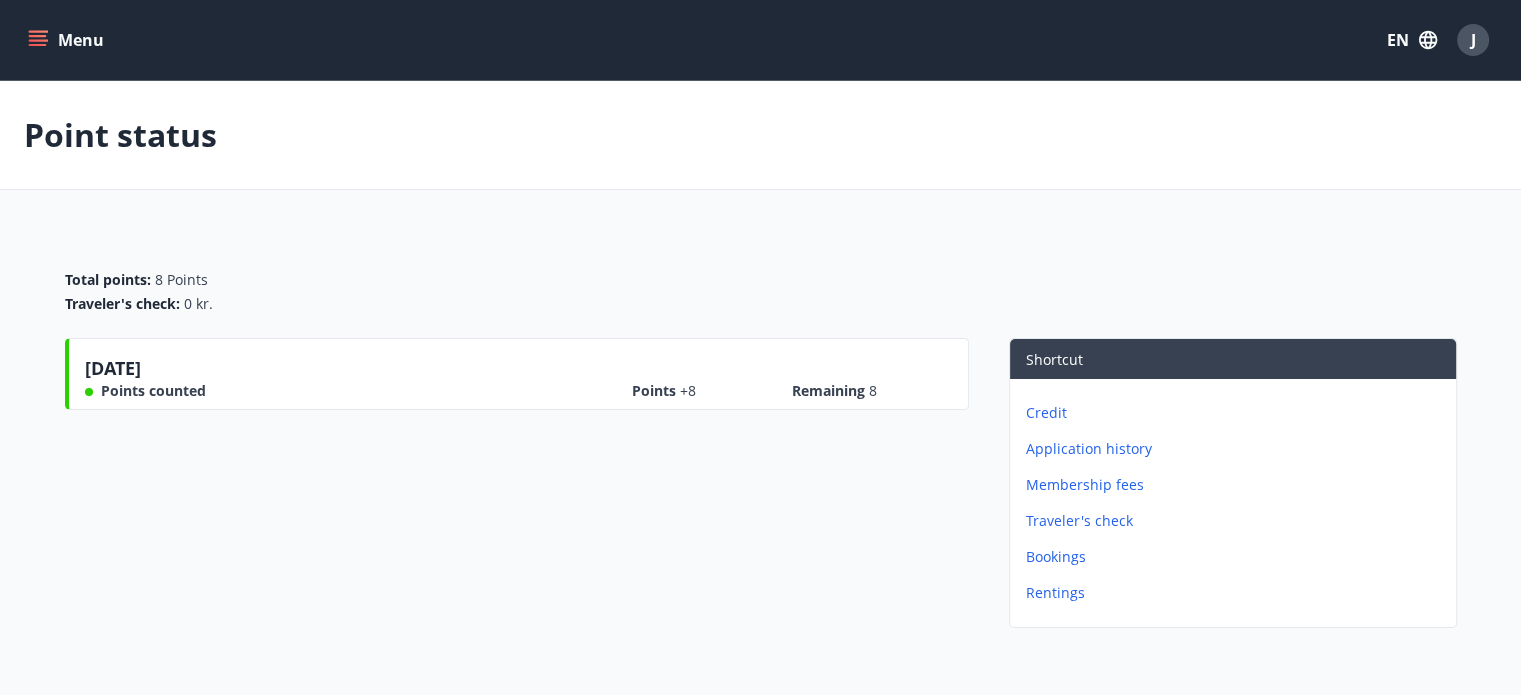 click 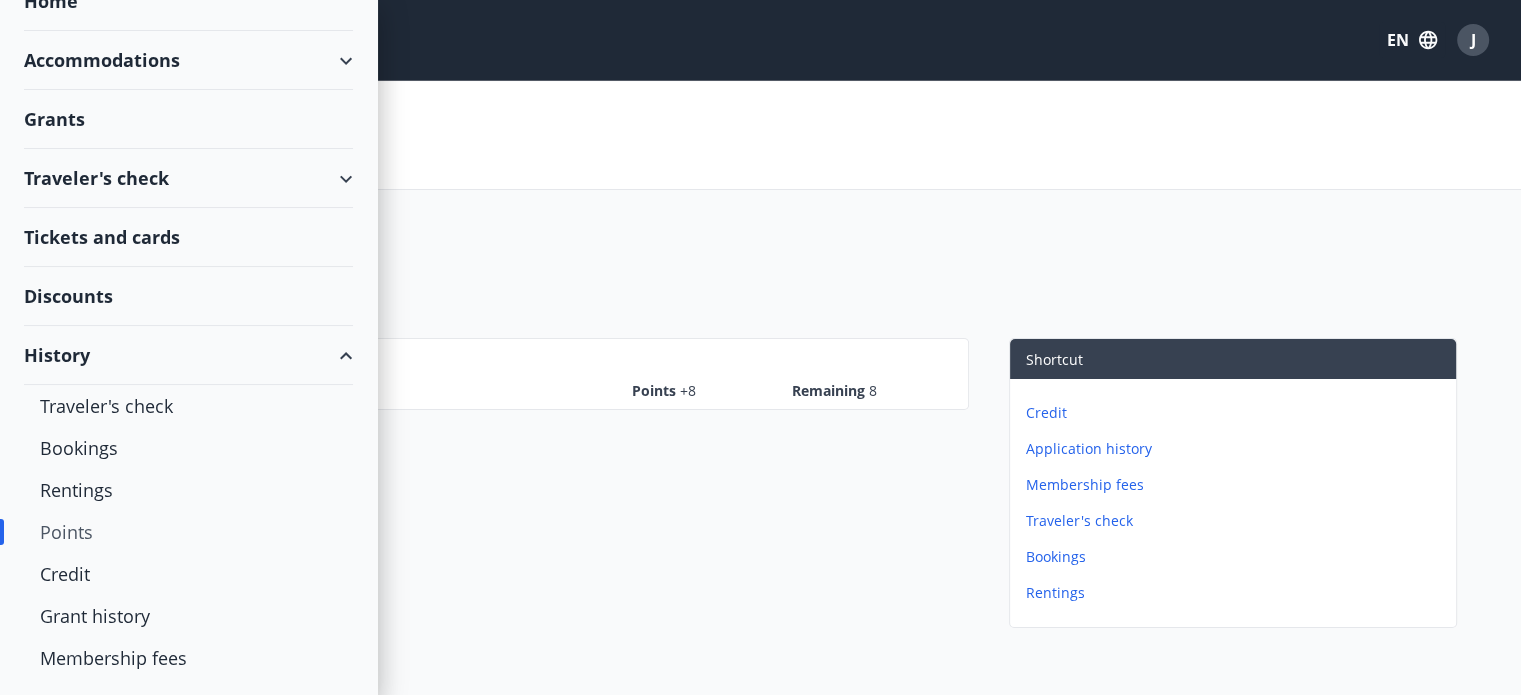 scroll, scrollTop: 118, scrollLeft: 0, axis: vertical 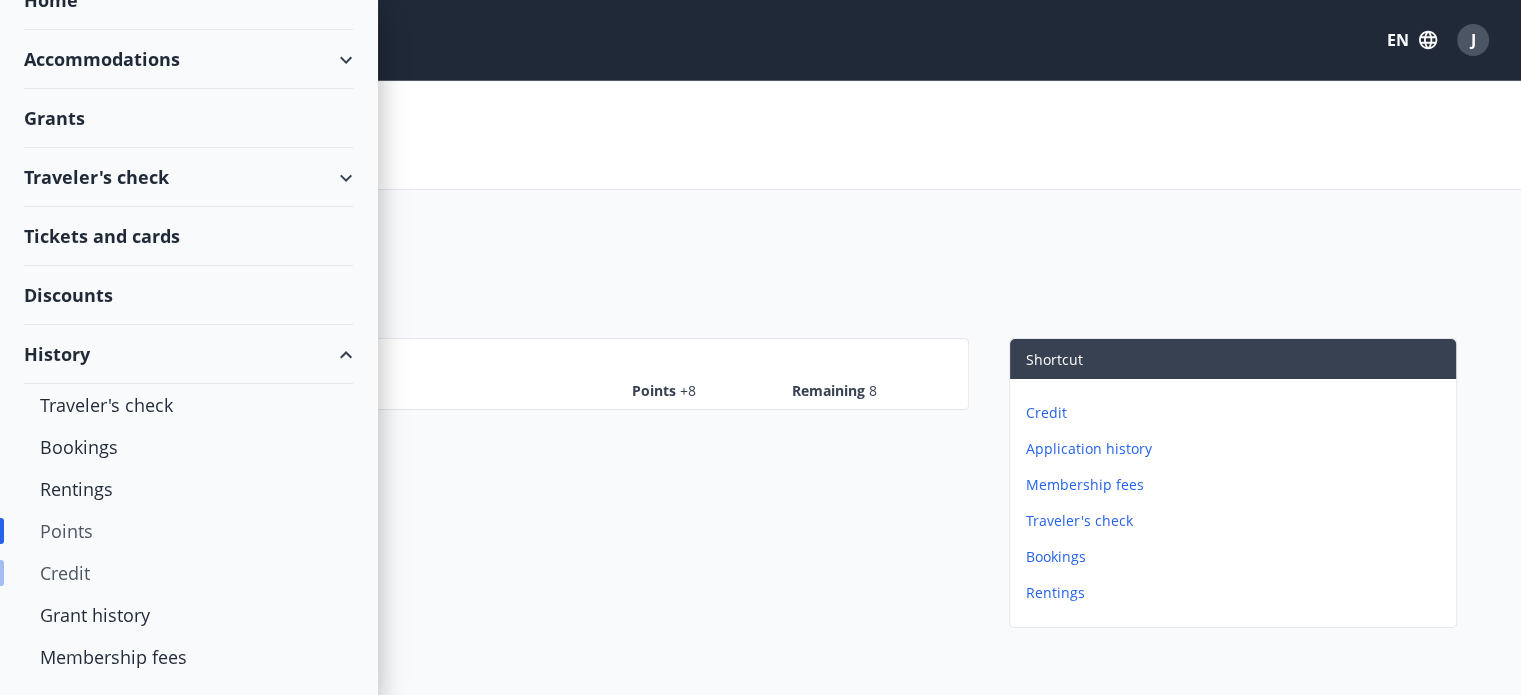 click on "Credit" at bounding box center (188, 573) 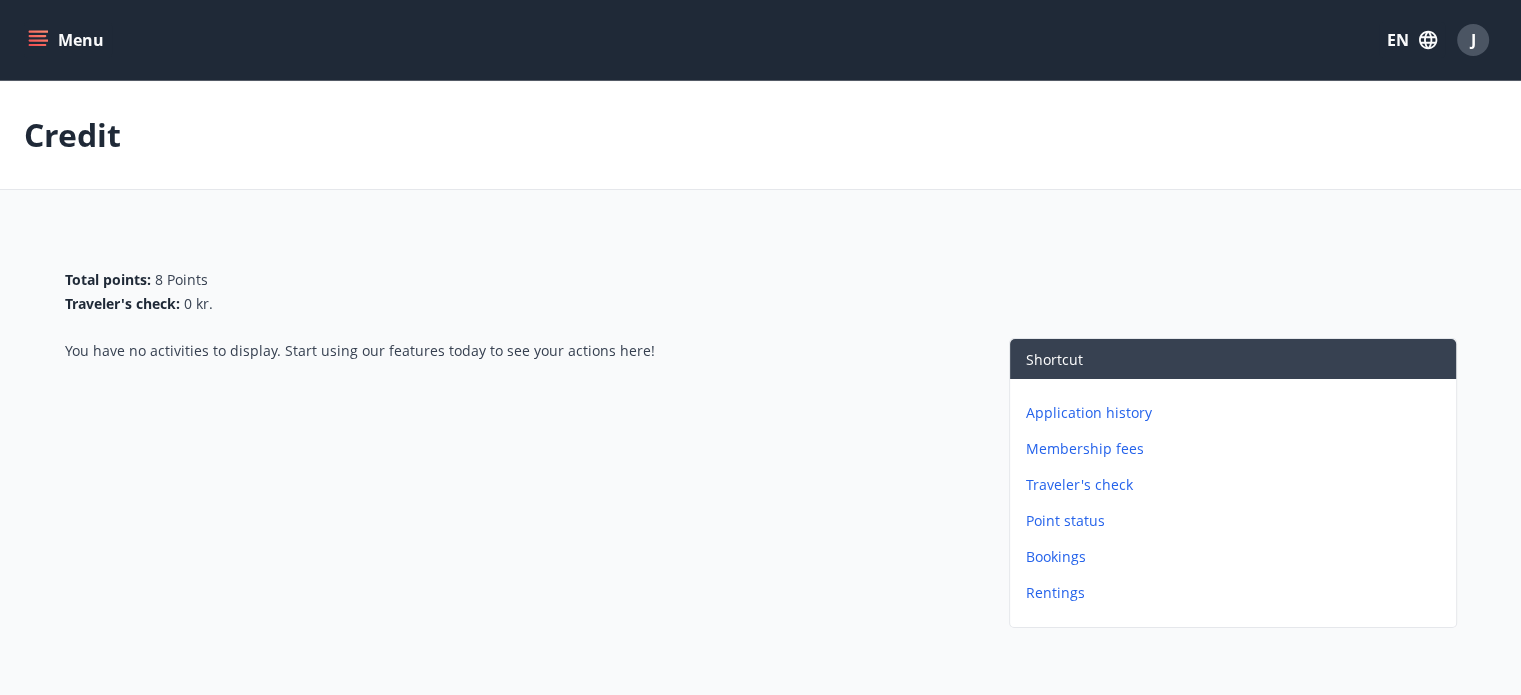 click on "Point status" at bounding box center [1237, 521] 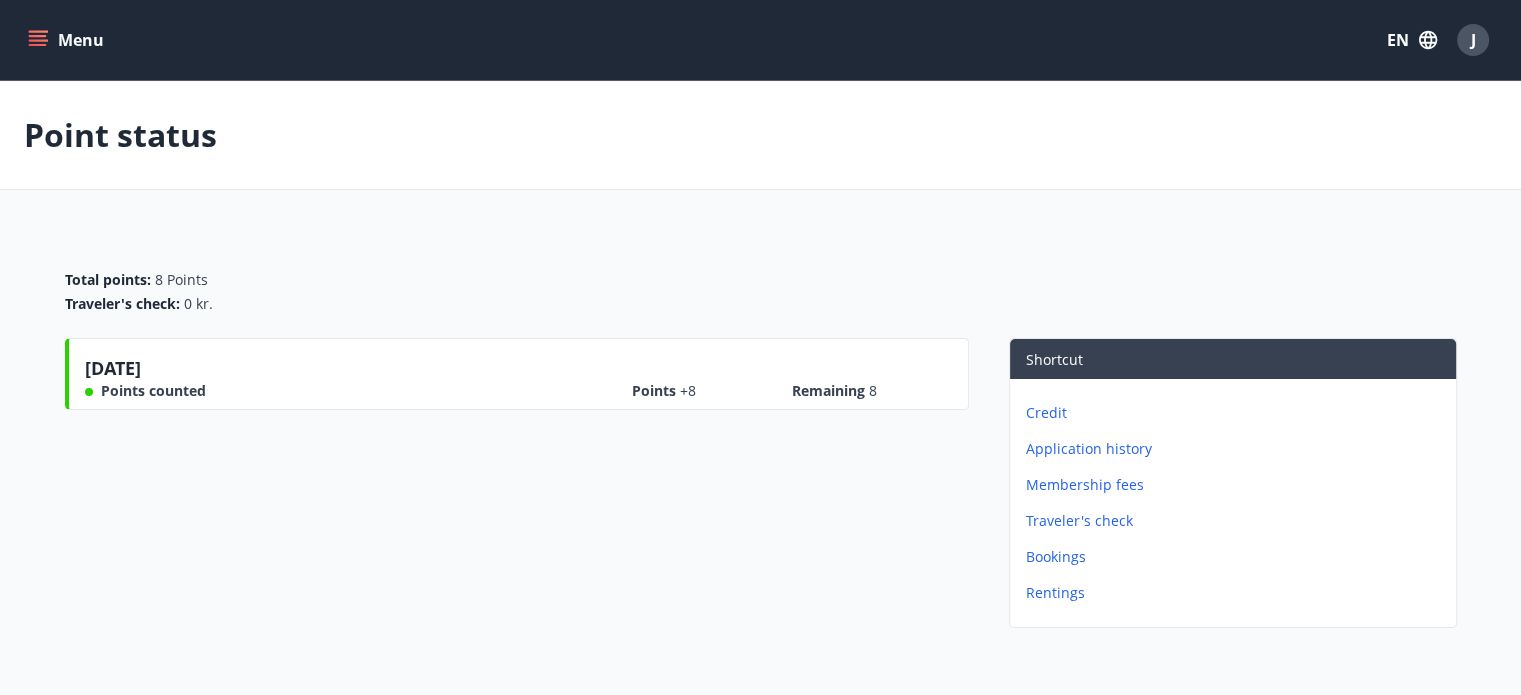 click on "Application history" at bounding box center [1237, 449] 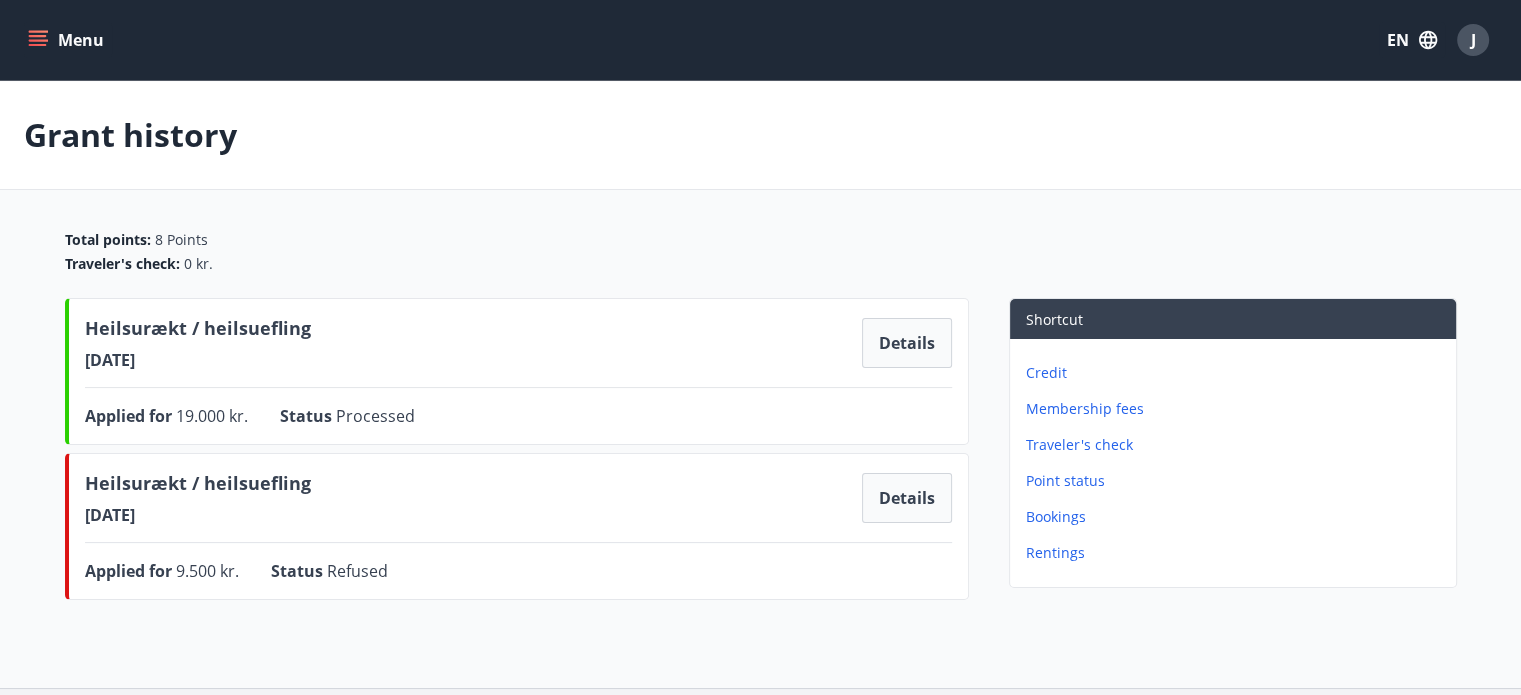 click 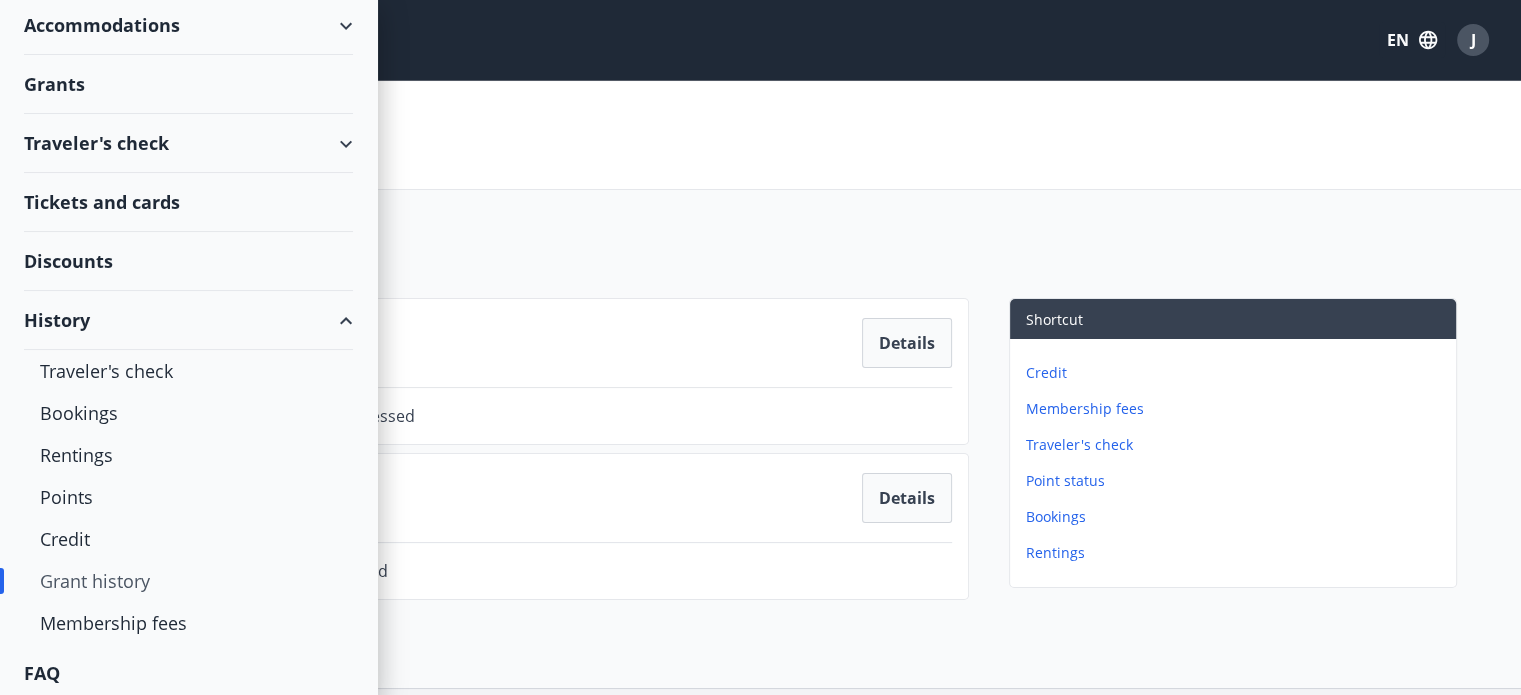 scroll, scrollTop: 157, scrollLeft: 0, axis: vertical 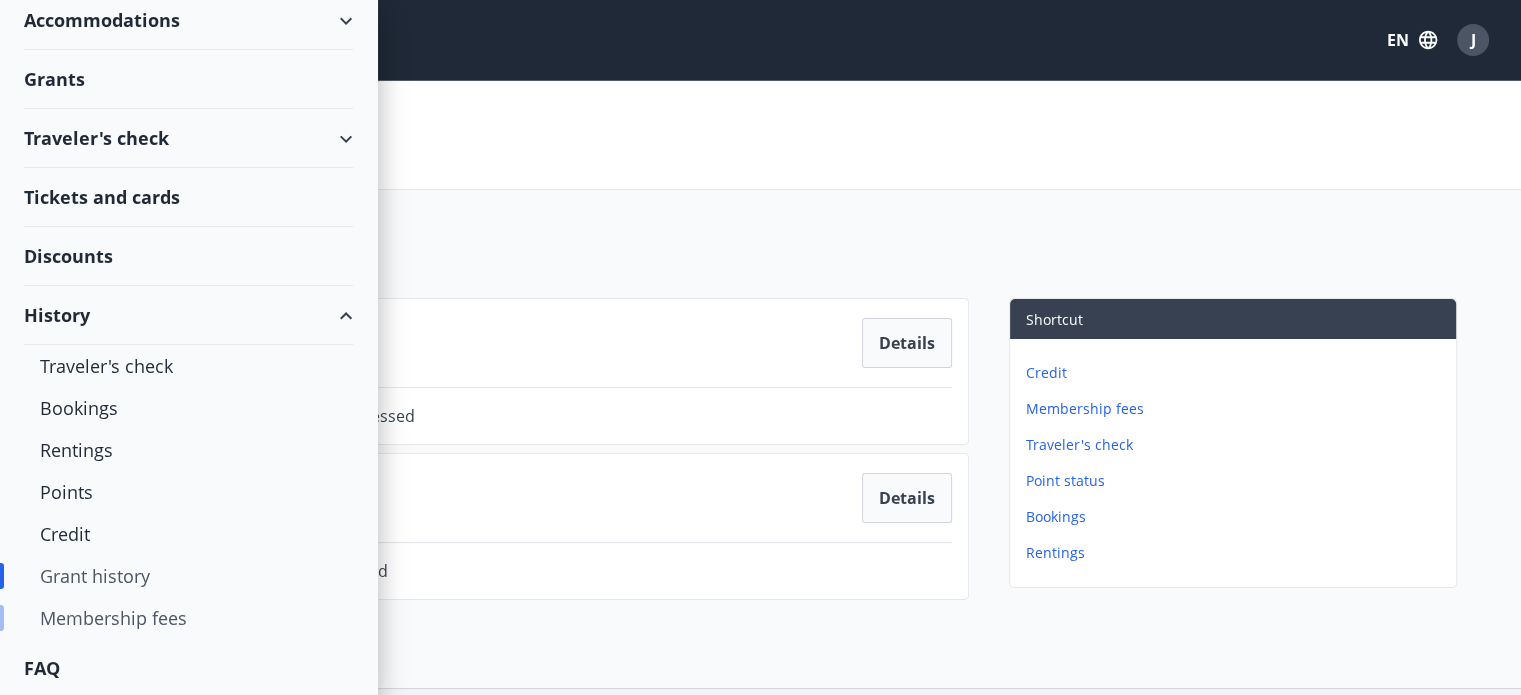 click on "Membership fees" at bounding box center (188, 618) 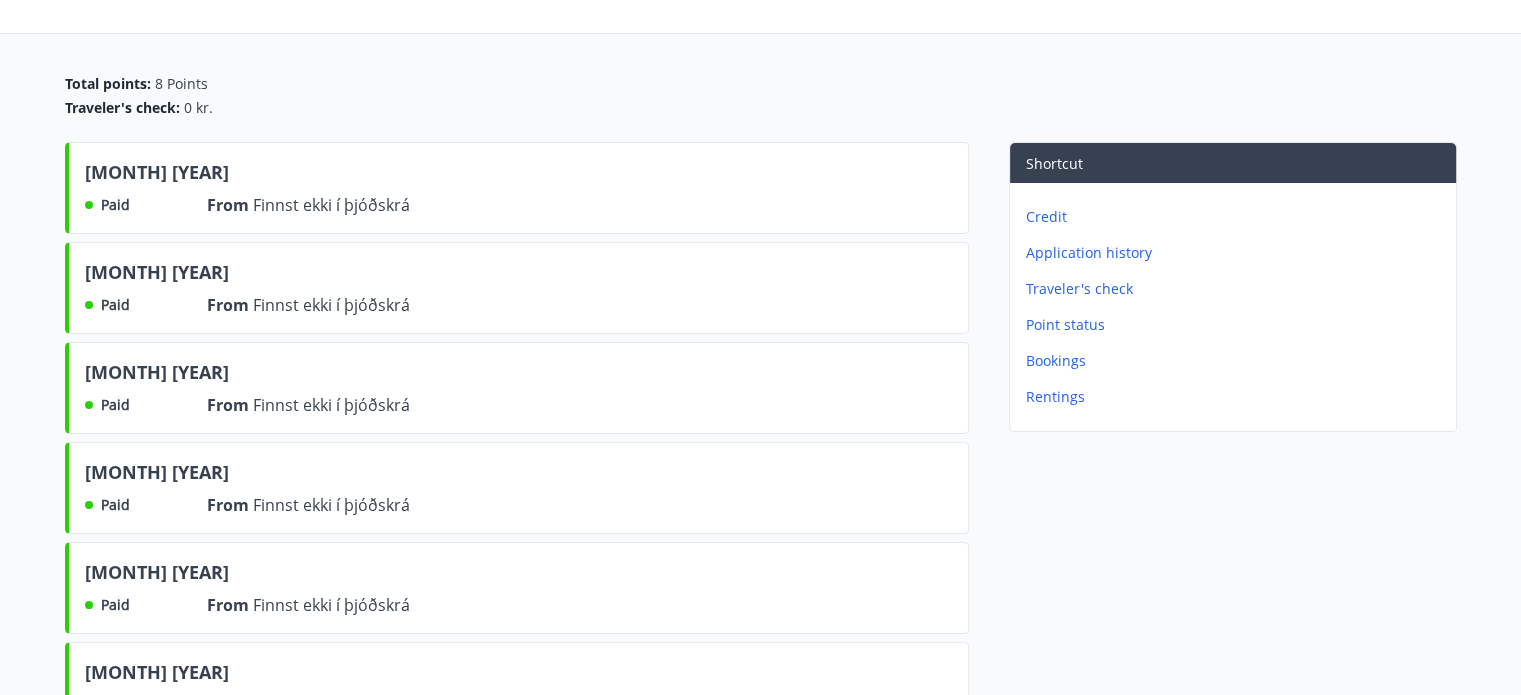 scroll, scrollTop: 156, scrollLeft: 0, axis: vertical 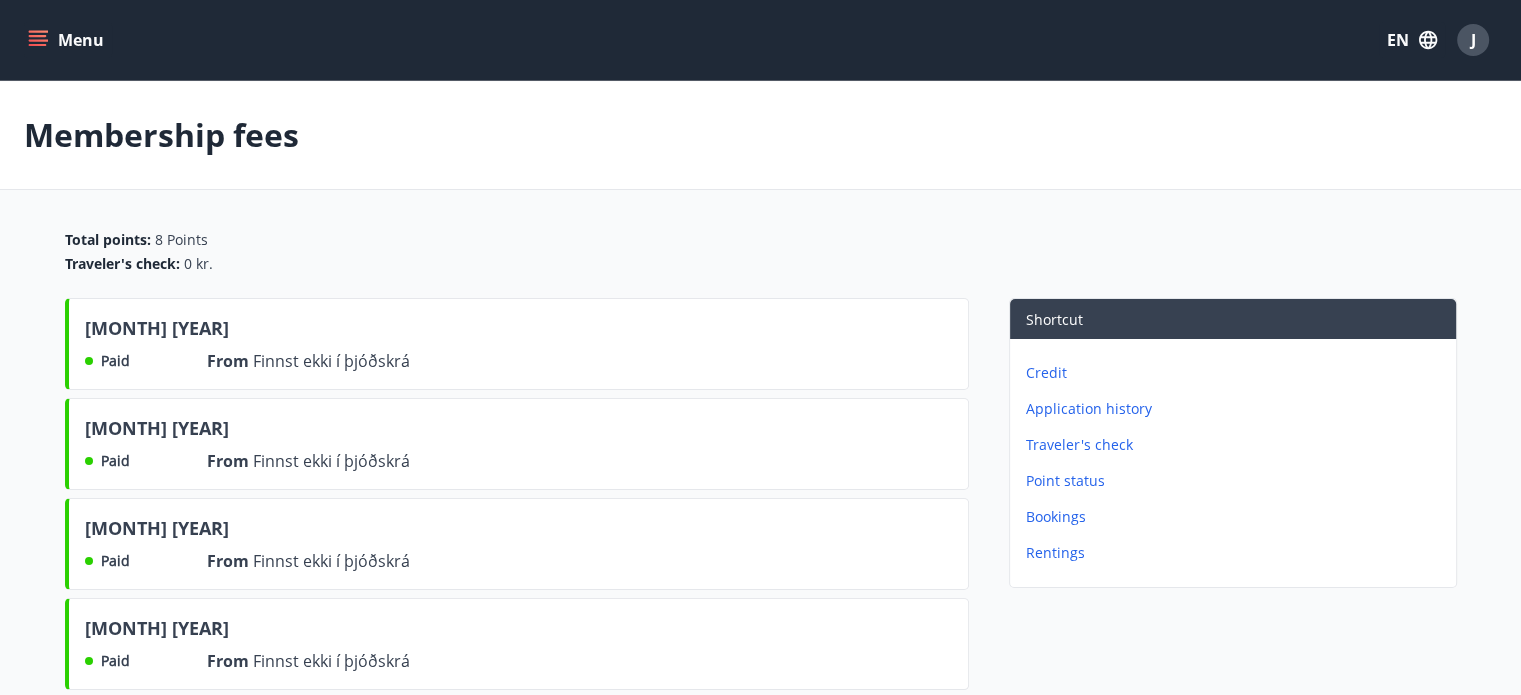 click 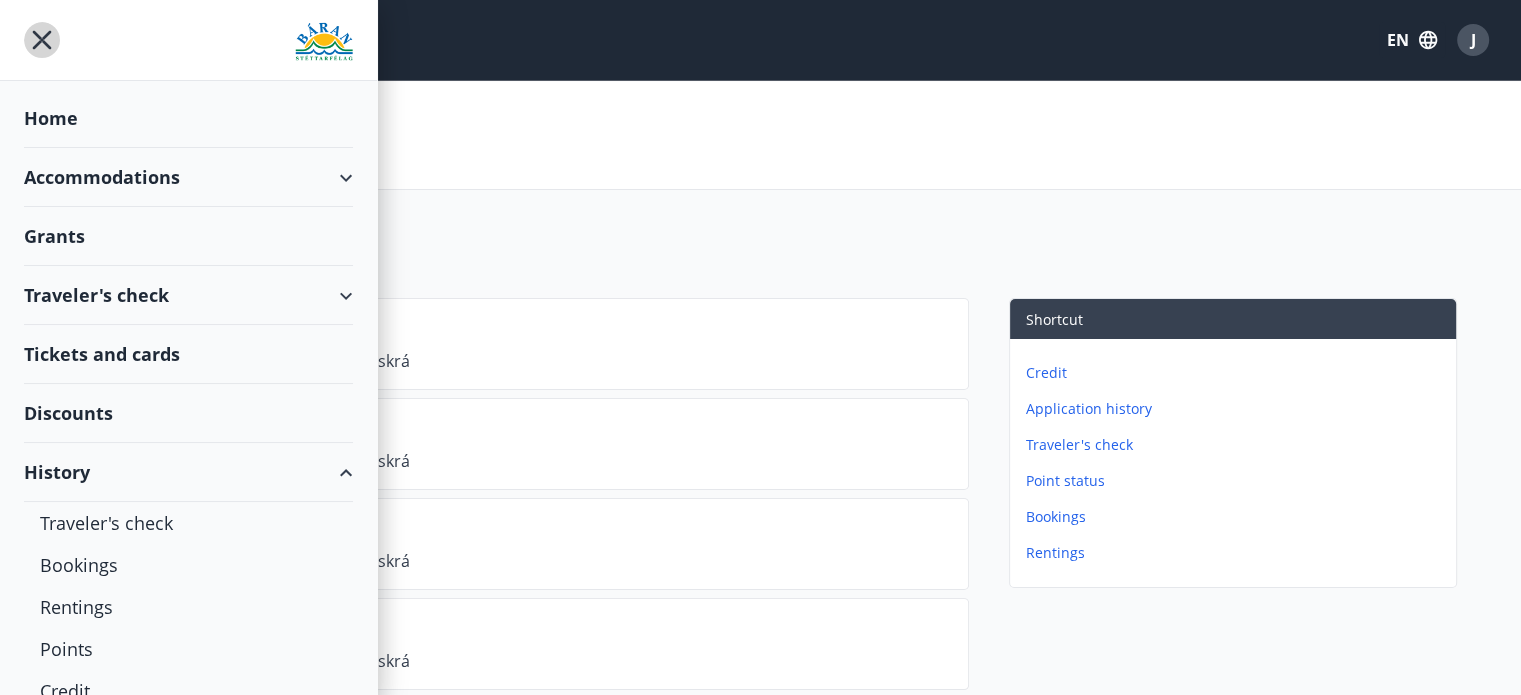 click 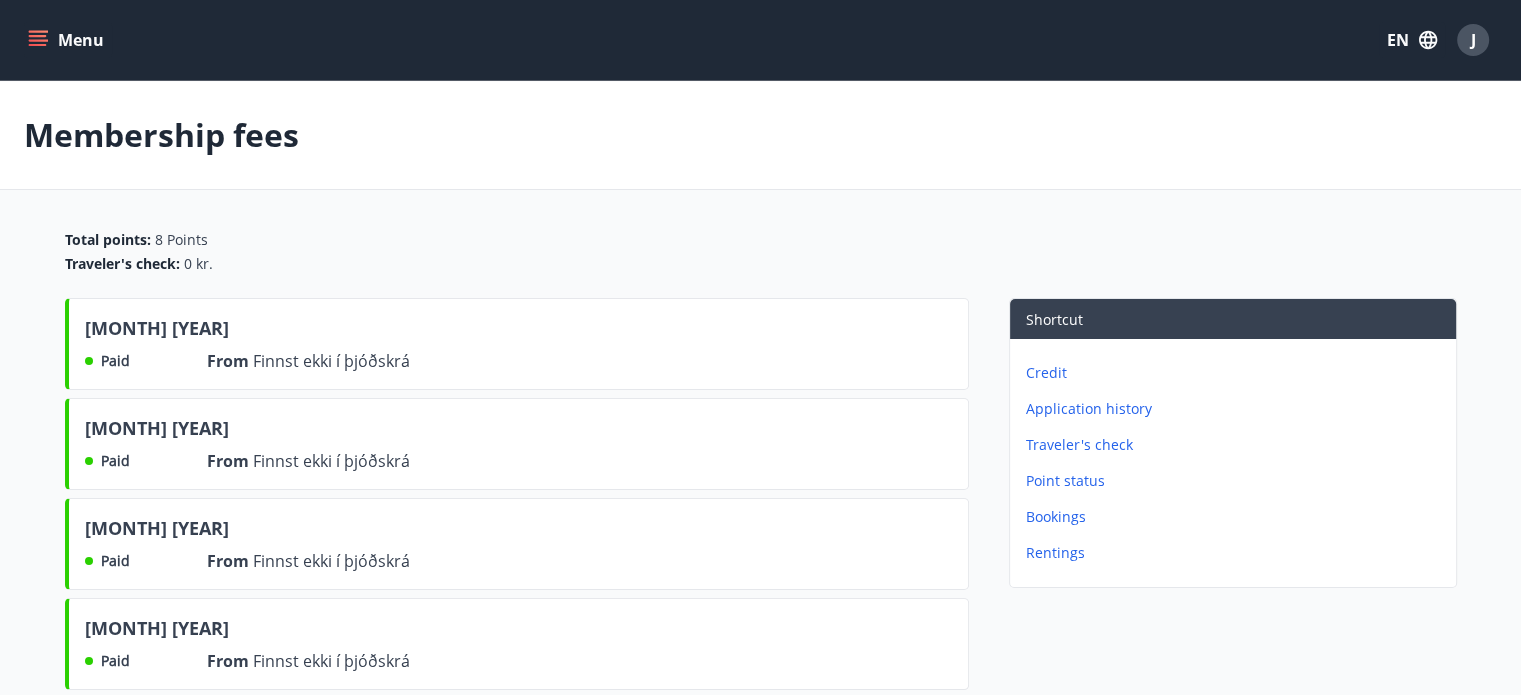 click 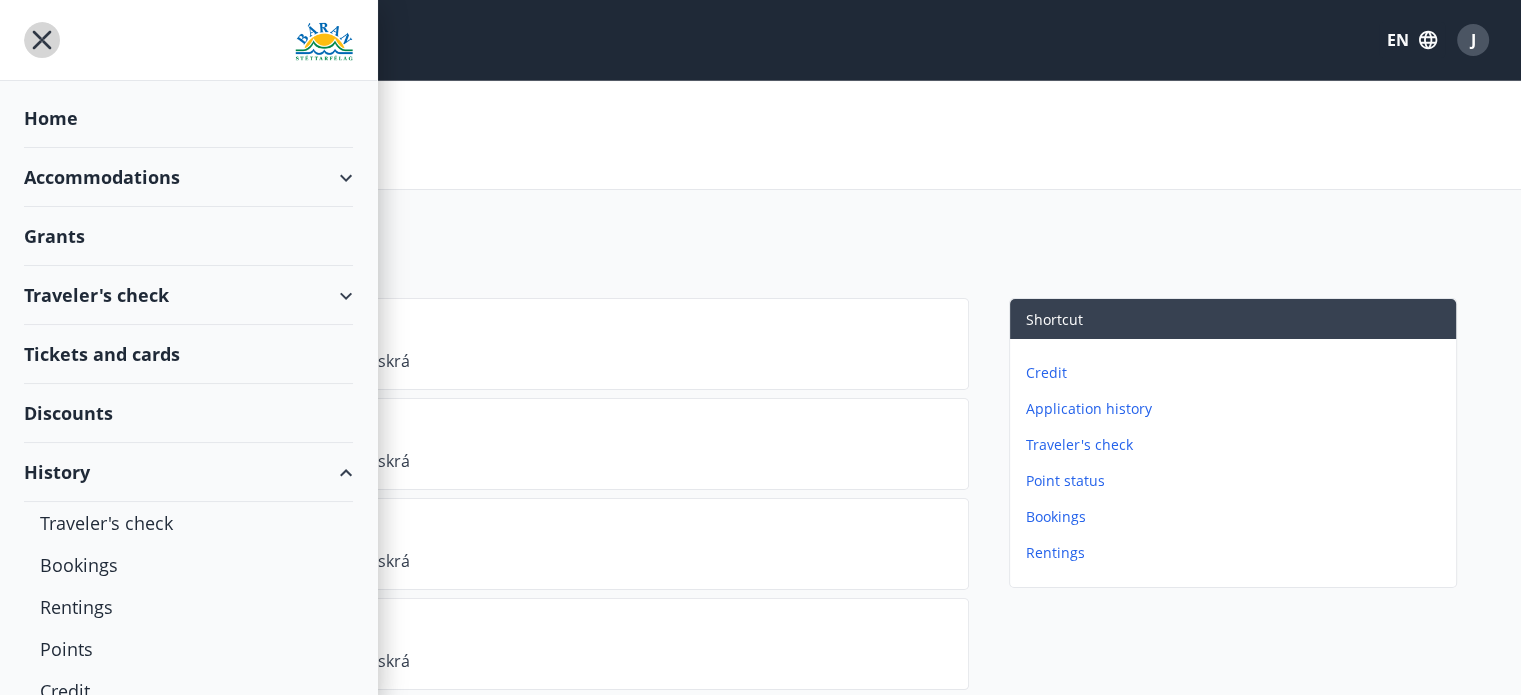 click 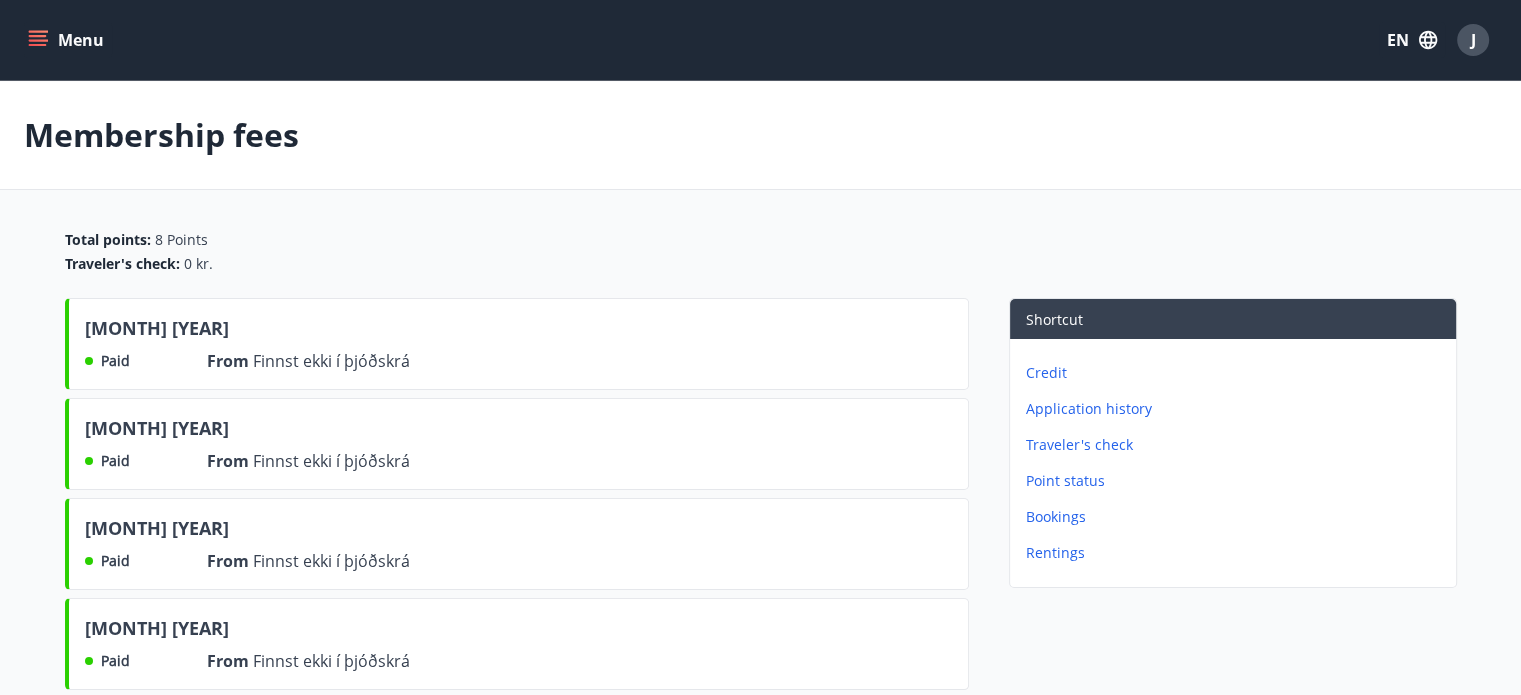 click on "Menu" at bounding box center [68, 40] 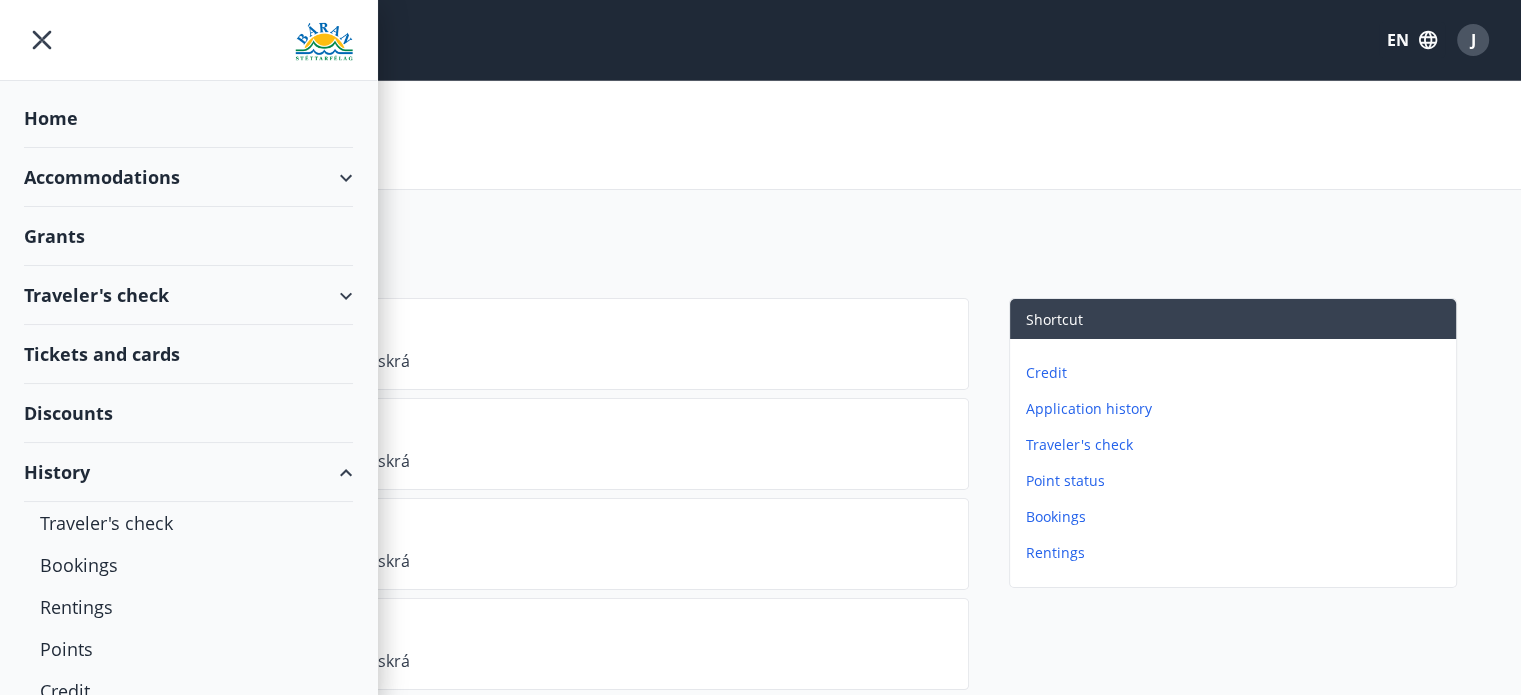 click on "Grants" at bounding box center (188, 118) 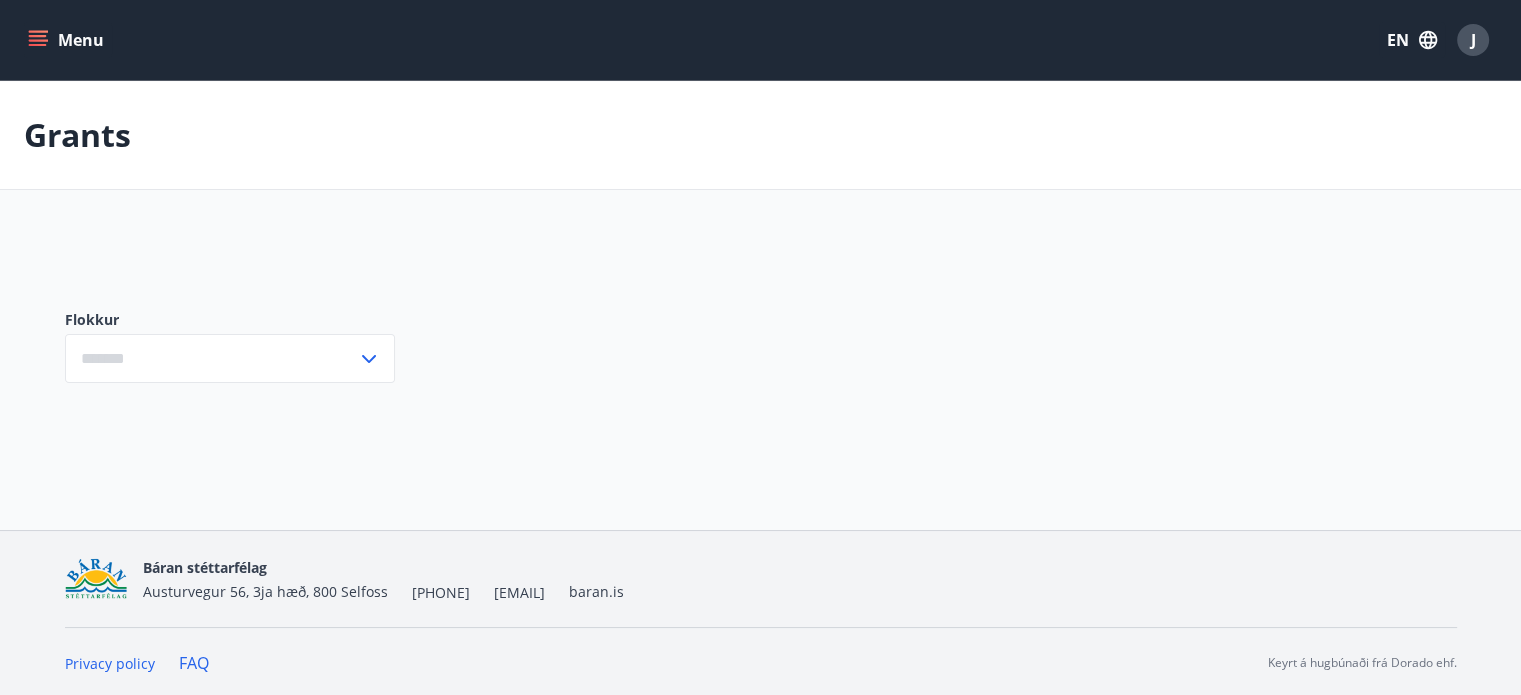 type on "***" 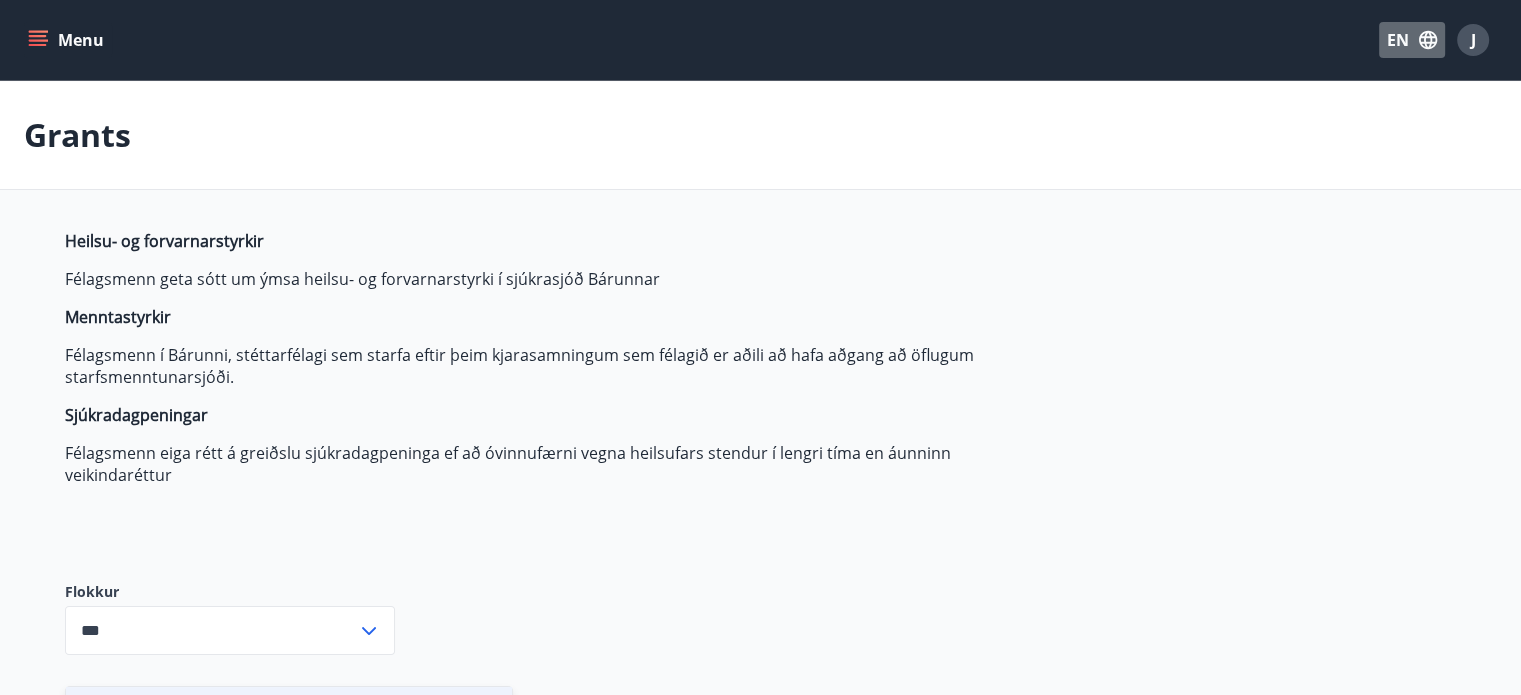 click on "EN" at bounding box center (1412, 40) 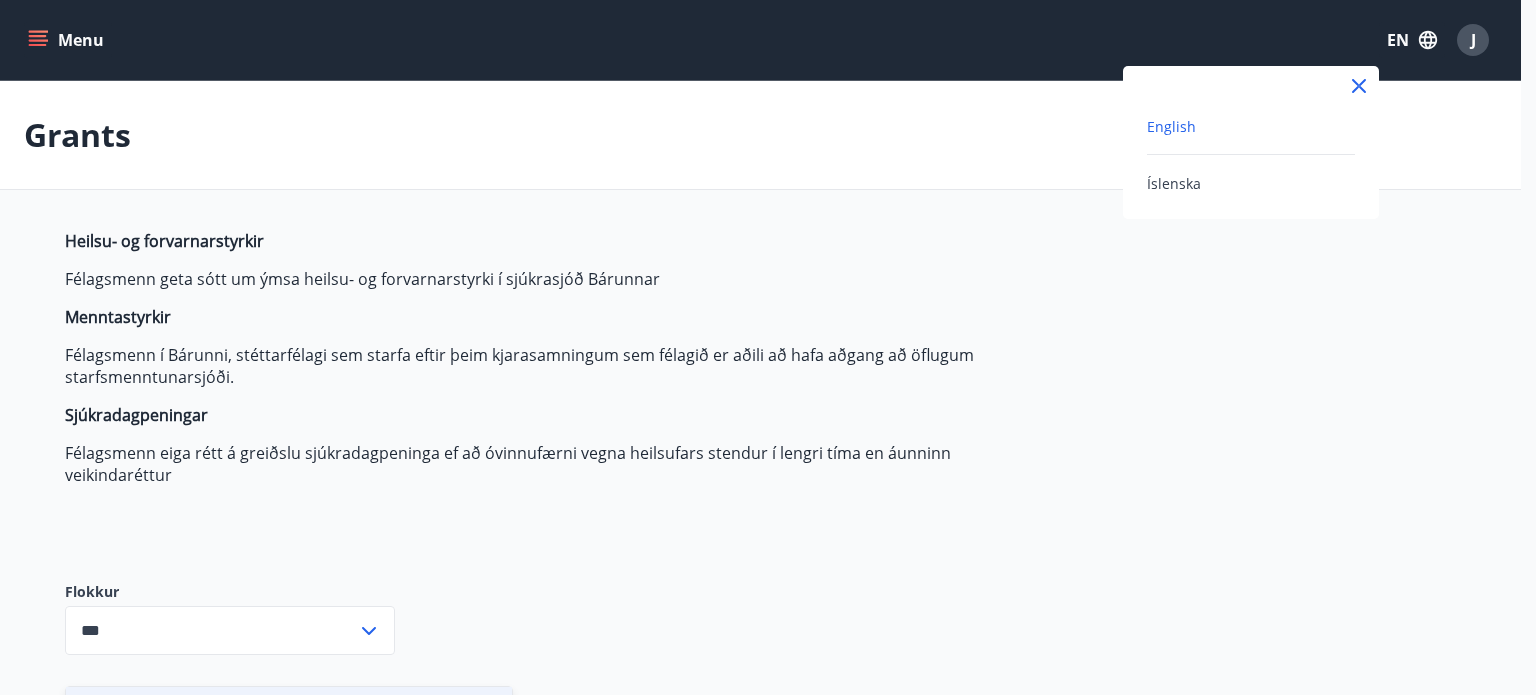 click on "English" at bounding box center (1171, 126) 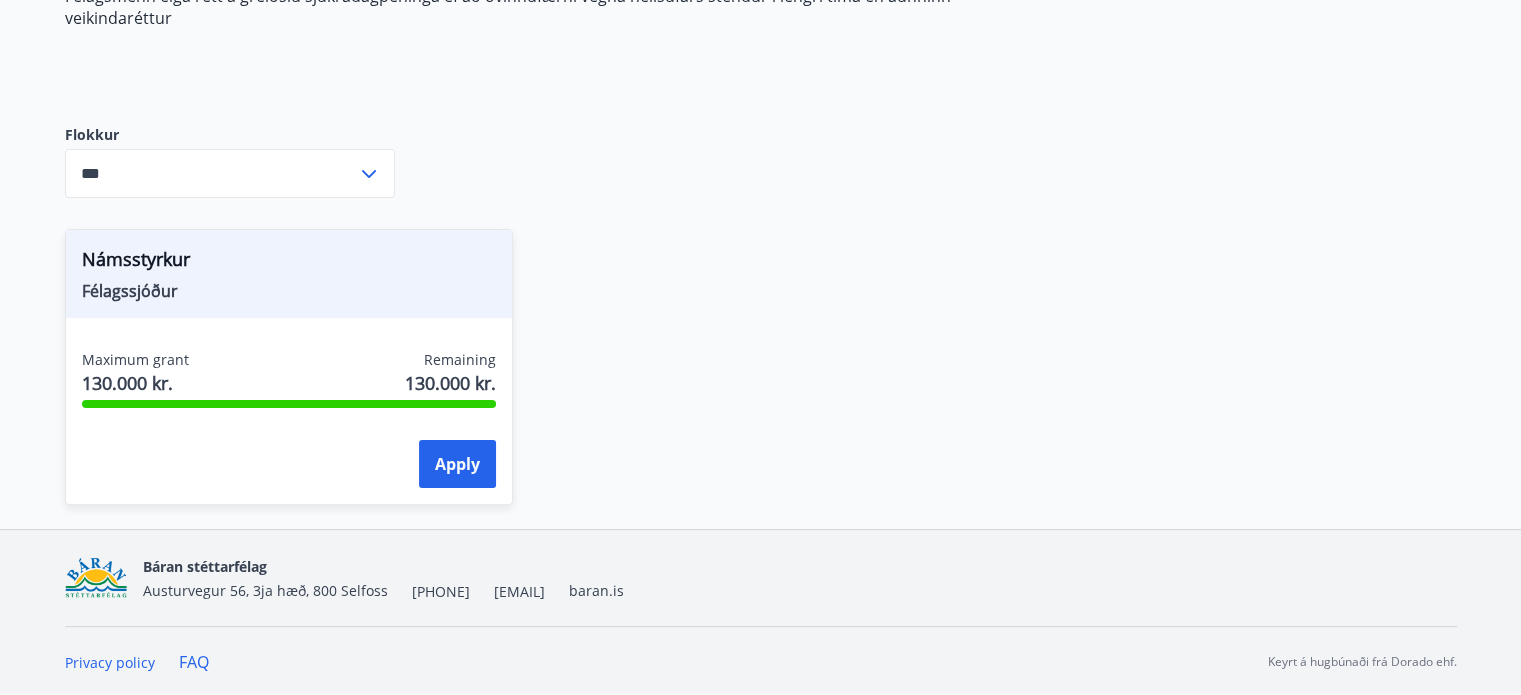 scroll, scrollTop: 0, scrollLeft: 0, axis: both 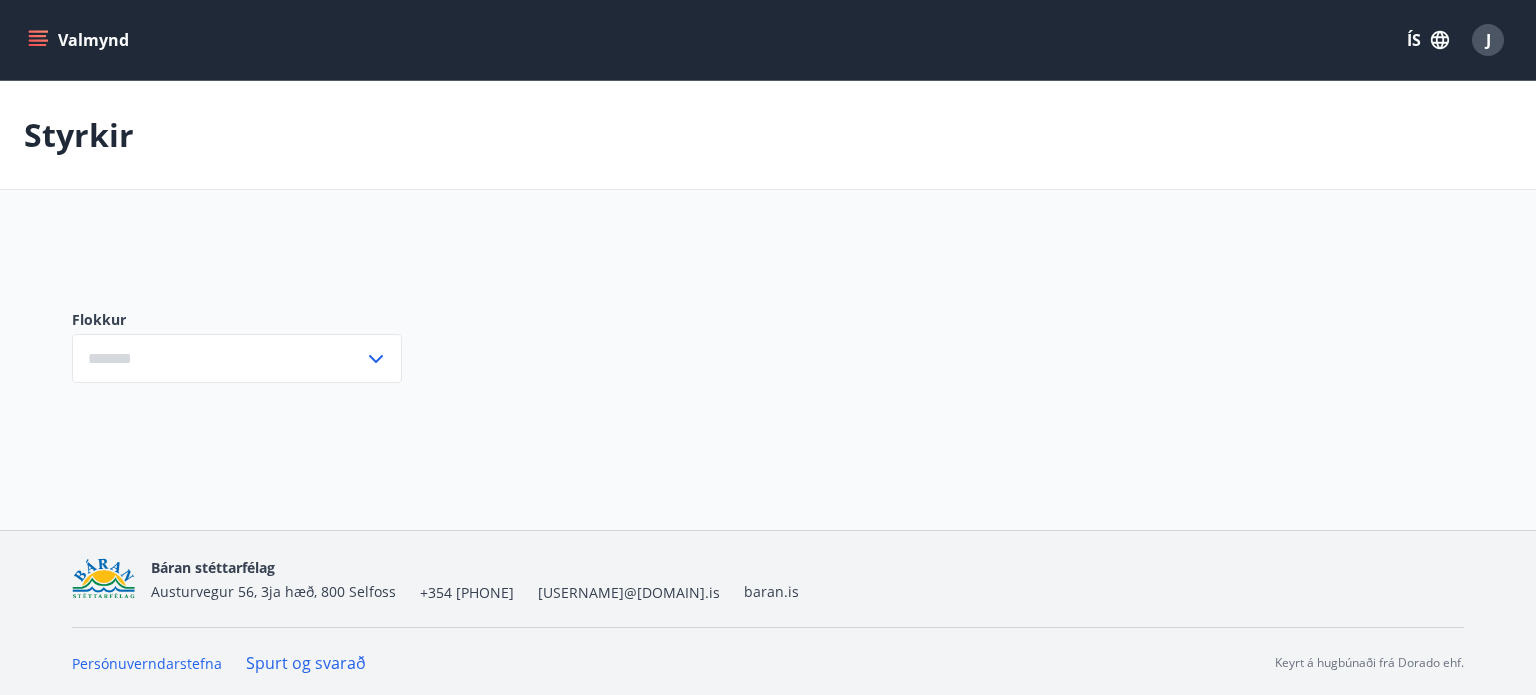 type on "***" 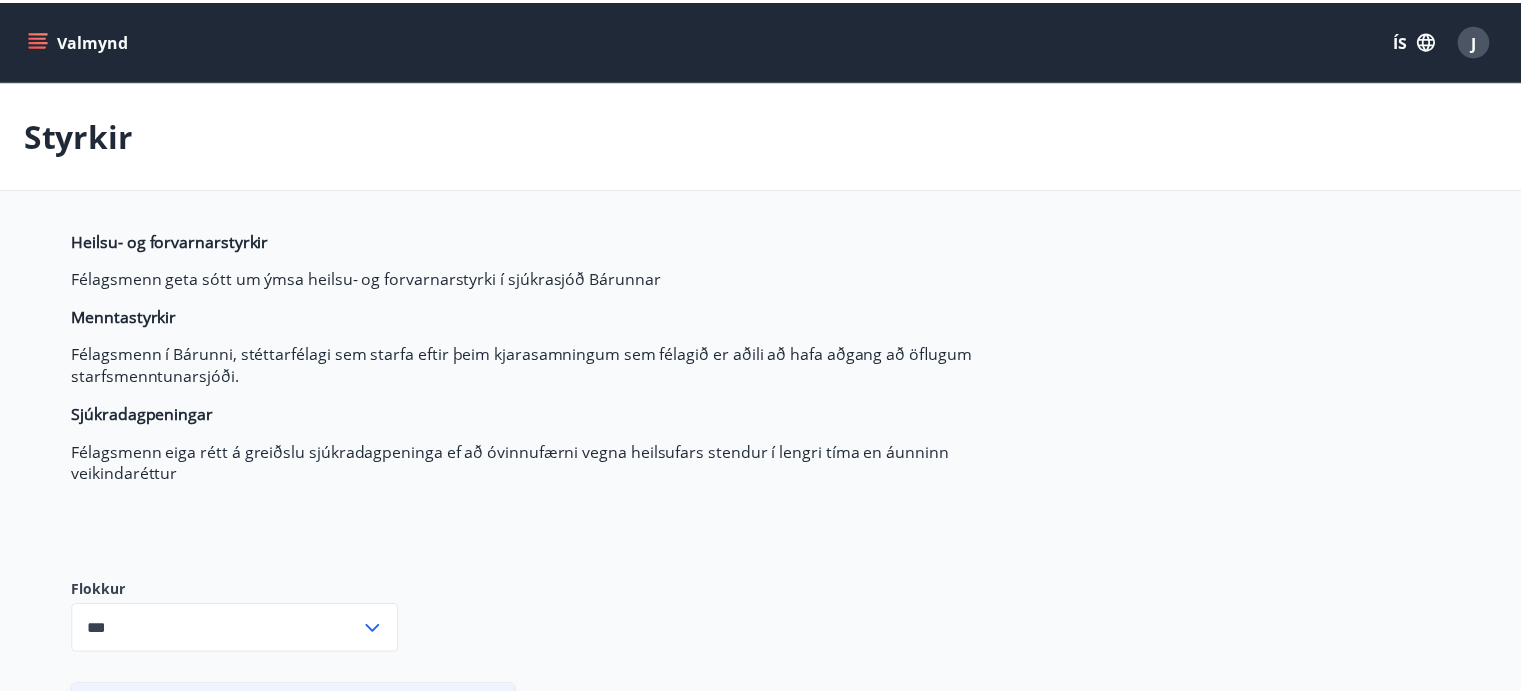 scroll, scrollTop: 0, scrollLeft: 0, axis: both 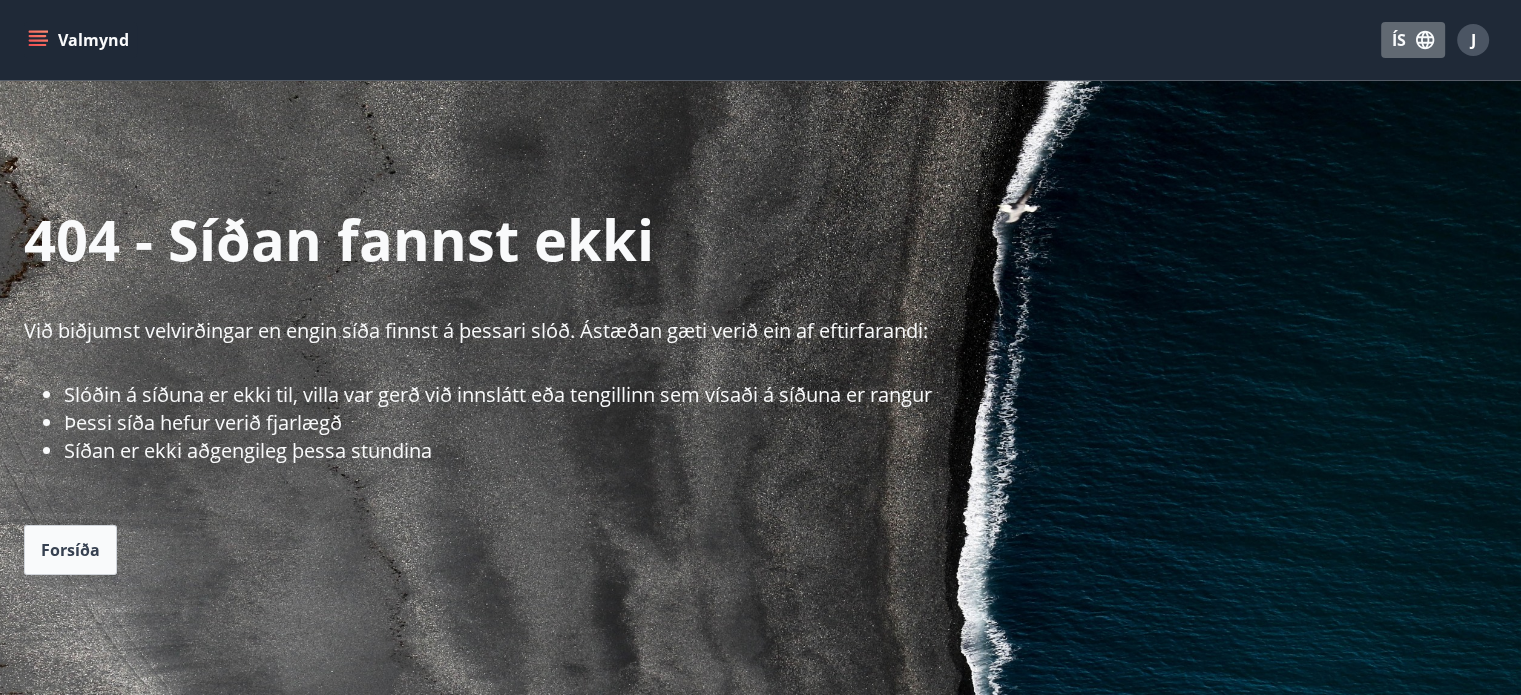 click 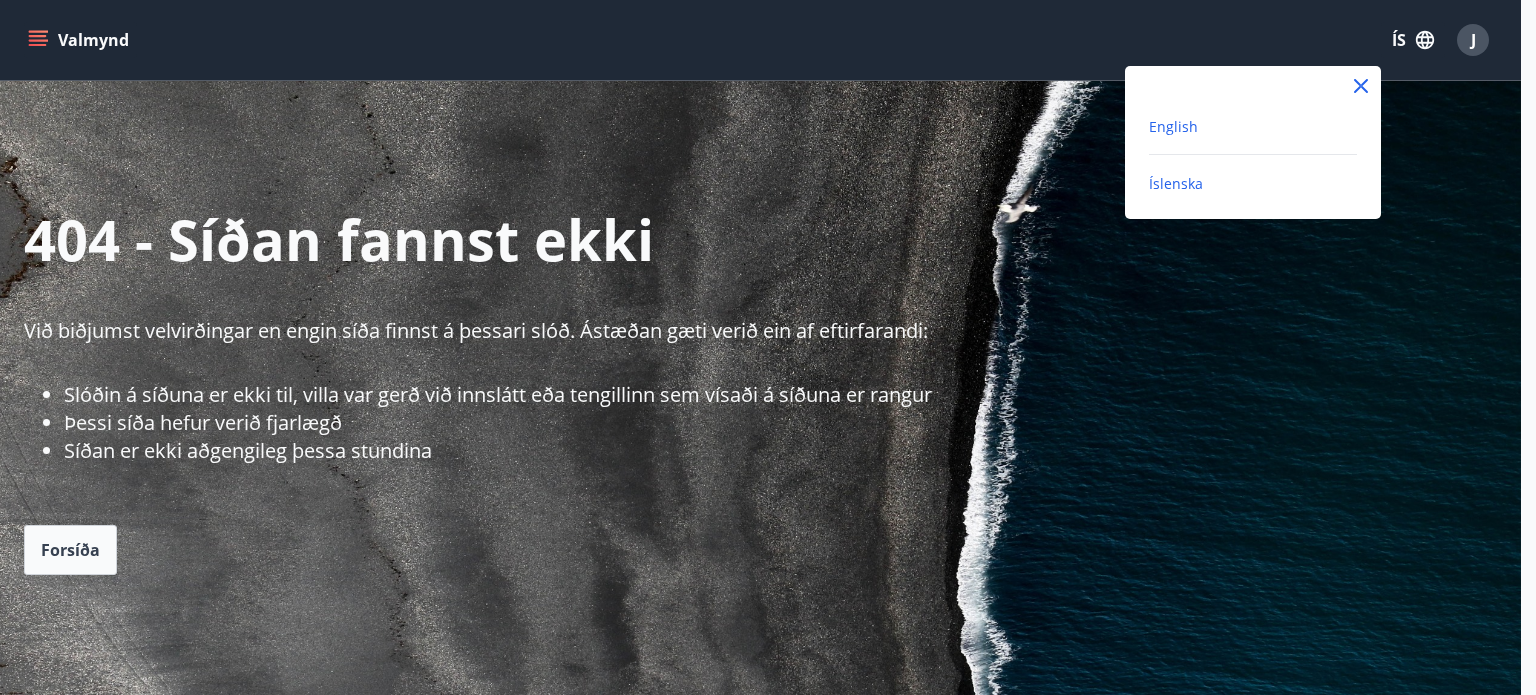 click on "English" at bounding box center [1173, 126] 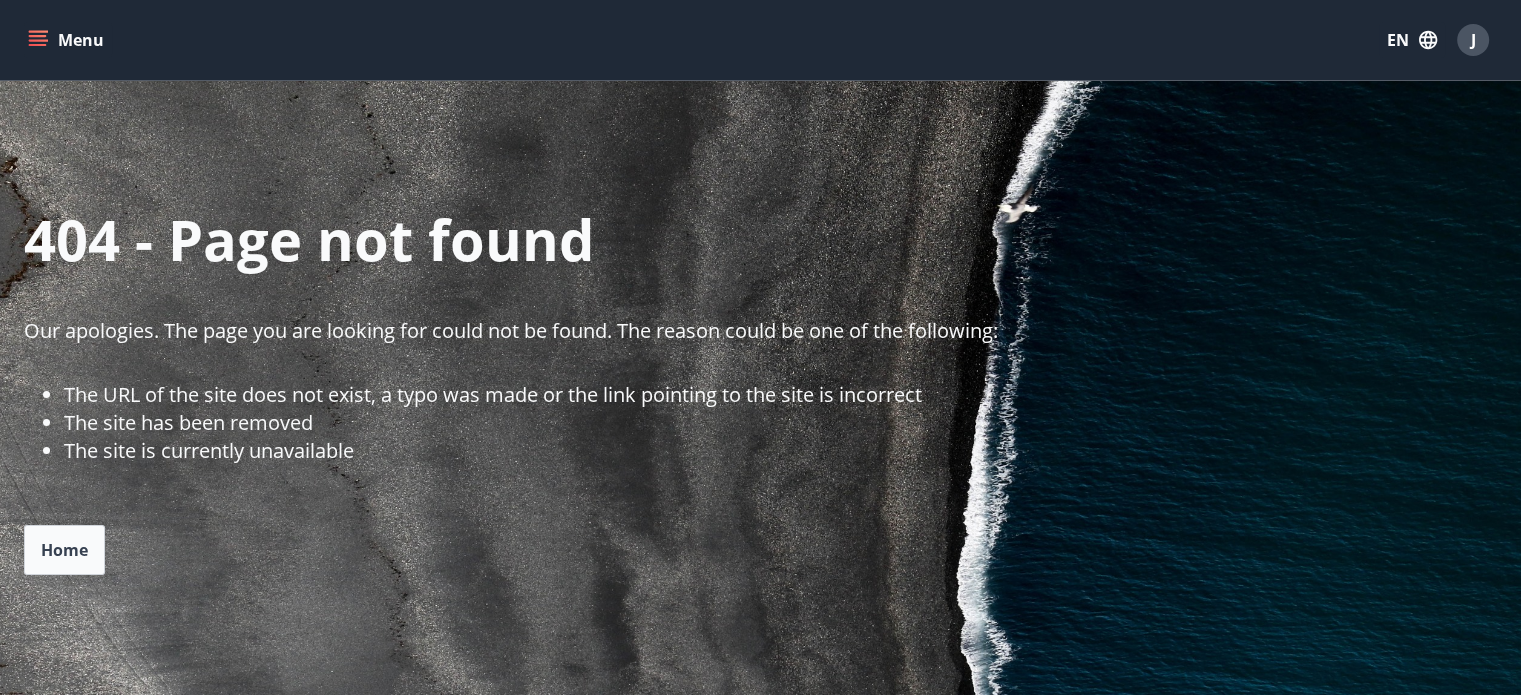 click on "Menu" at bounding box center [68, 40] 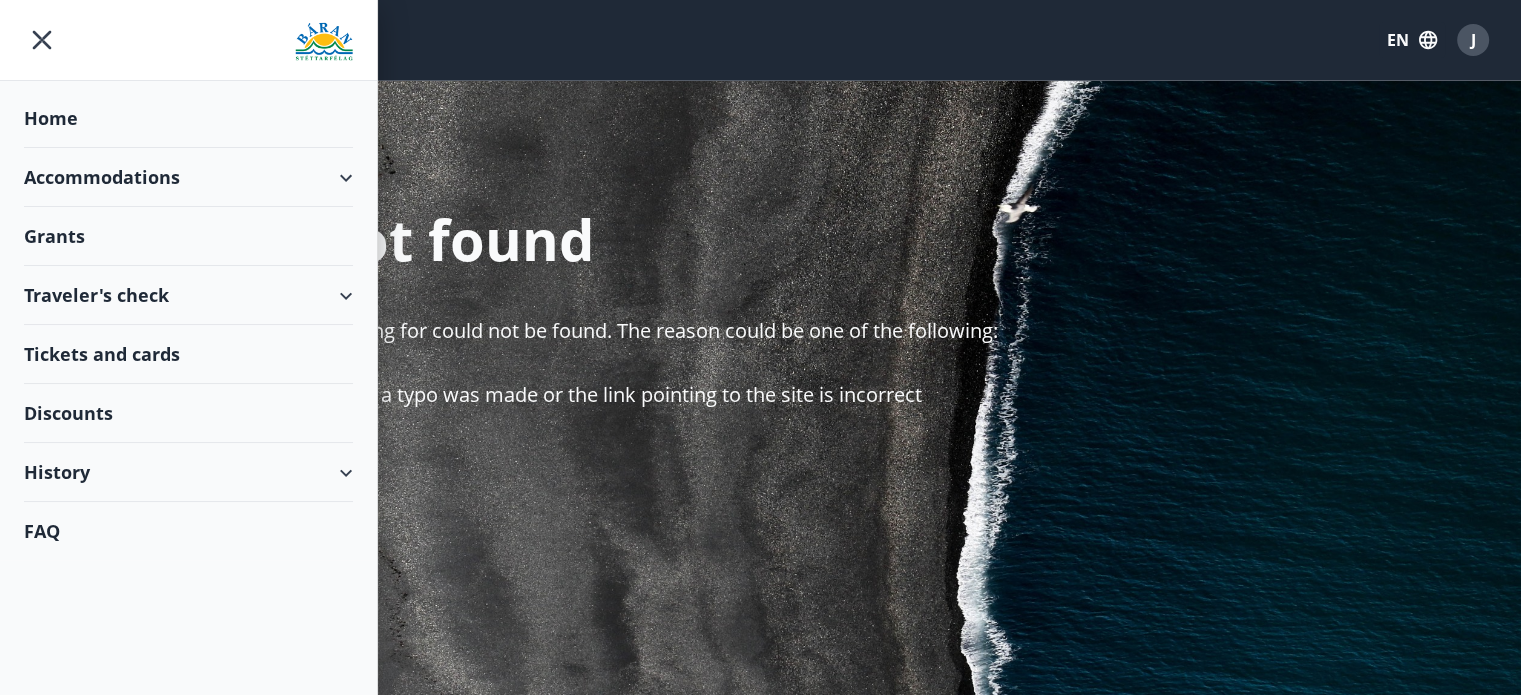 click on "Accommodations" at bounding box center [188, 177] 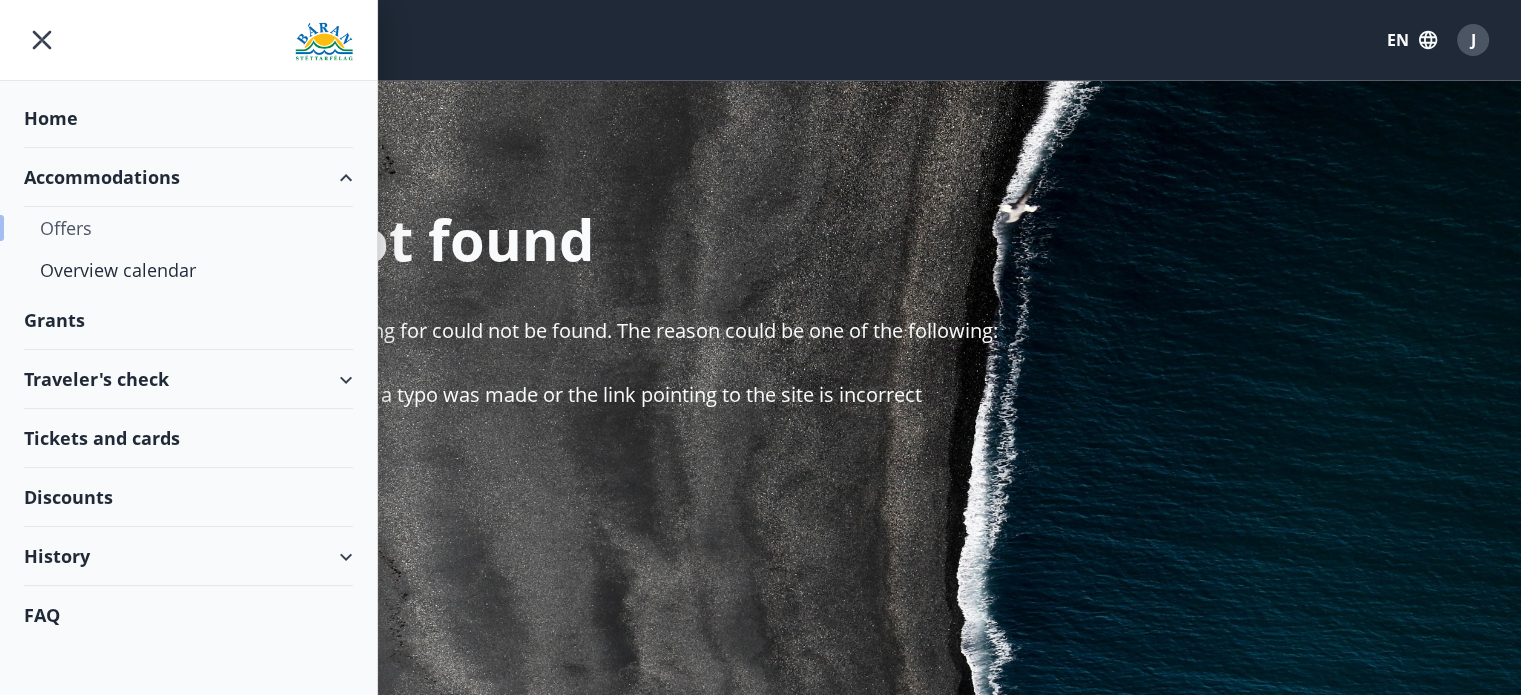 click on "Offers" at bounding box center [188, 228] 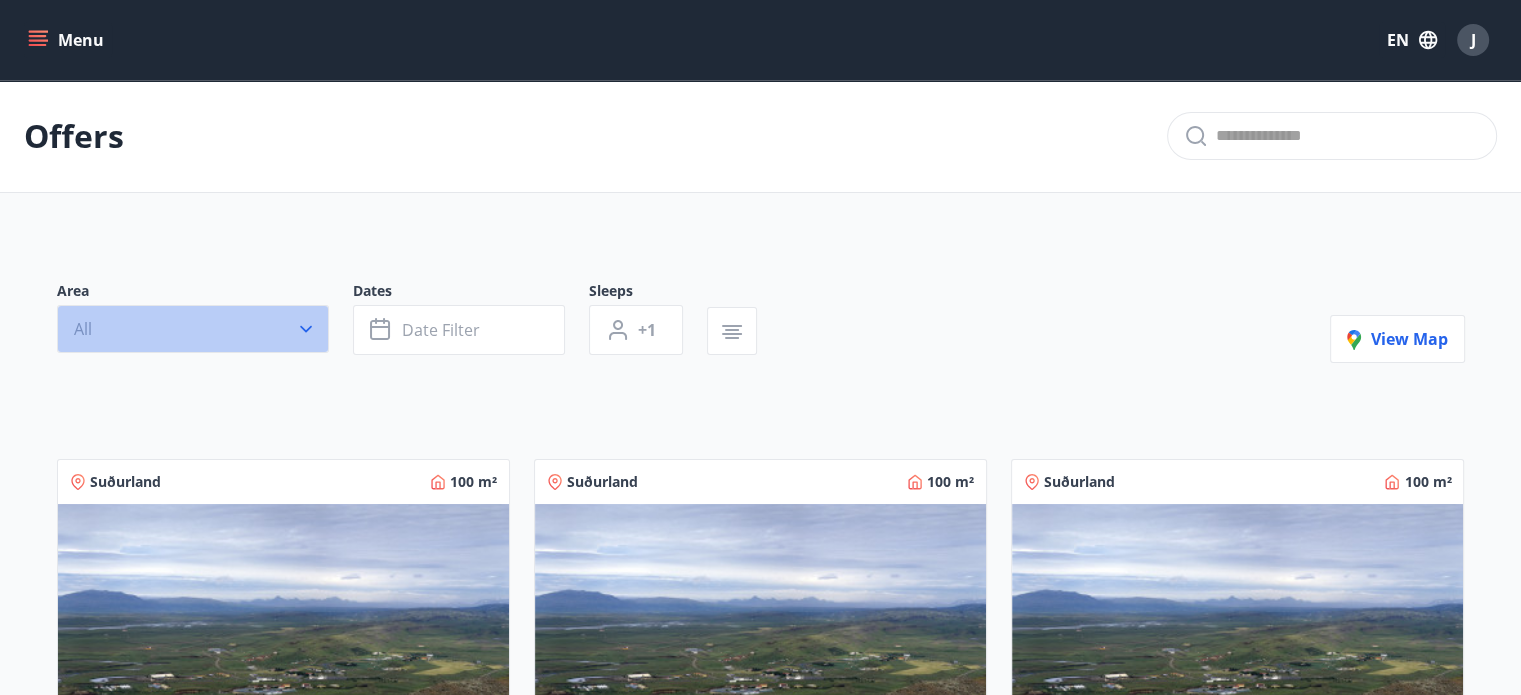 click on "All" at bounding box center (193, 329) 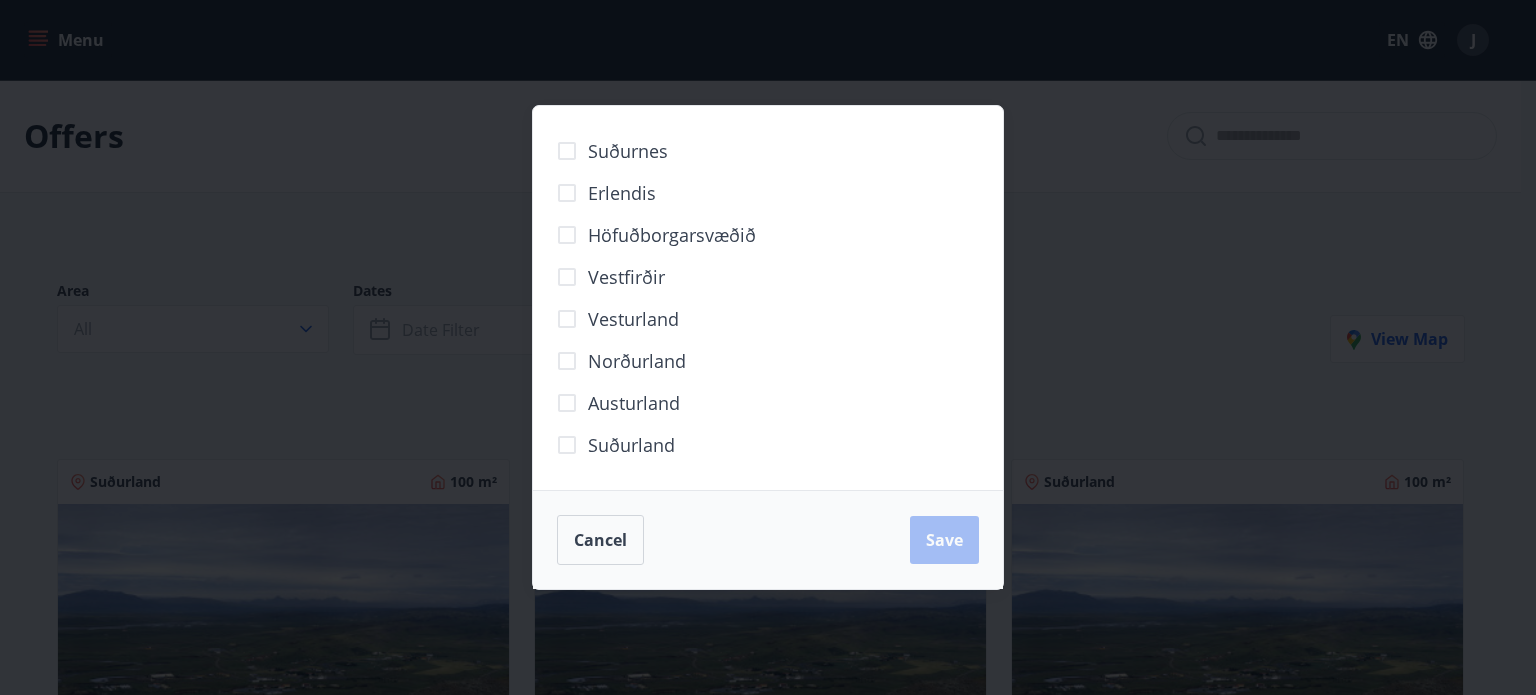 click on "Suðurland" at bounding box center [631, 445] 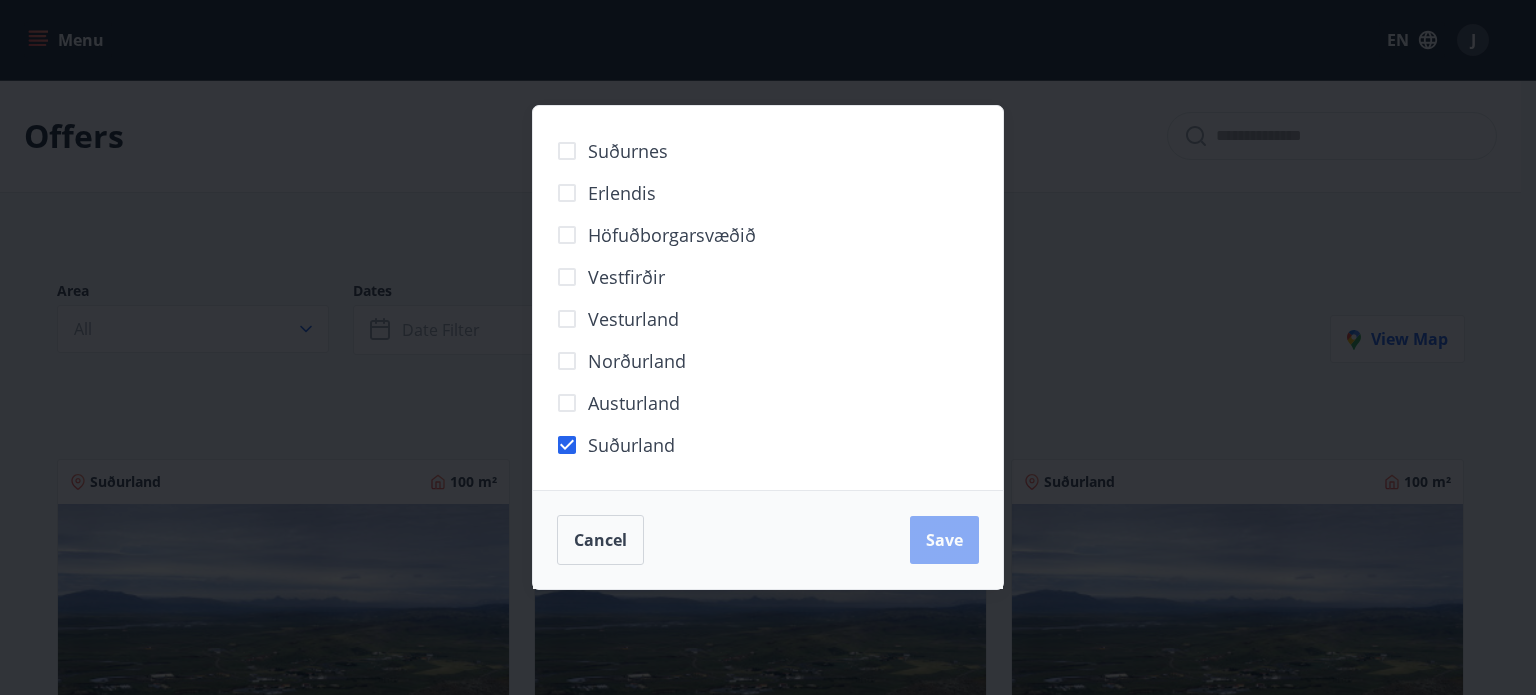 click on "Save" at bounding box center [944, 540] 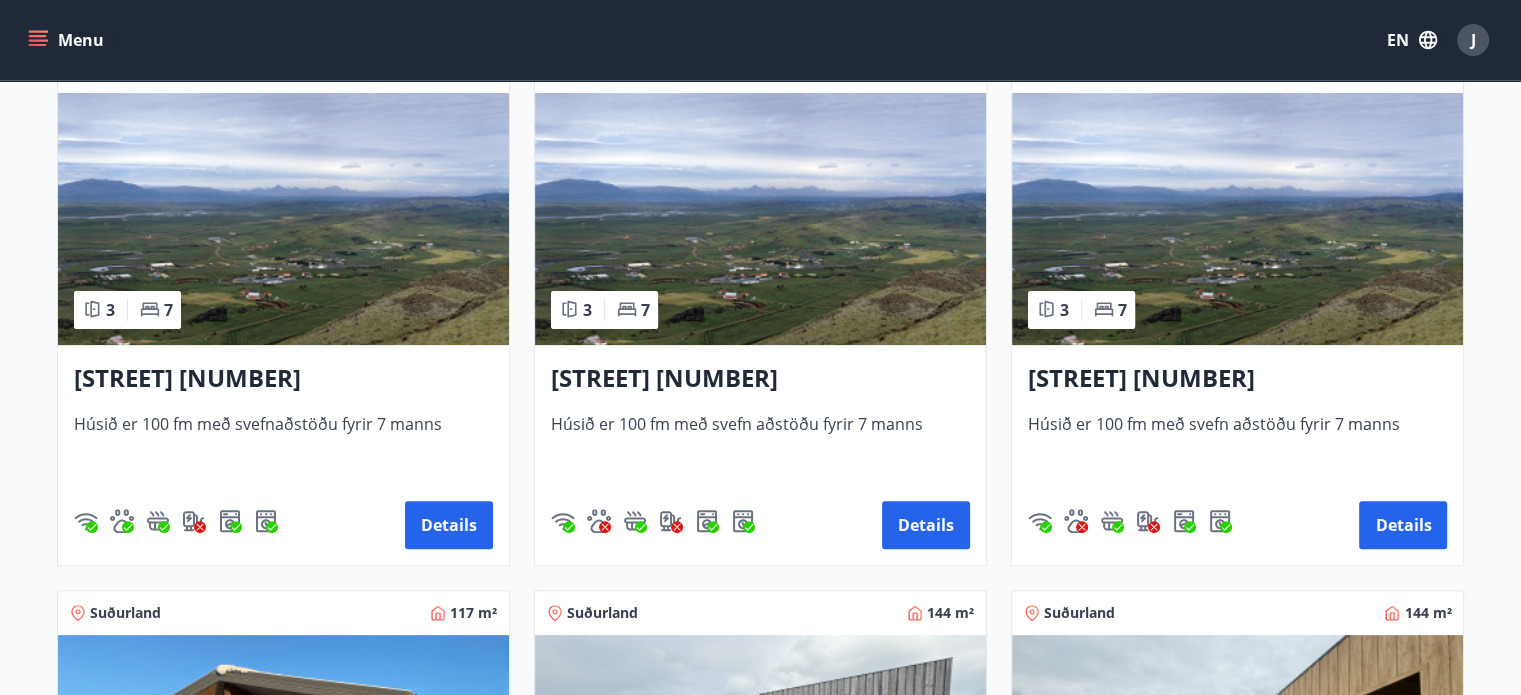 scroll, scrollTop: 403, scrollLeft: 0, axis: vertical 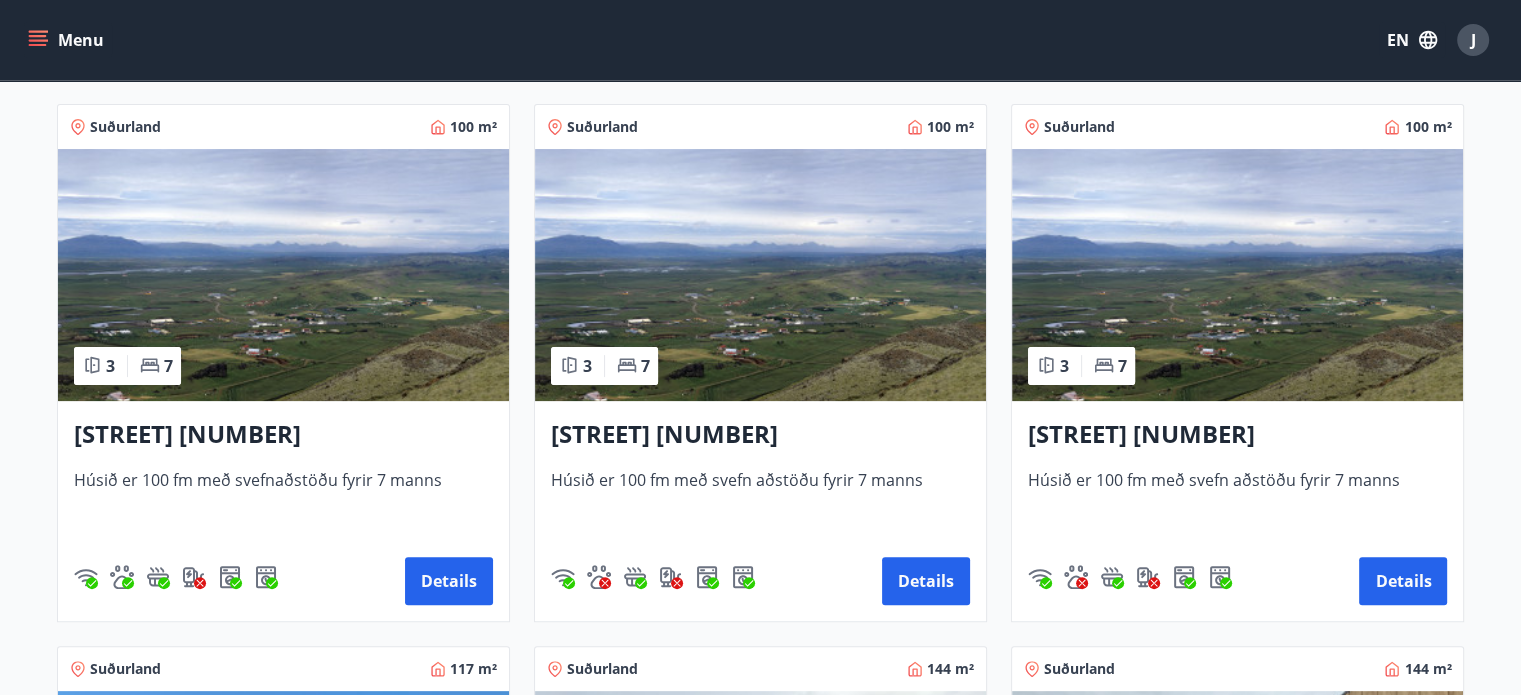 click at bounding box center (283, 275) 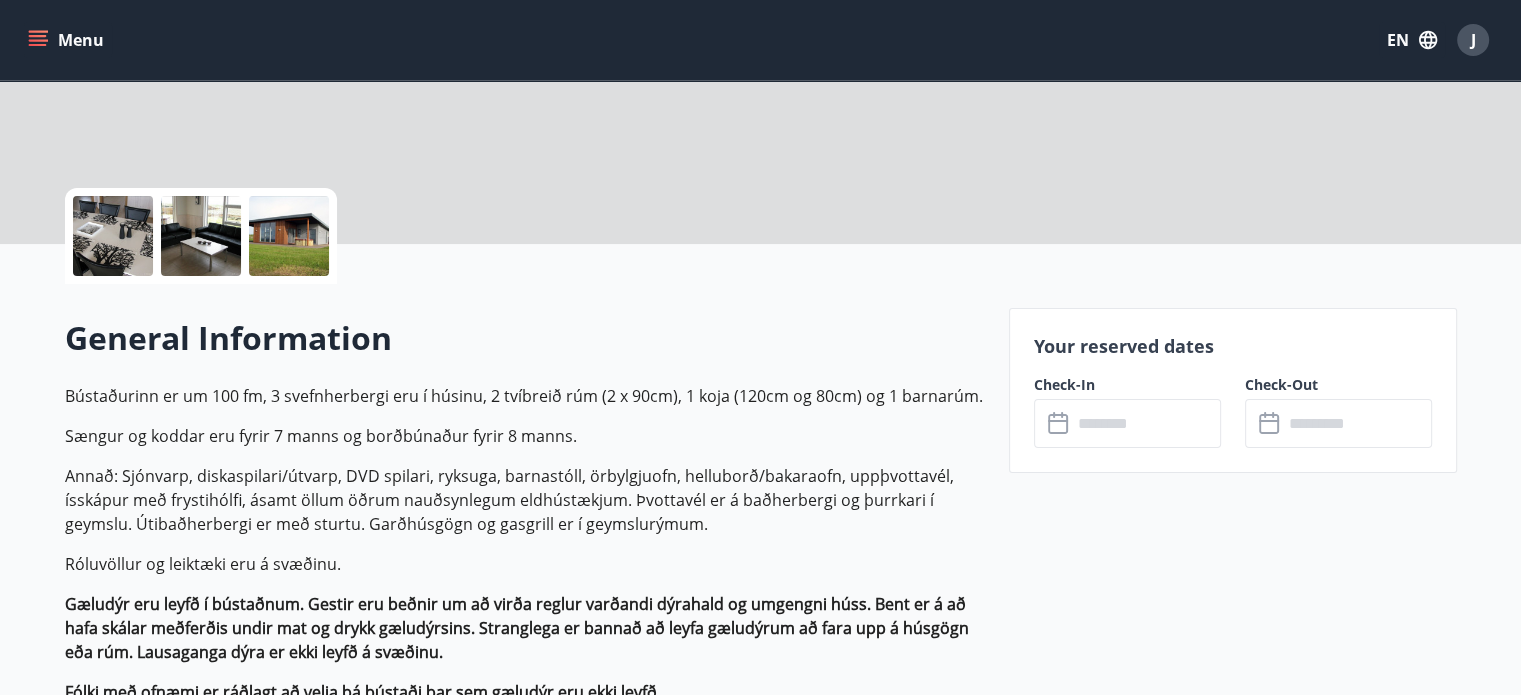 scroll, scrollTop: 0, scrollLeft: 0, axis: both 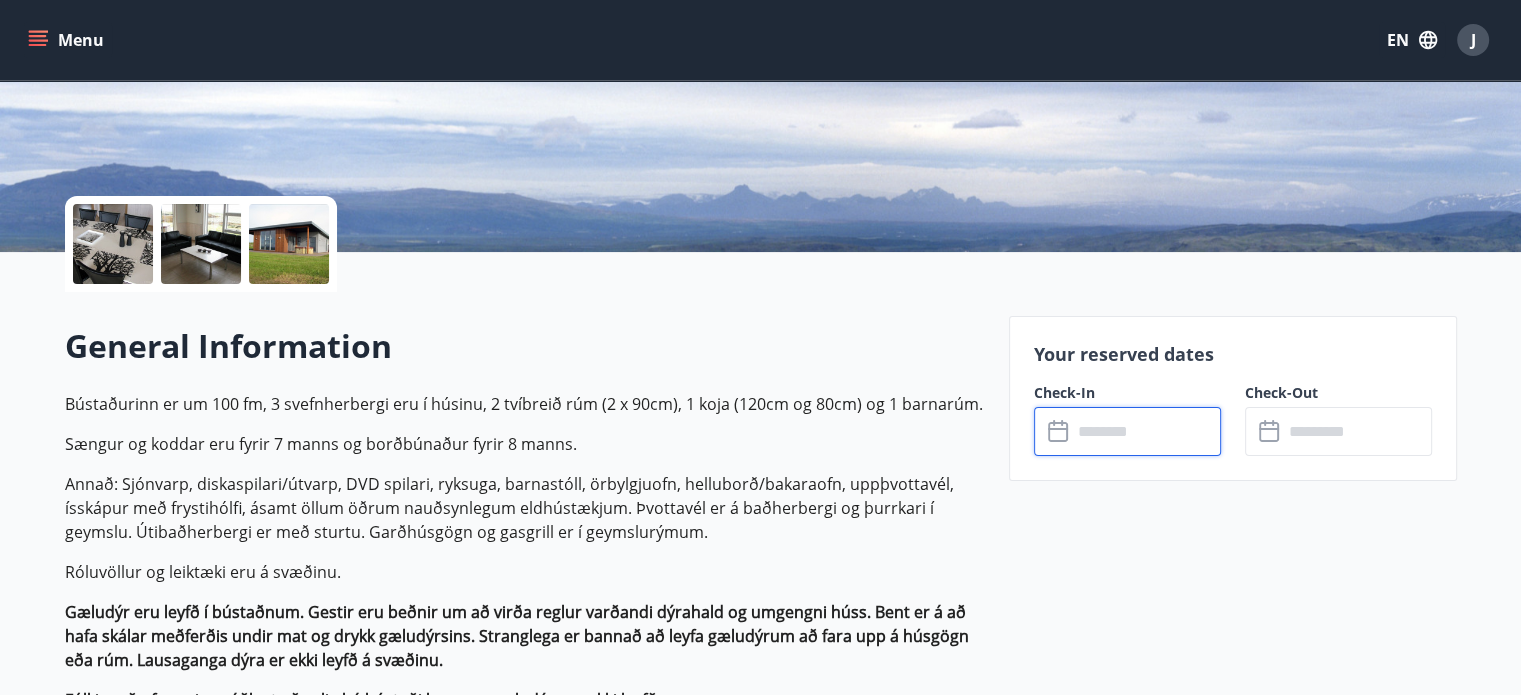 click at bounding box center [1146, 431] 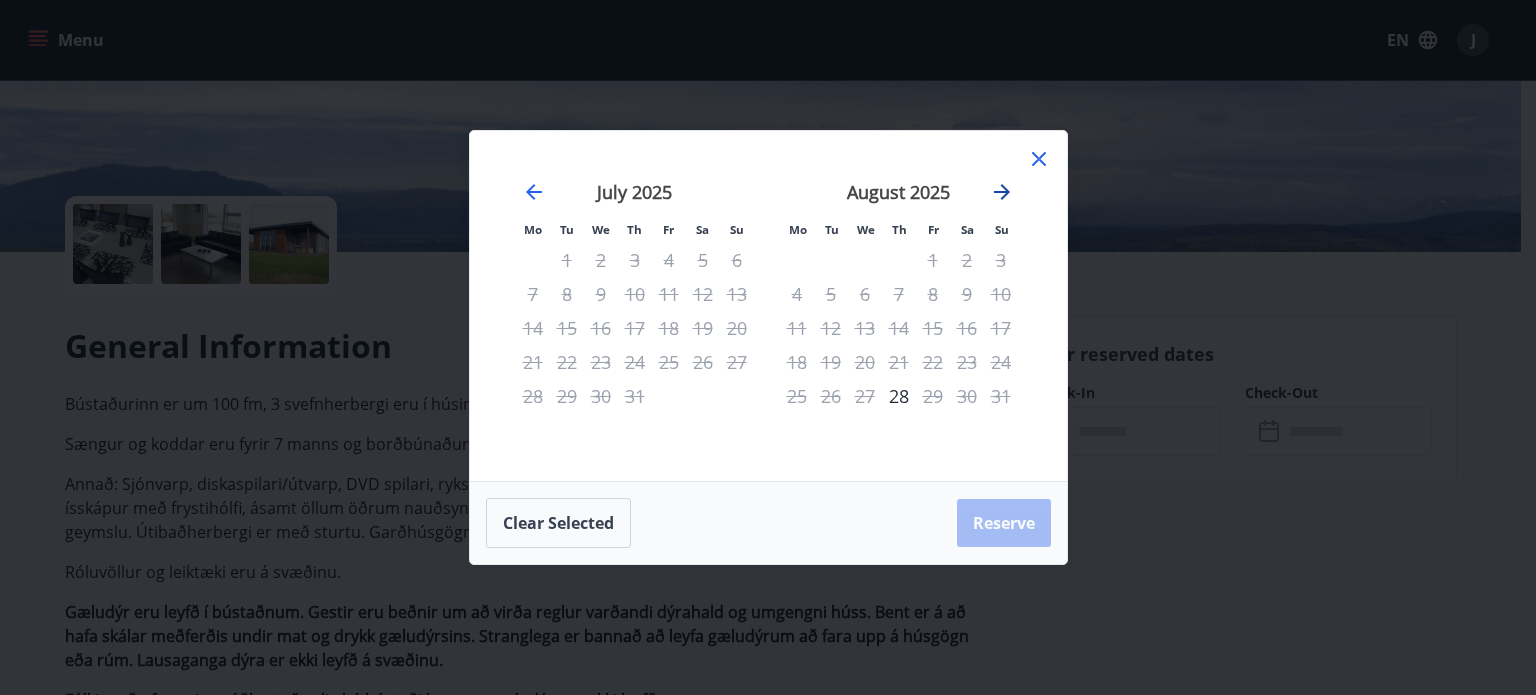 click 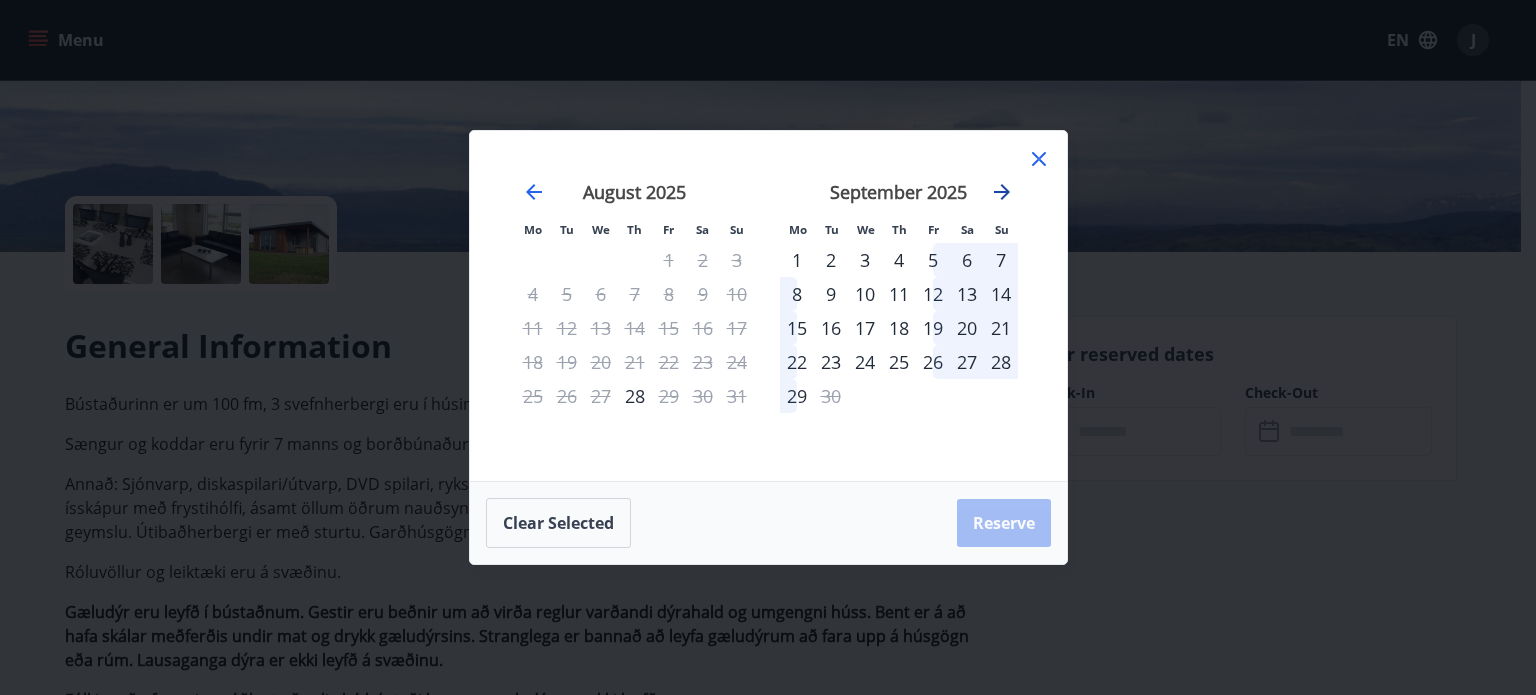 click 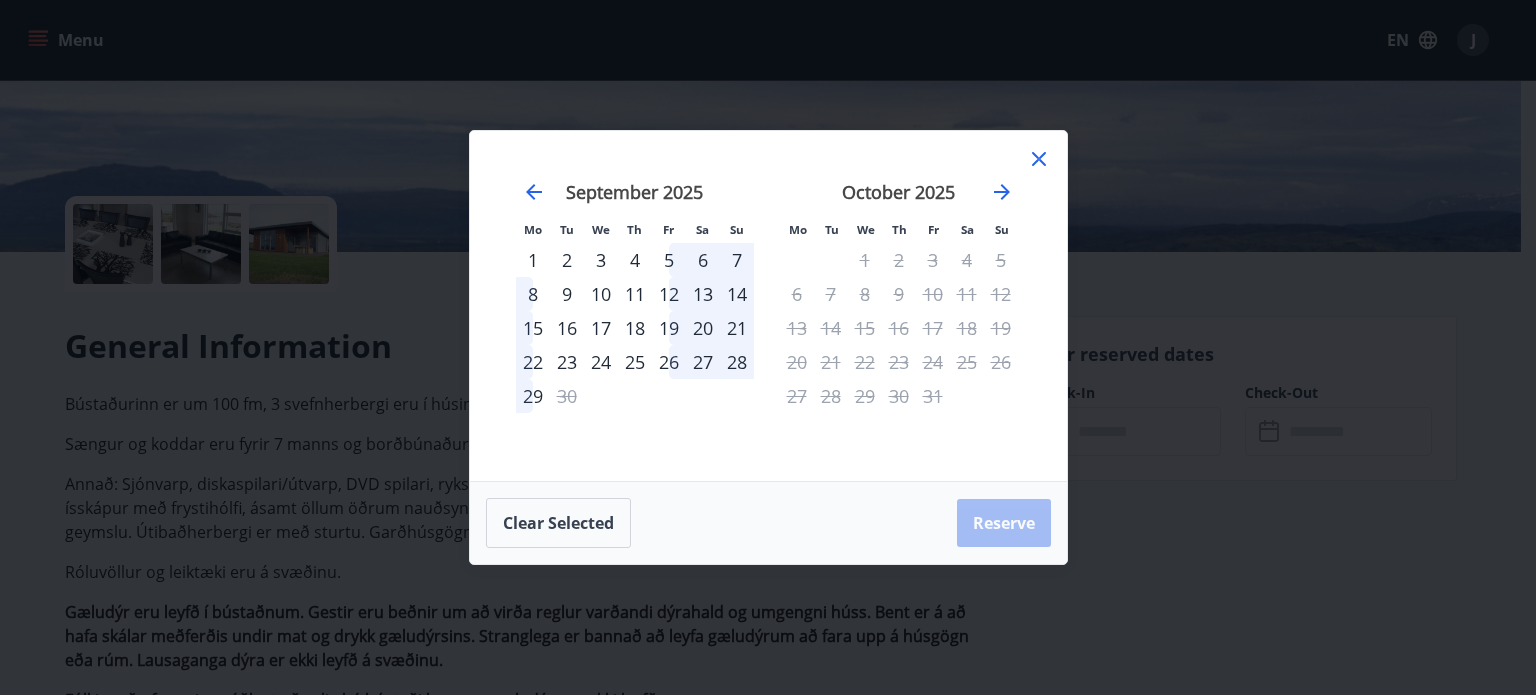 click on "22" at bounding box center [533, 362] 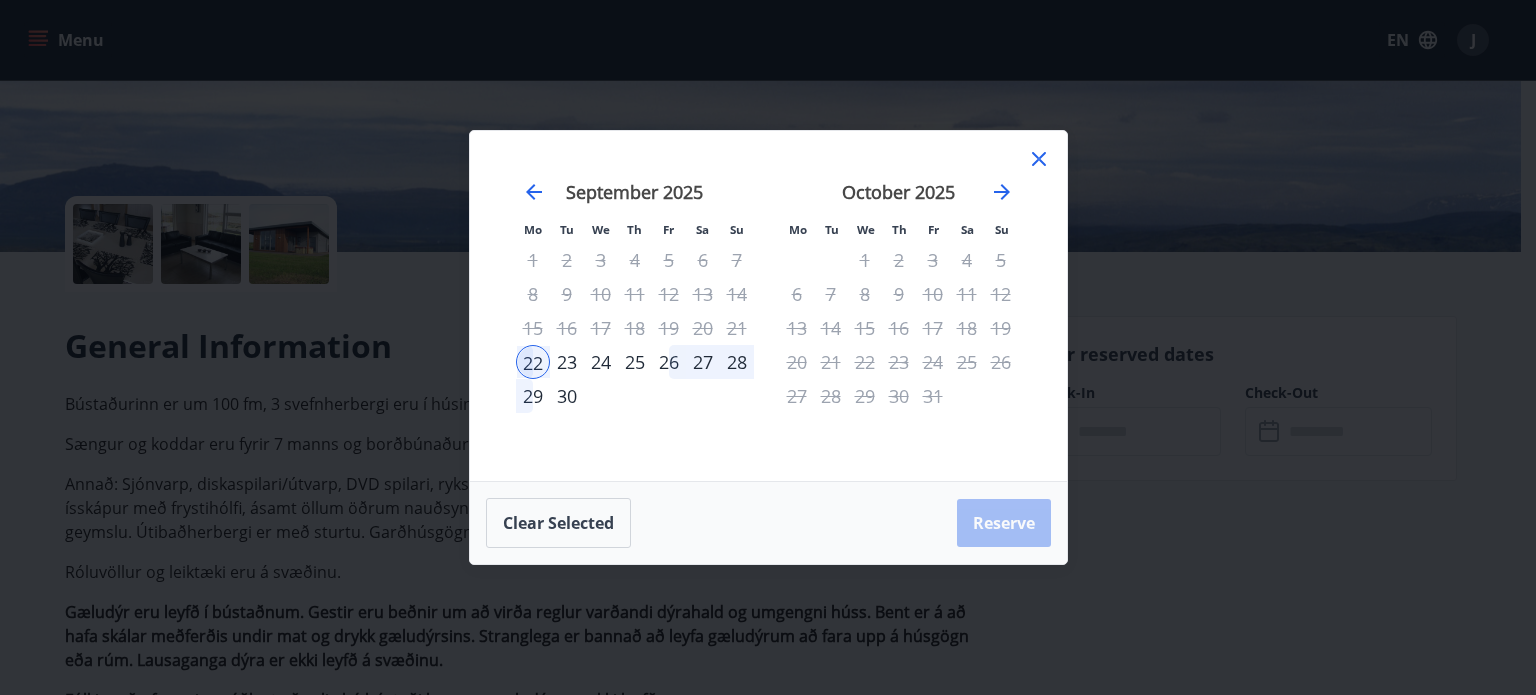 click on "September 2025 1 2 3 4 5 6 7 8 9 10 11 12 13 14 15 16 17 18 19 20 21 22 23 24 25 26 27 28 29 30" at bounding box center (635, 319) 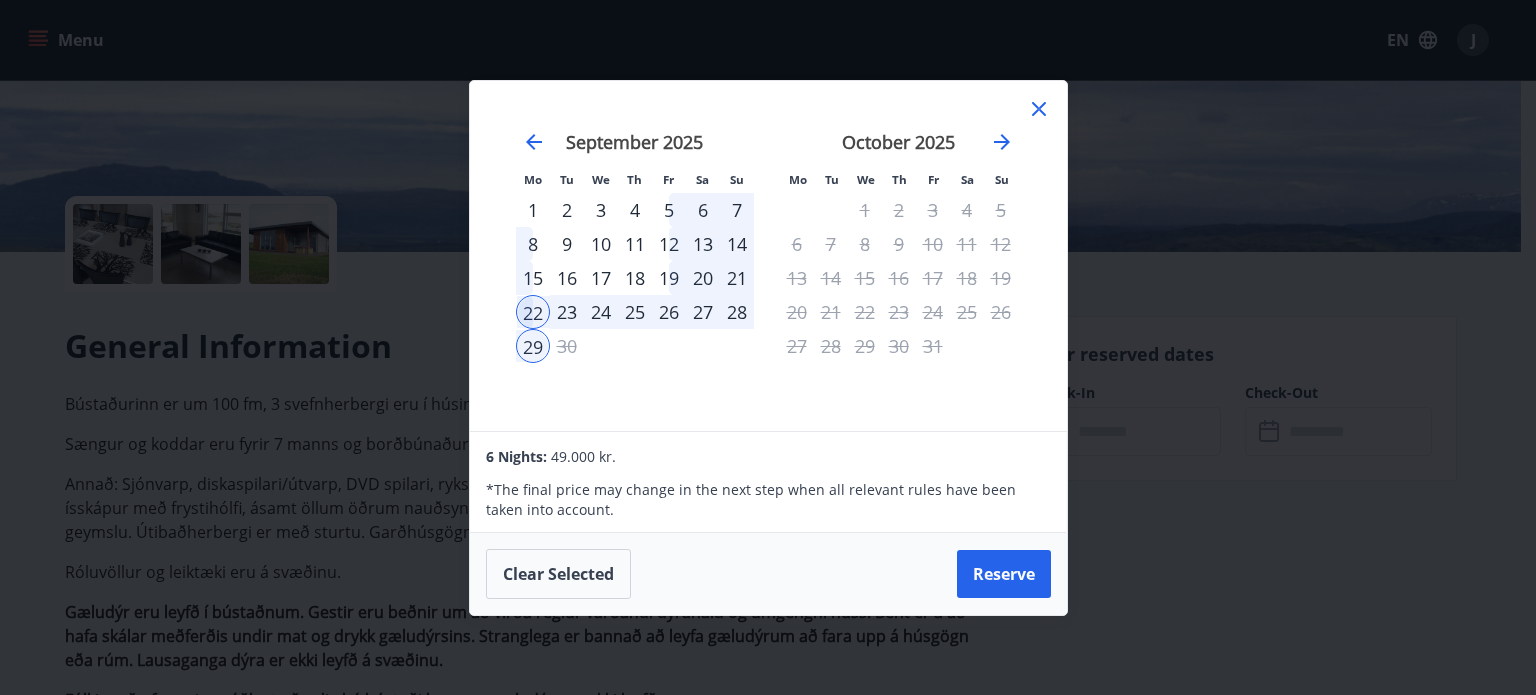 click on "21" at bounding box center [737, 278] 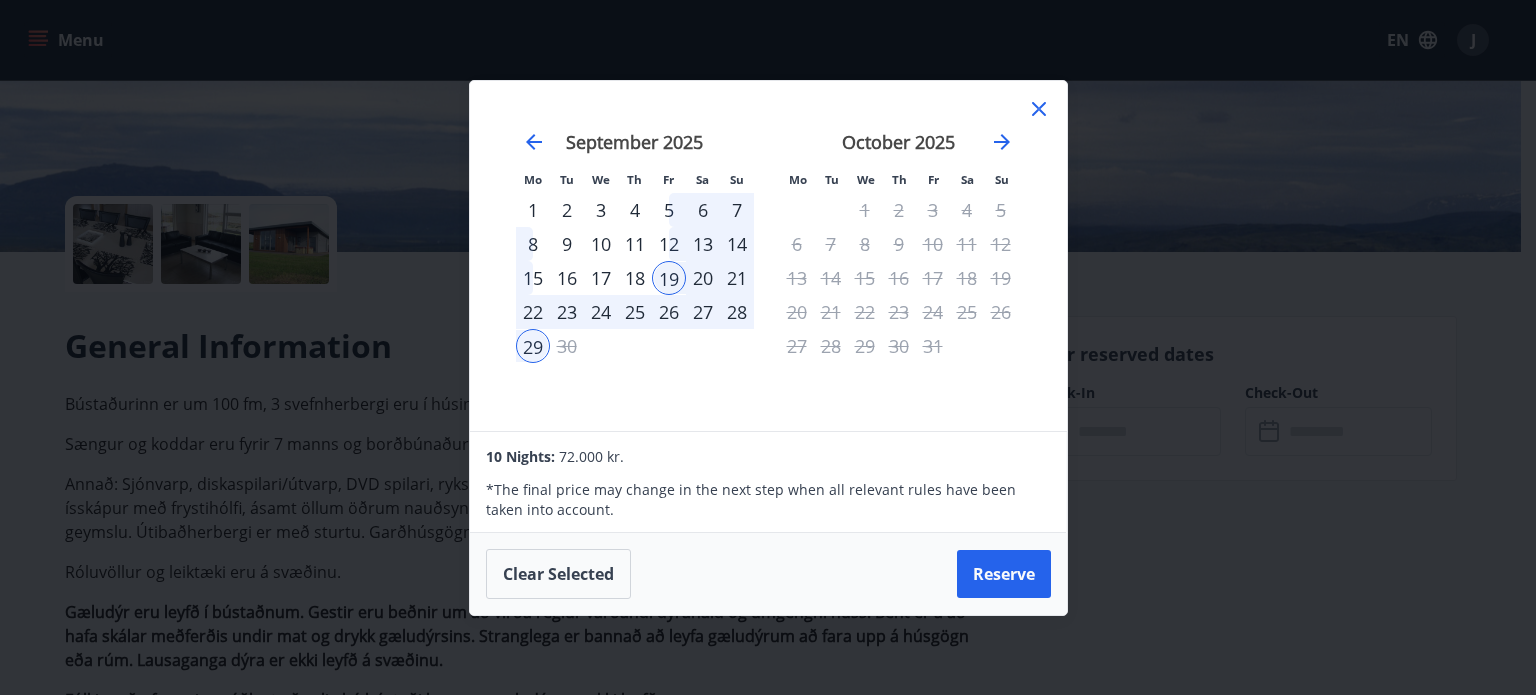 click on "21" at bounding box center (737, 278) 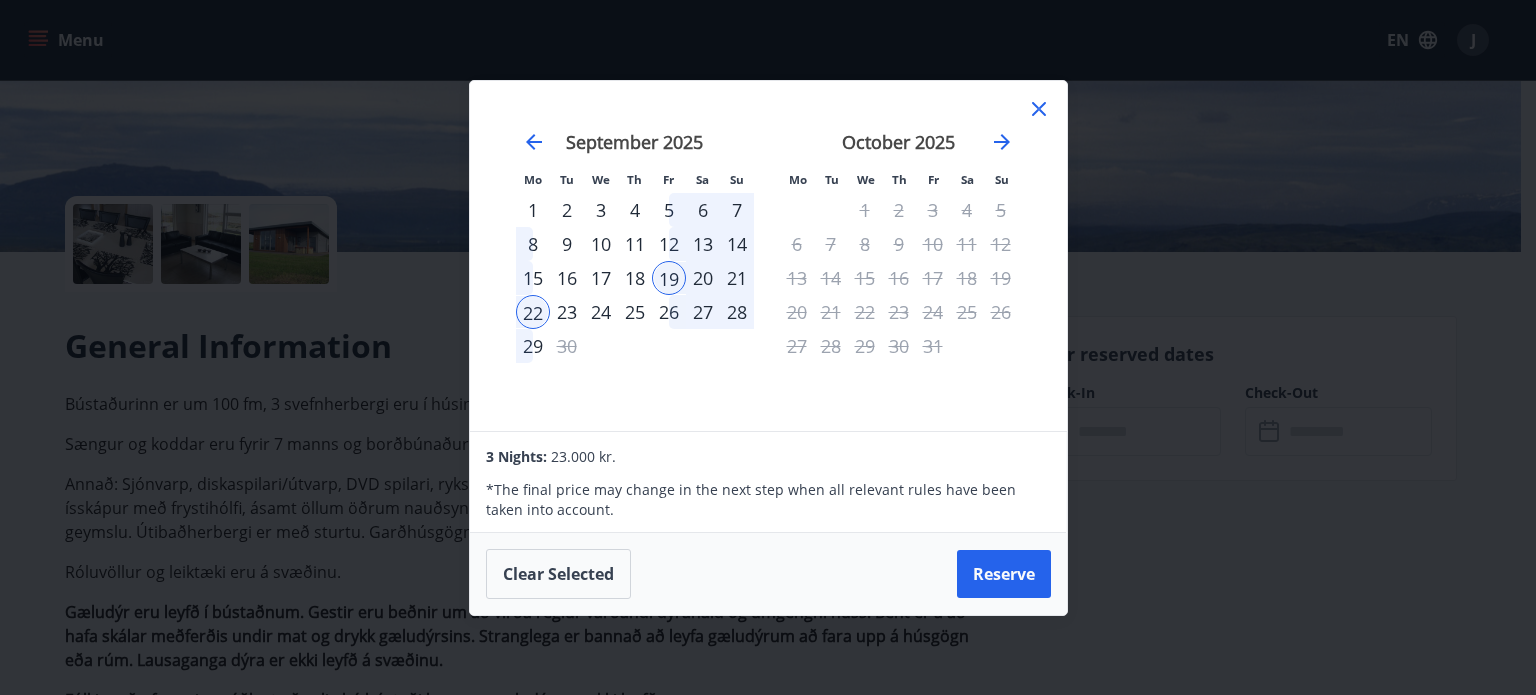 click on "28" at bounding box center [737, 312] 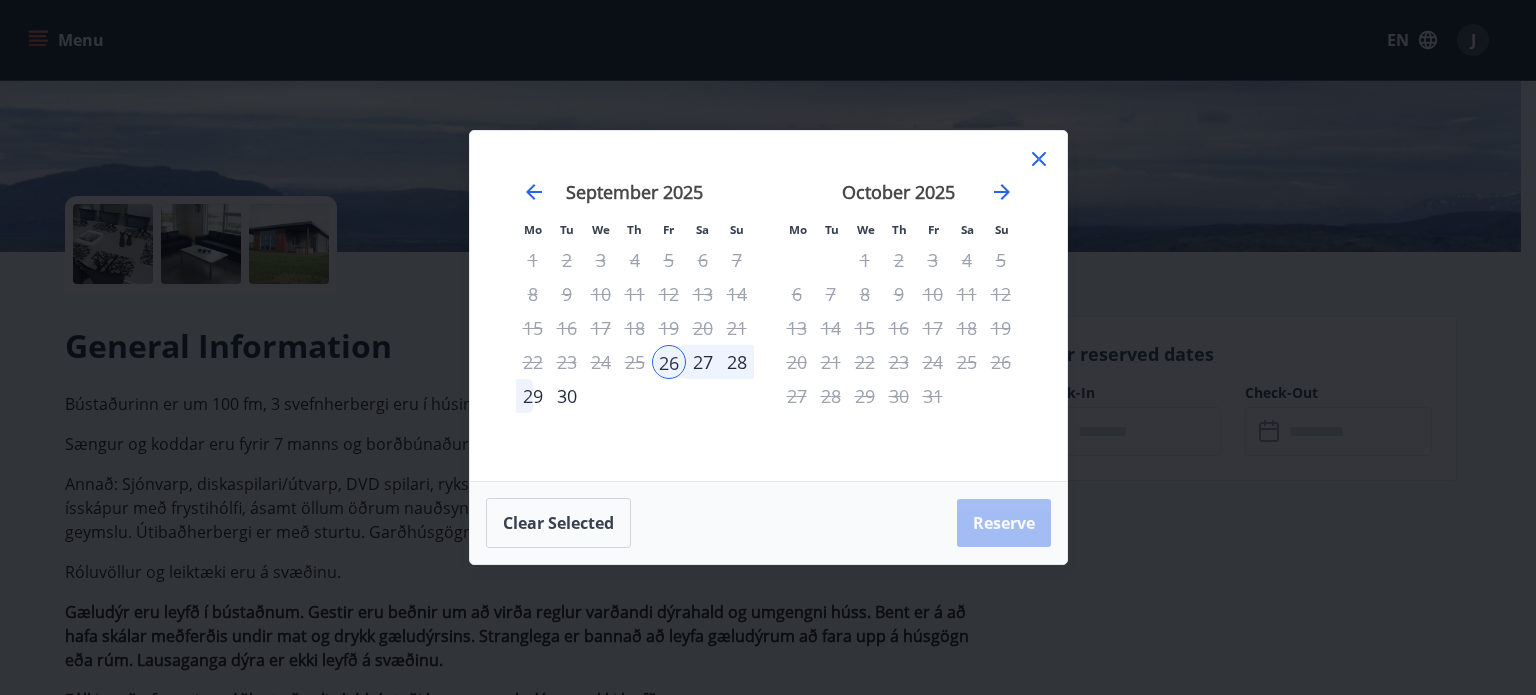 click on "28" at bounding box center (737, 362) 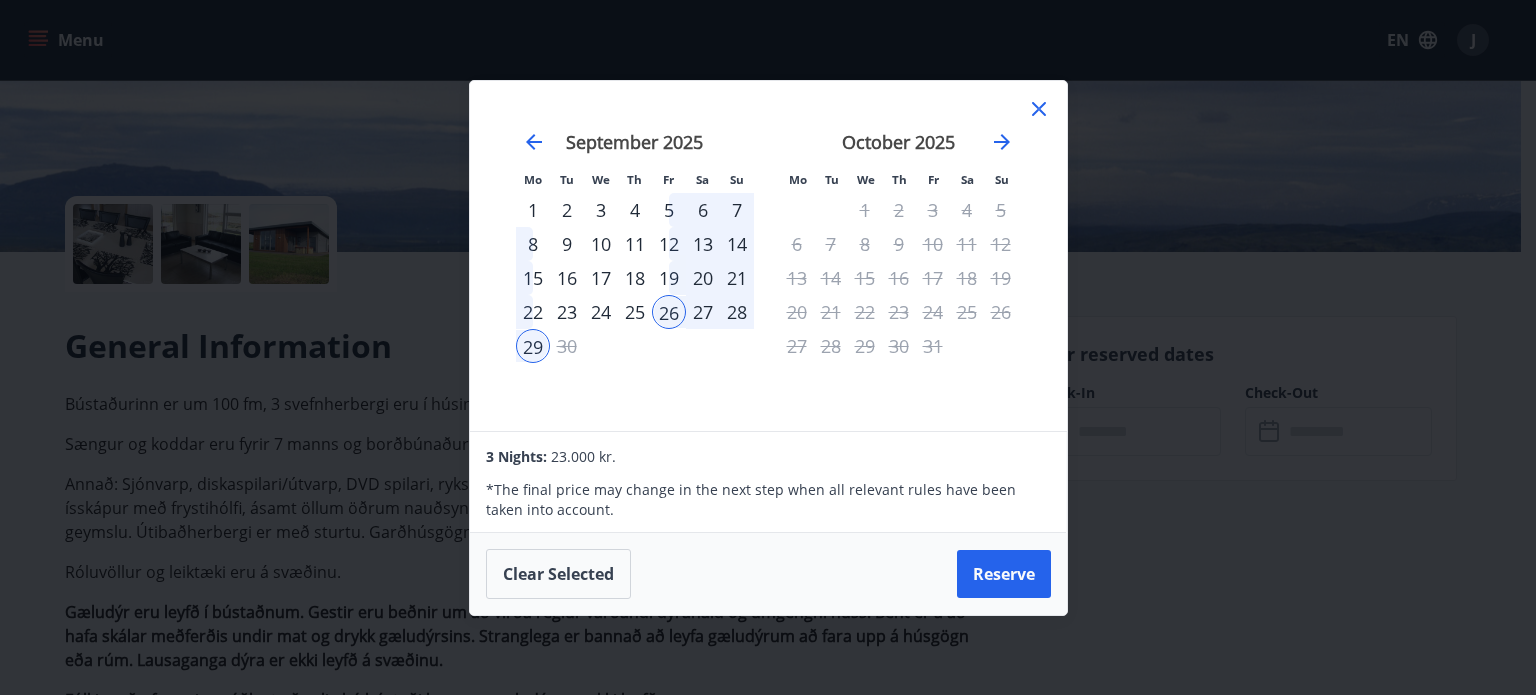 click on "29" at bounding box center [533, 346] 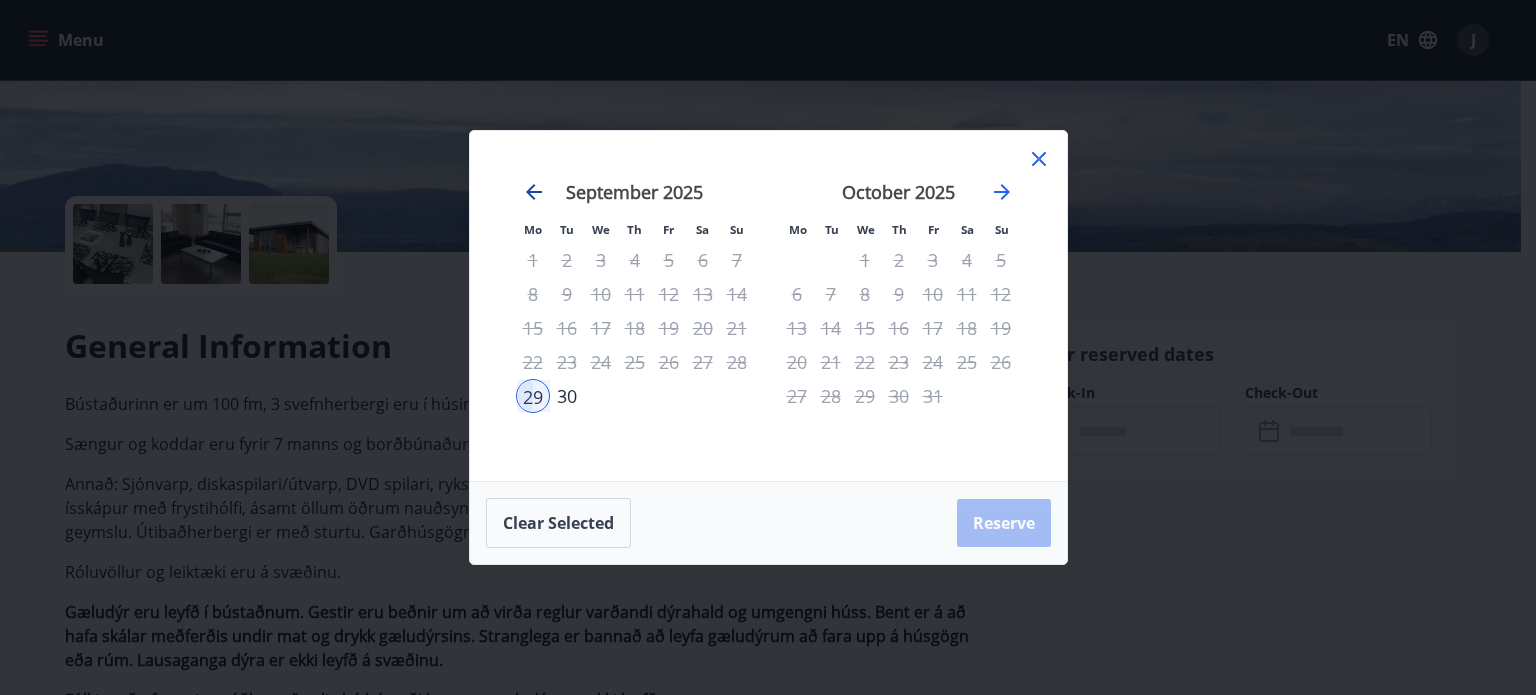 click 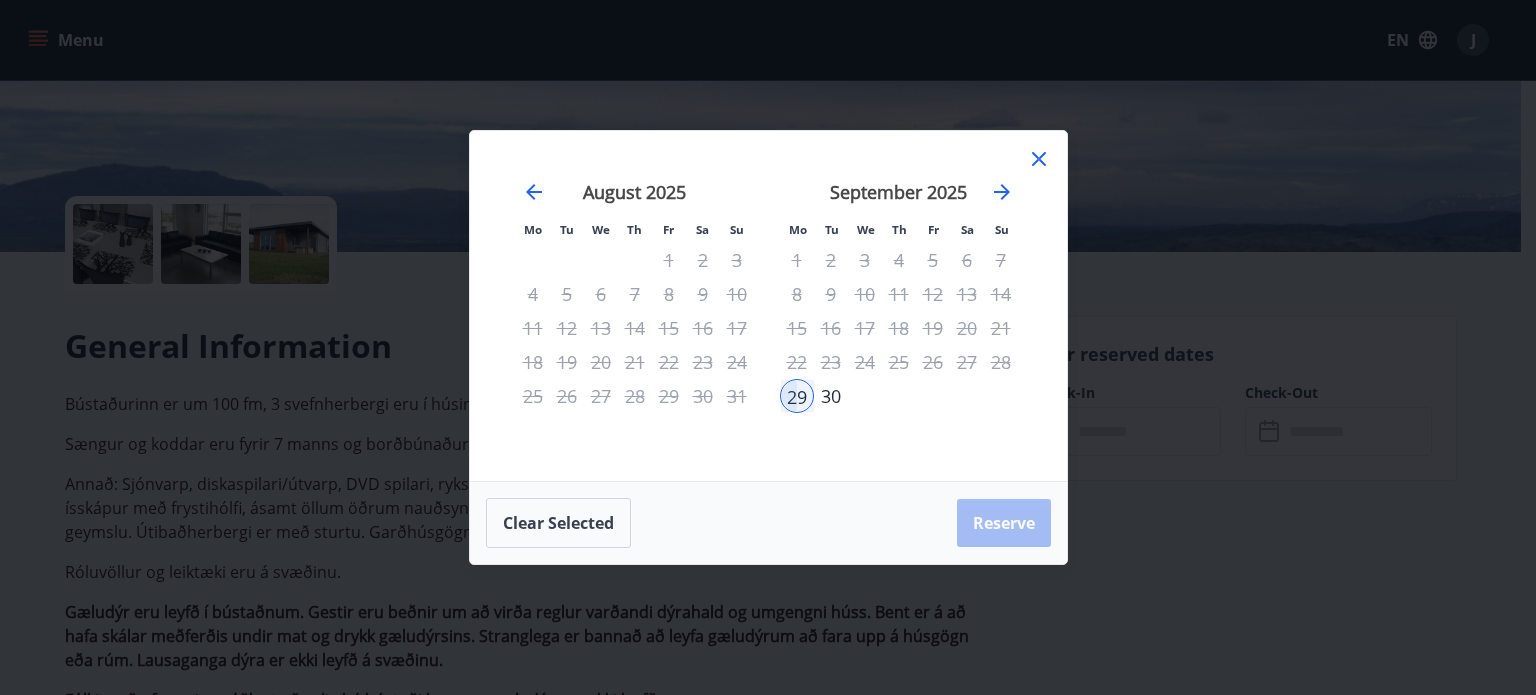 click on "28" at bounding box center (1001, 362) 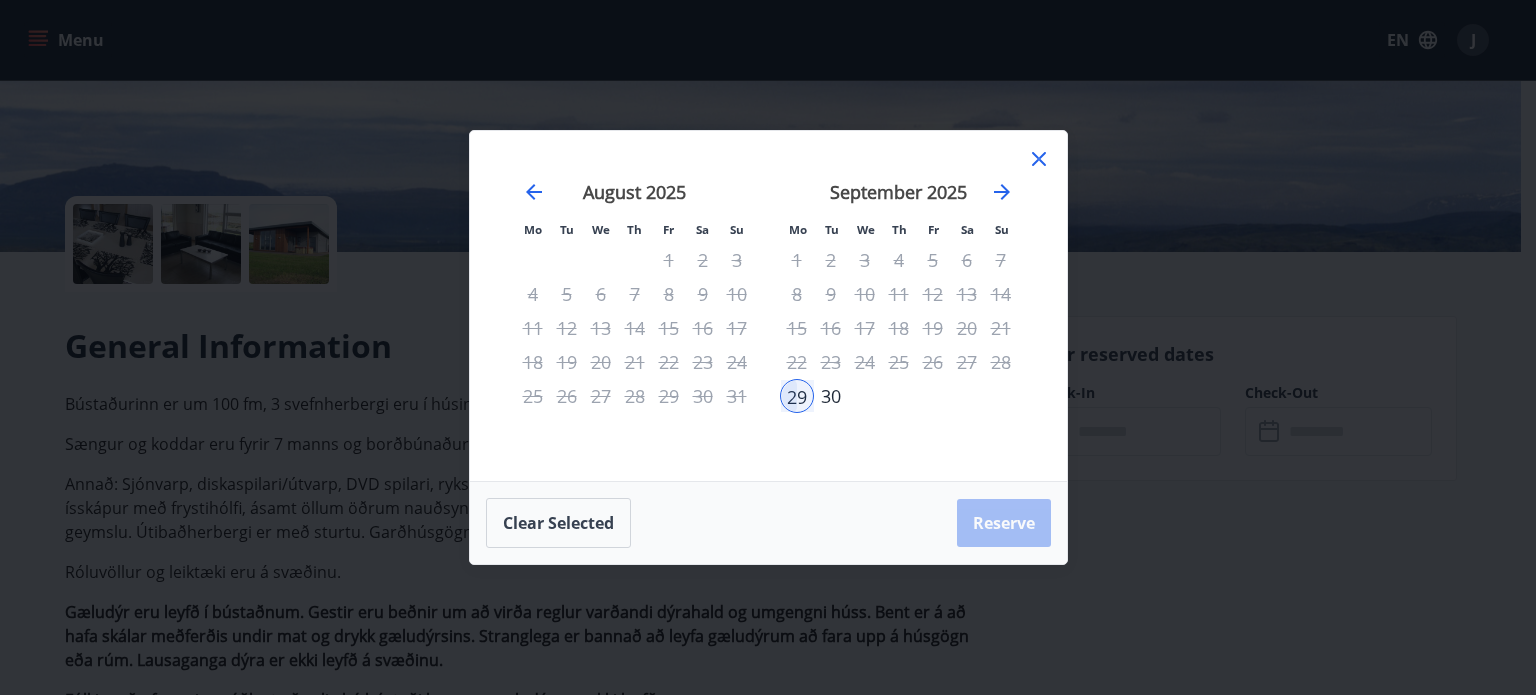 click 